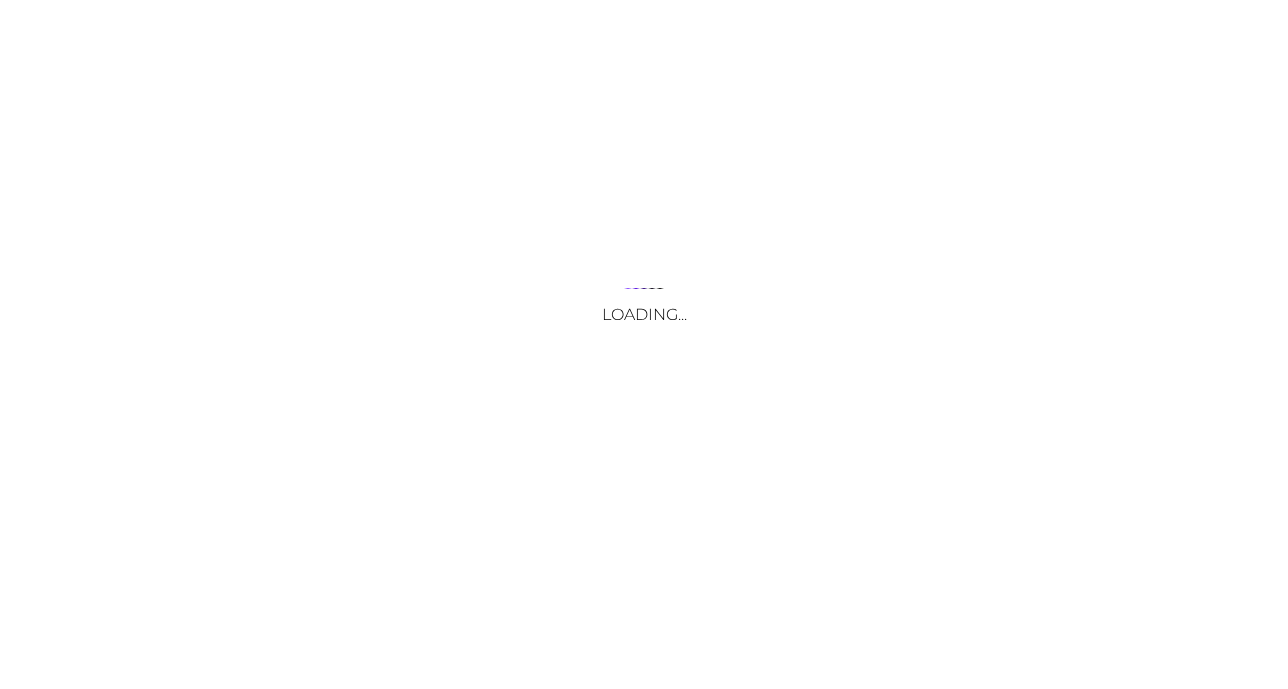 scroll, scrollTop: 0, scrollLeft: 0, axis: both 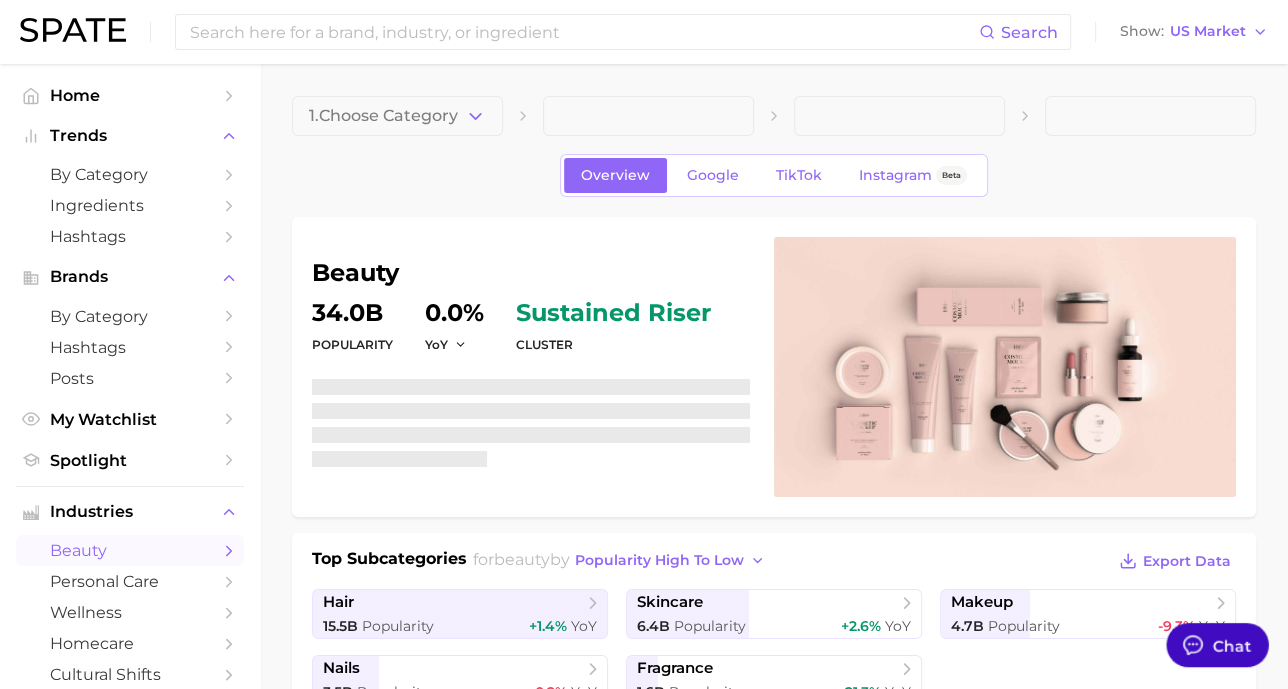 click on "Chat" at bounding box center (1217, 645) 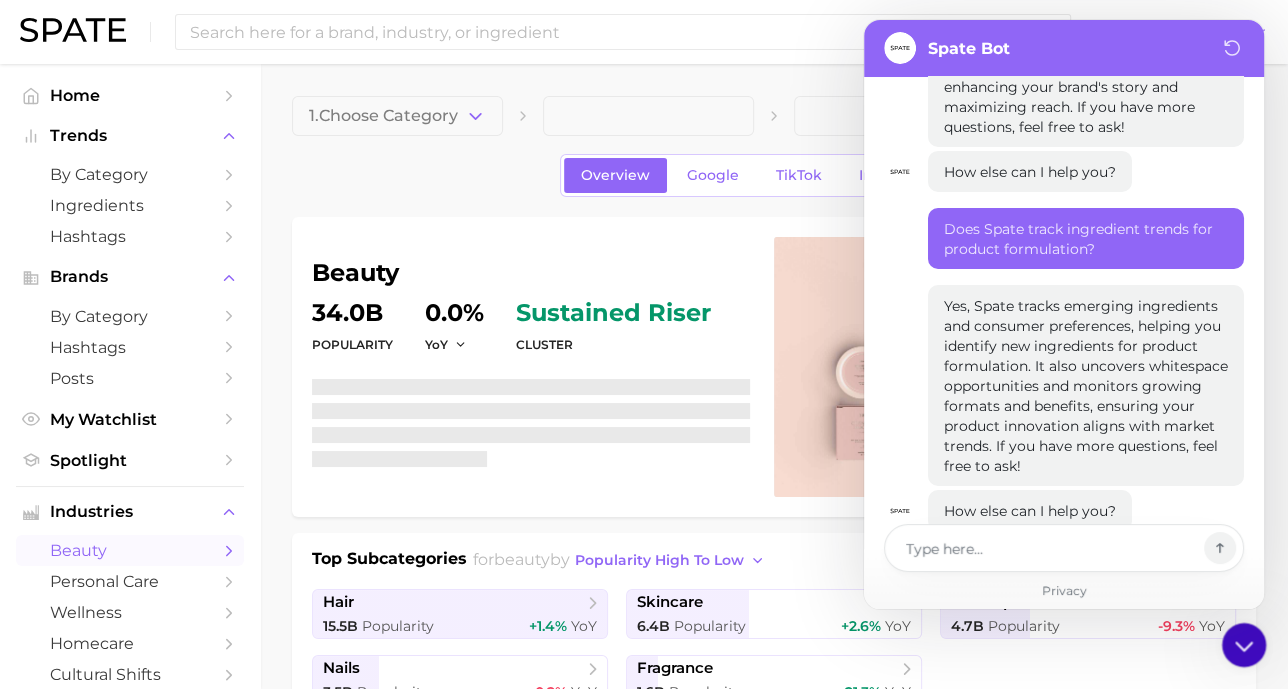 type on "x" 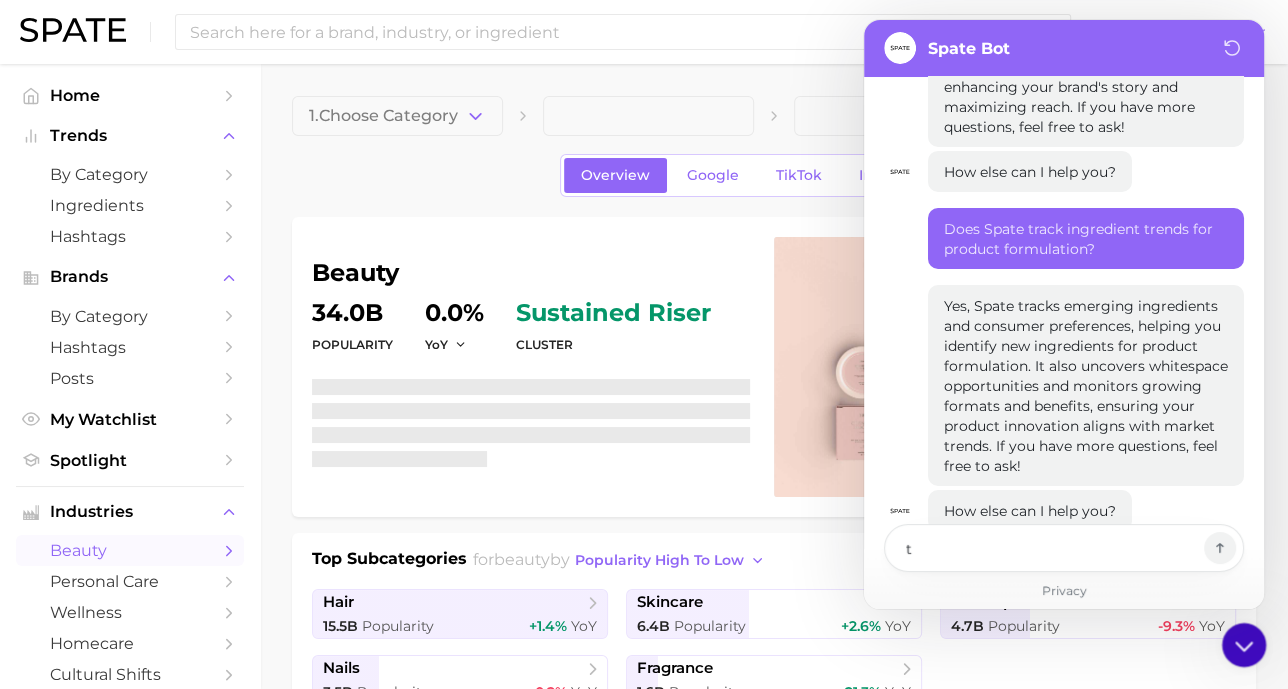 type on "x" 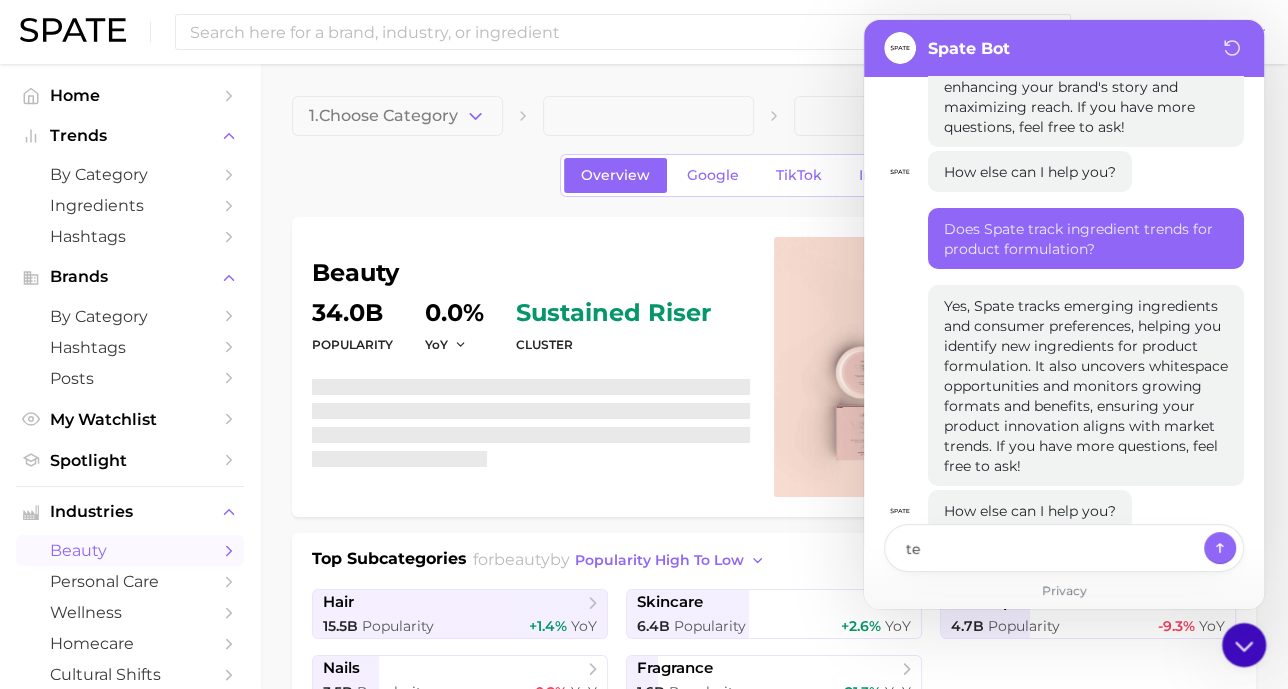 type on "x" 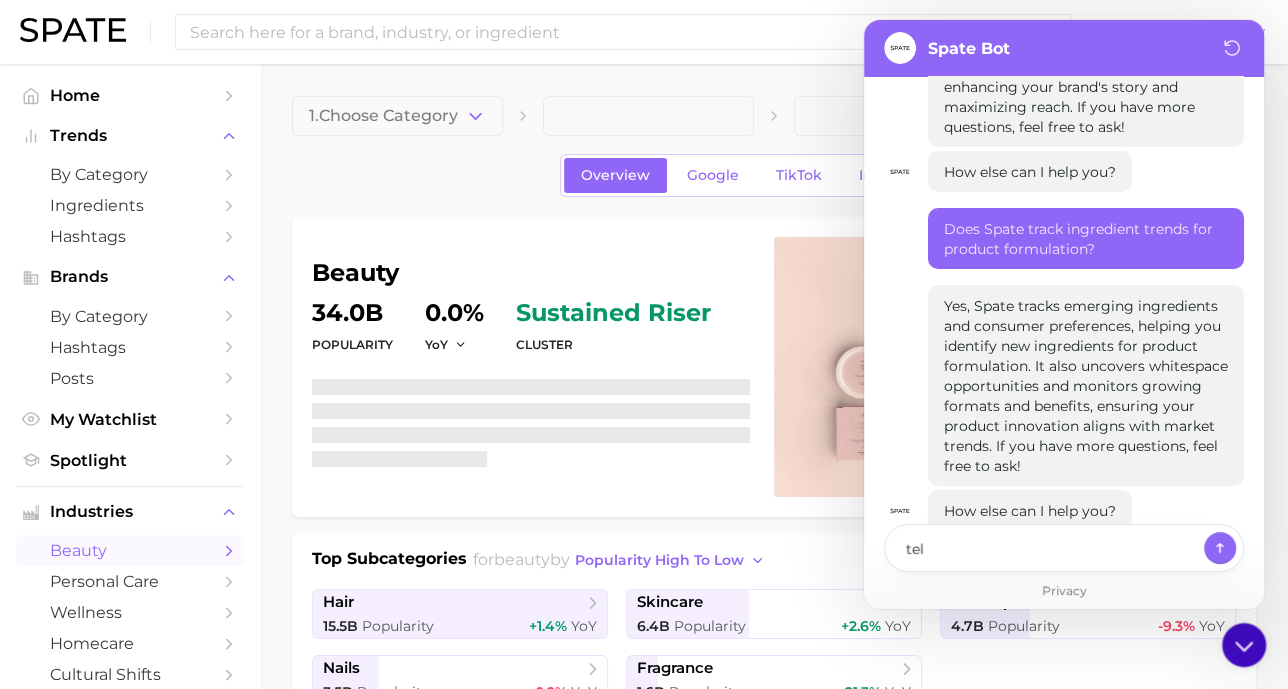 type on "x" 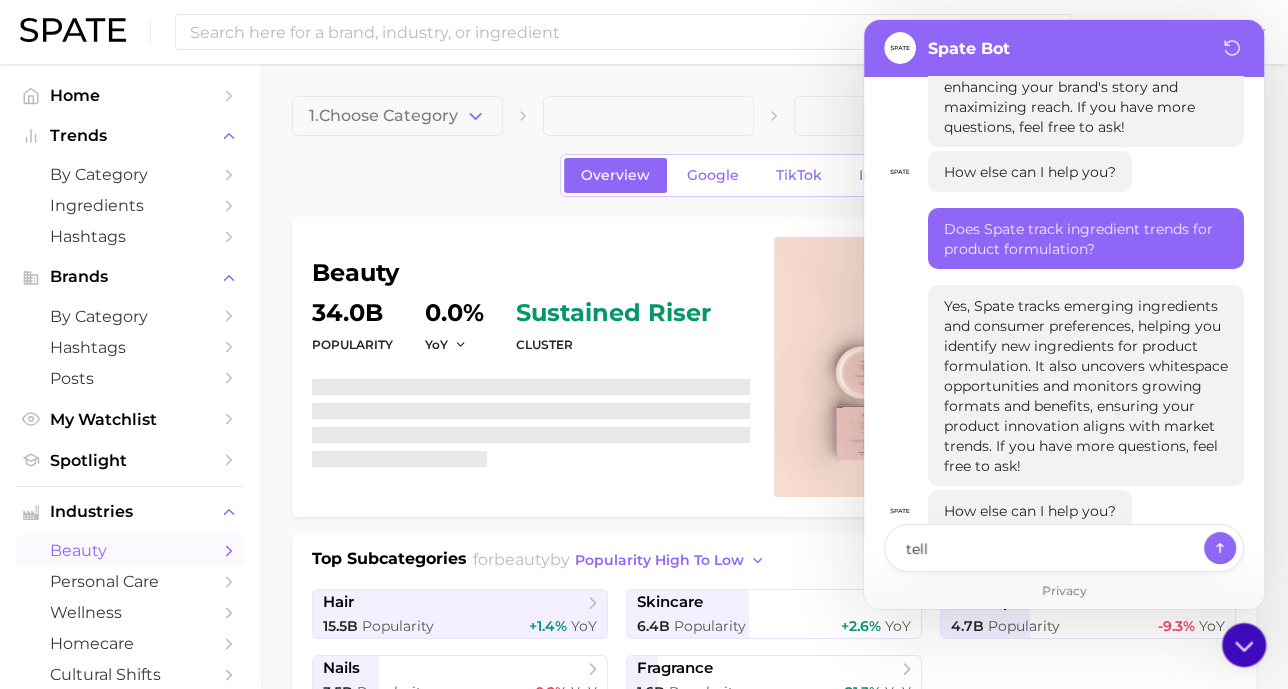 type on "x" 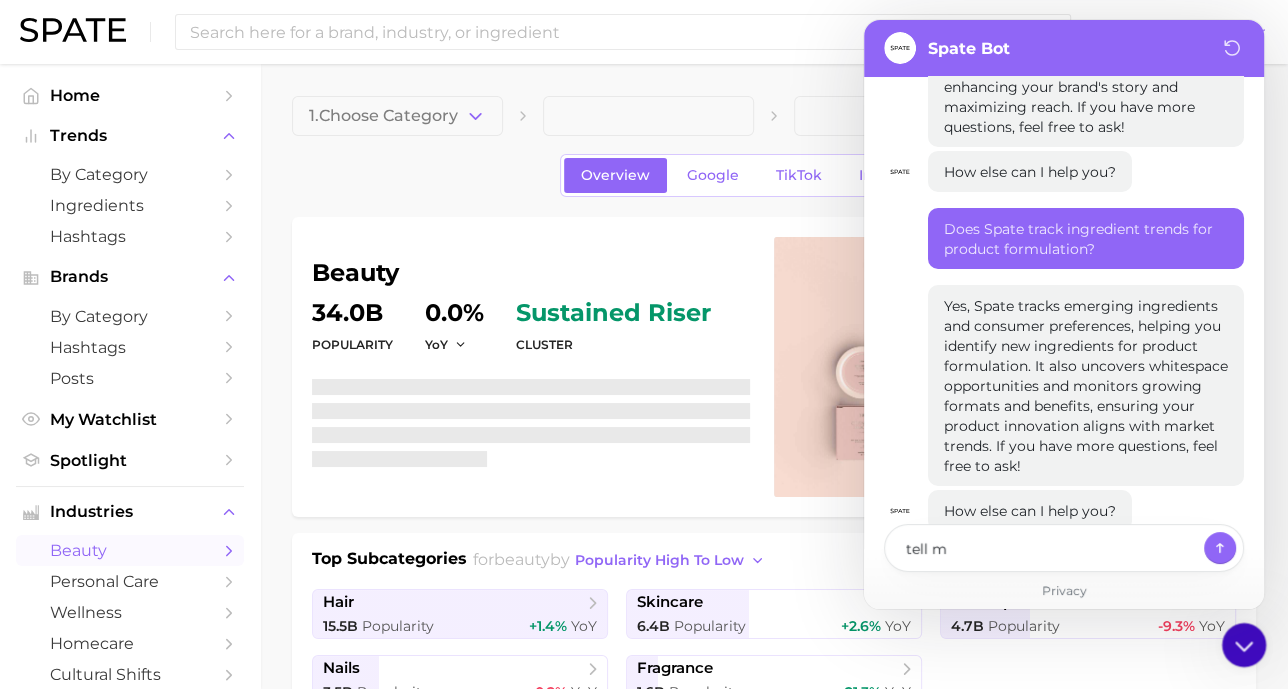 type on "x" 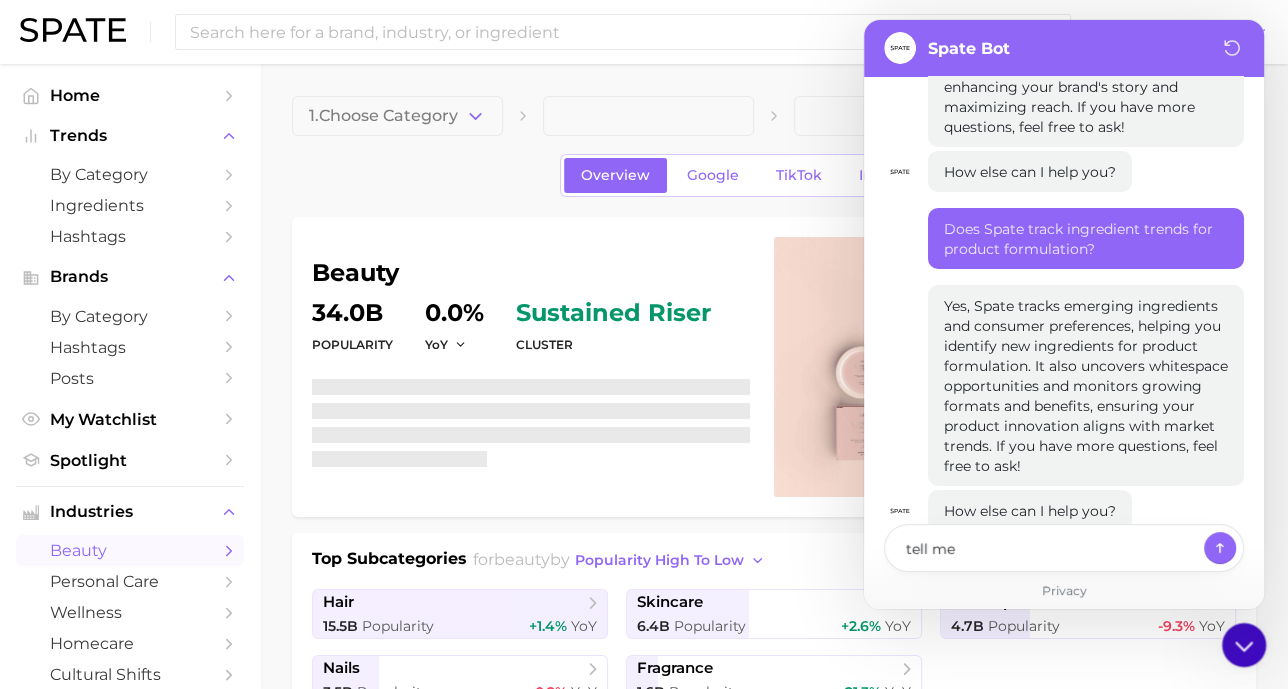 type on "x" 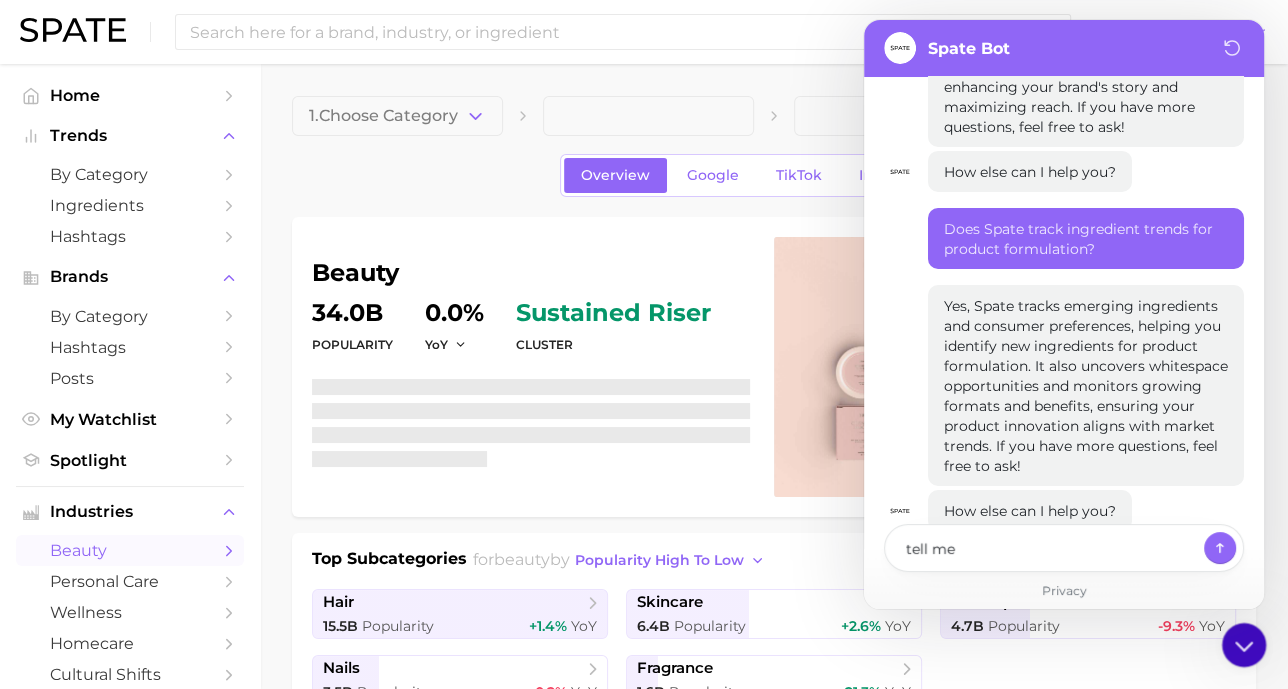 type on "x" 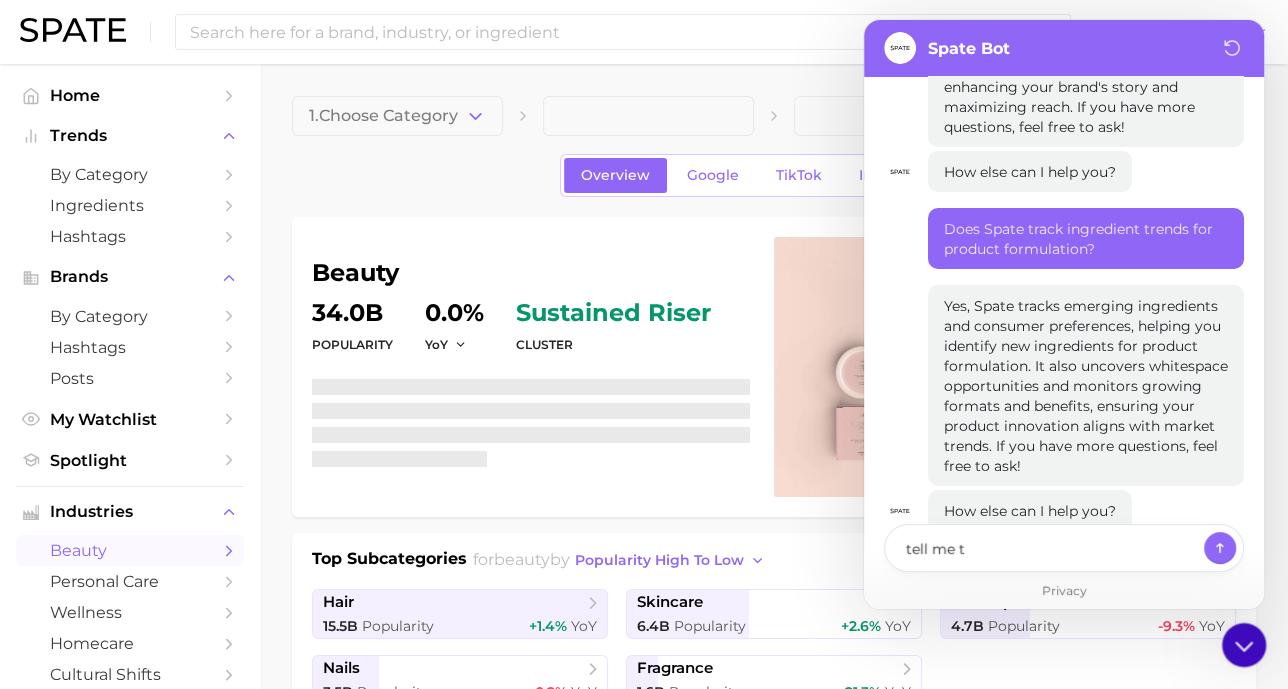 type on "x" 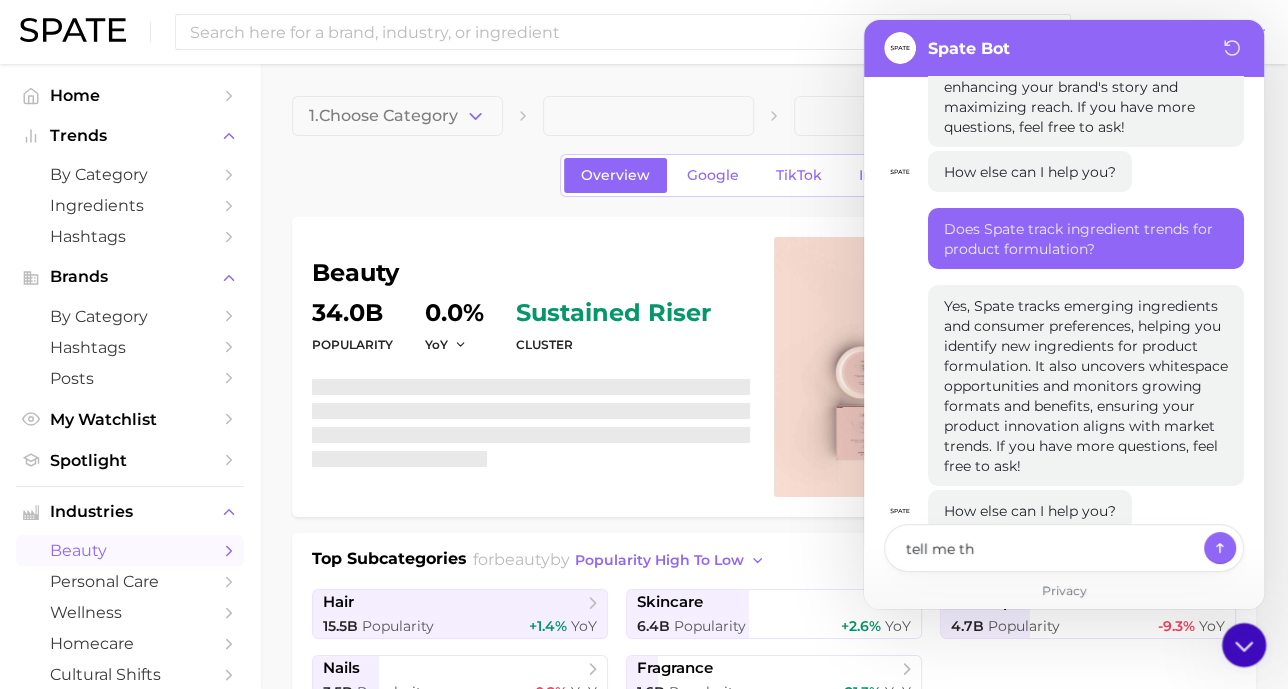 type on "x" 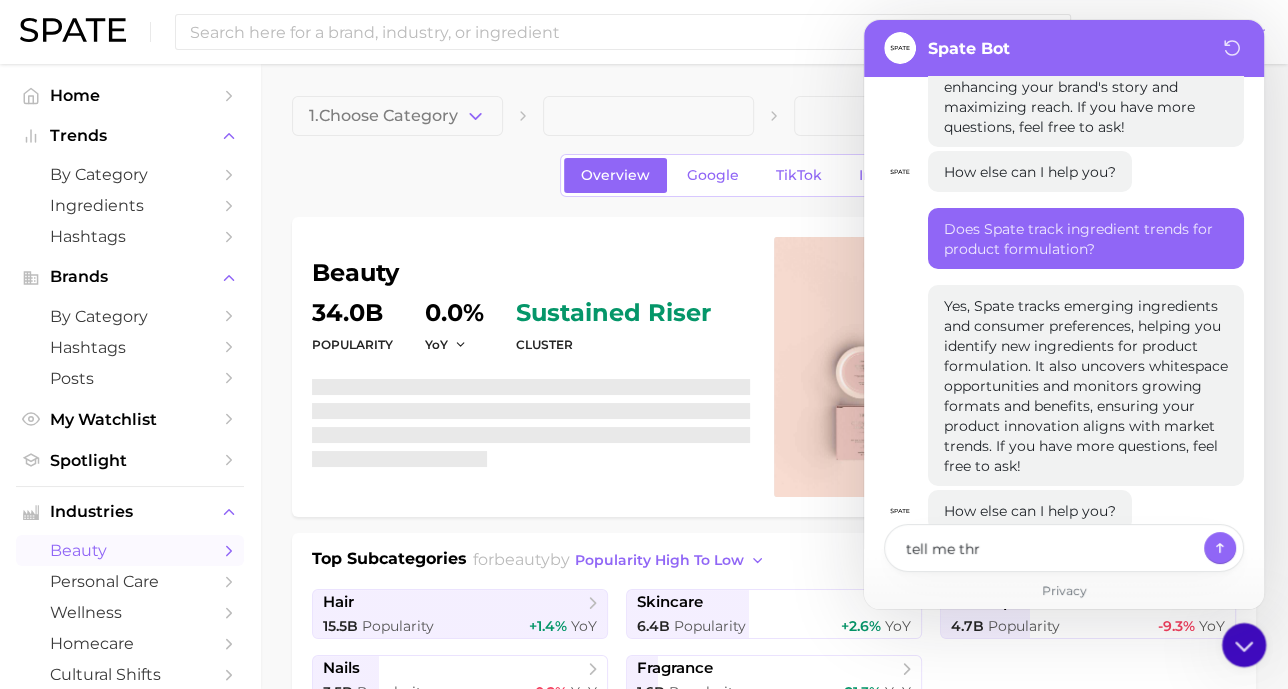type on "x" 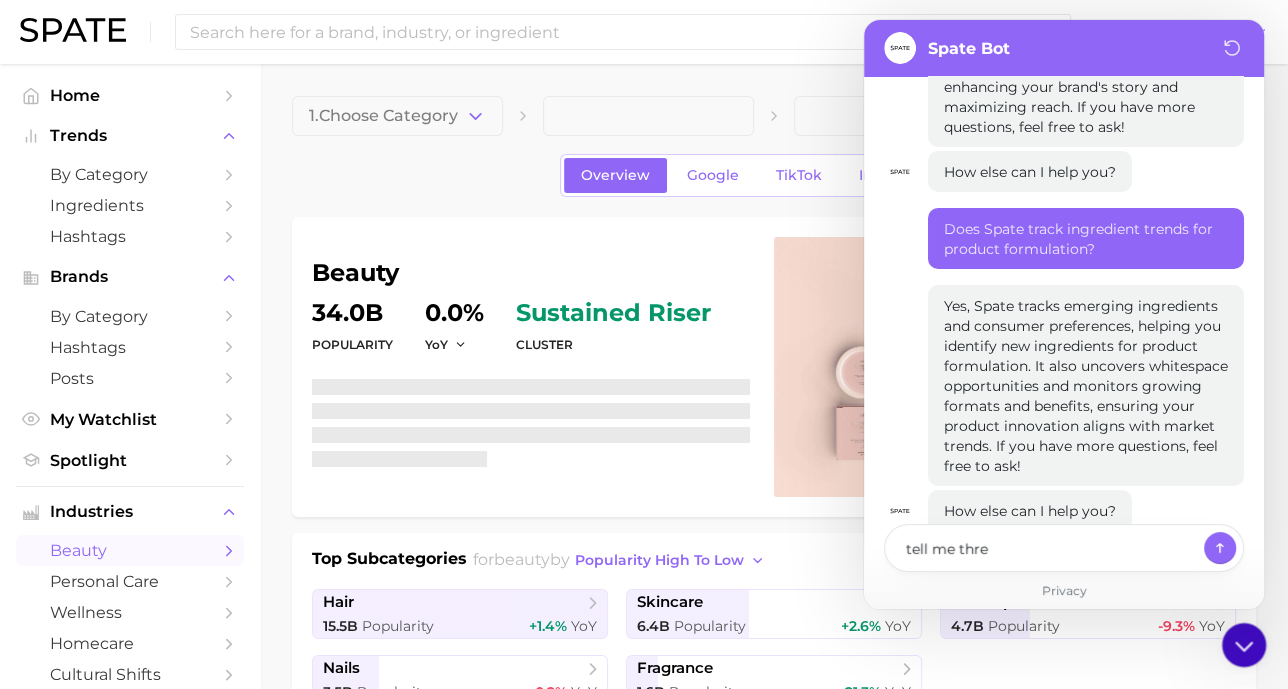 type on "x" 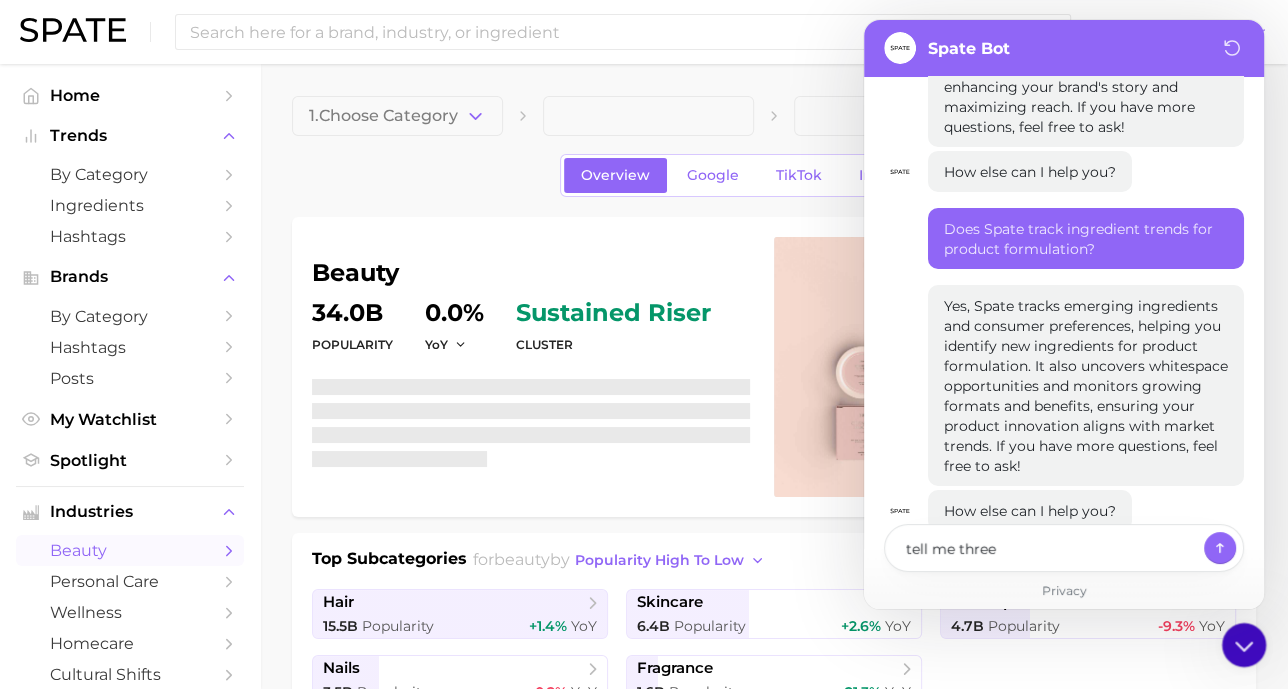 type on "x" 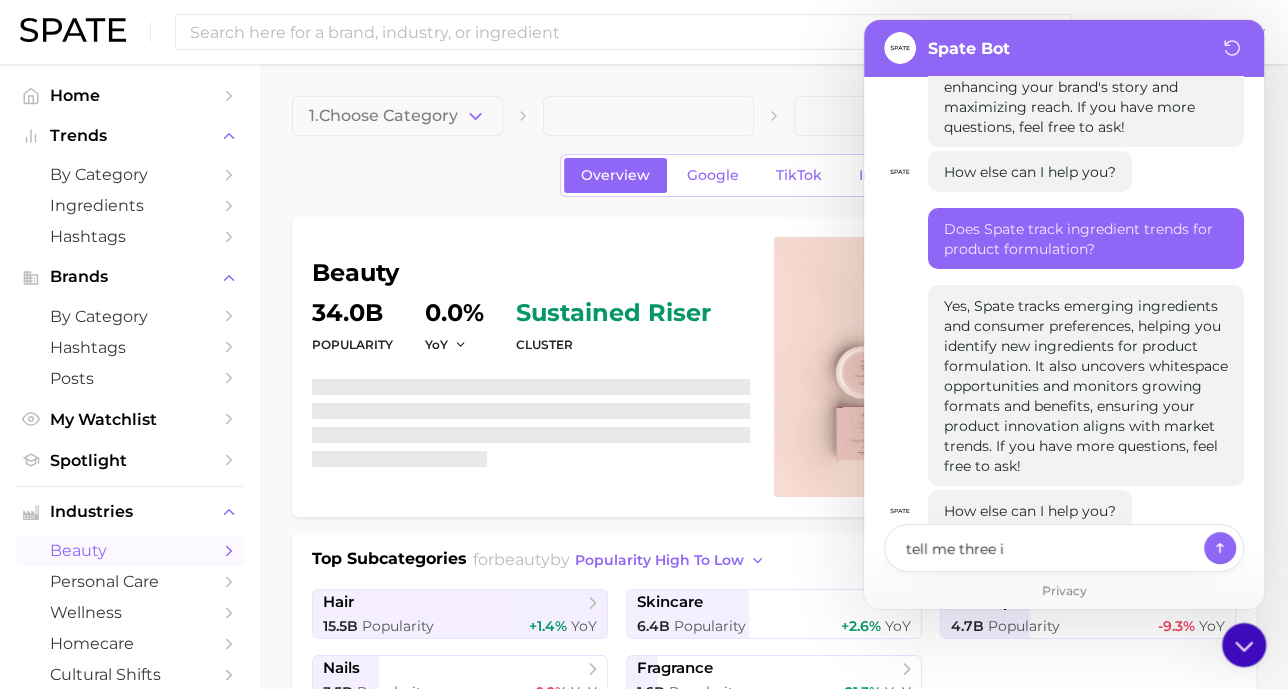 type on "x" 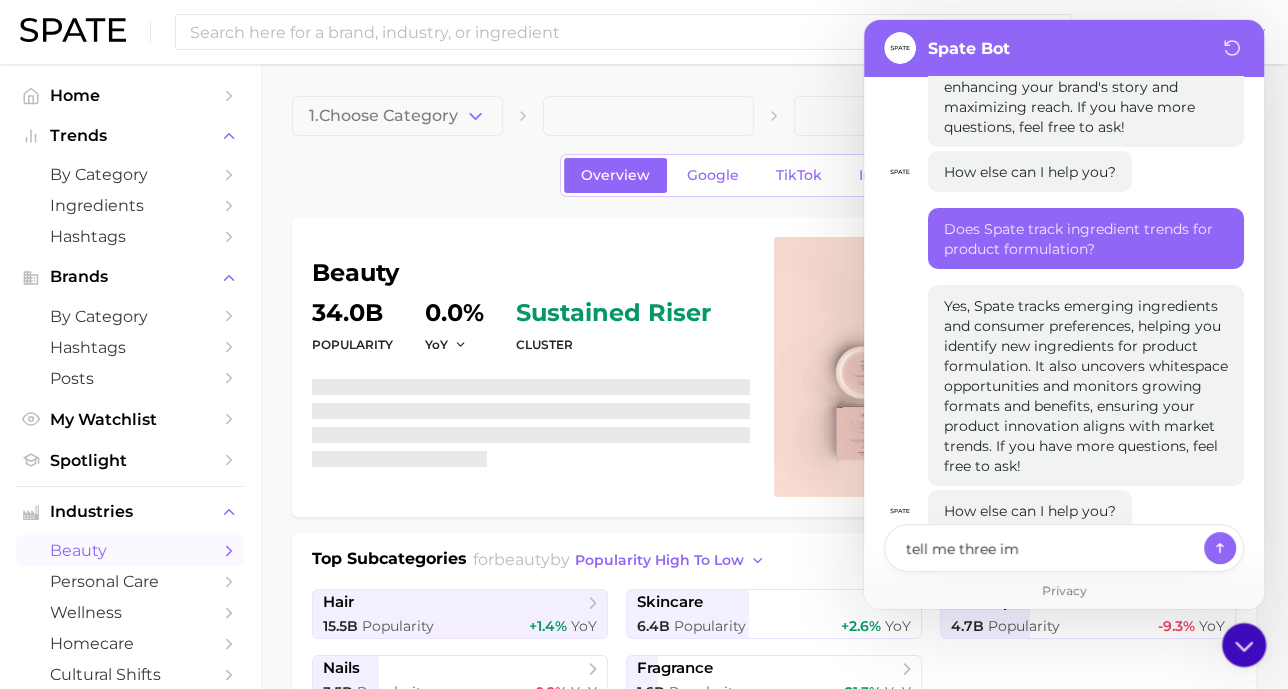 type on "x" 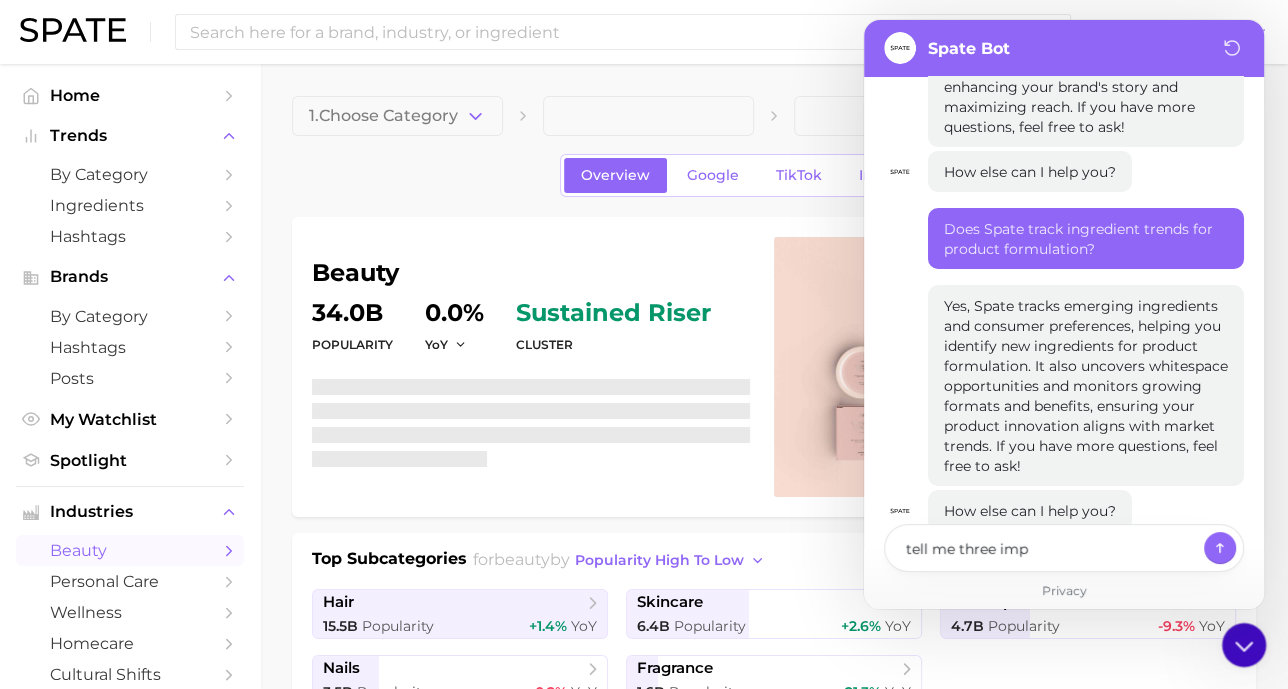 type on "x" 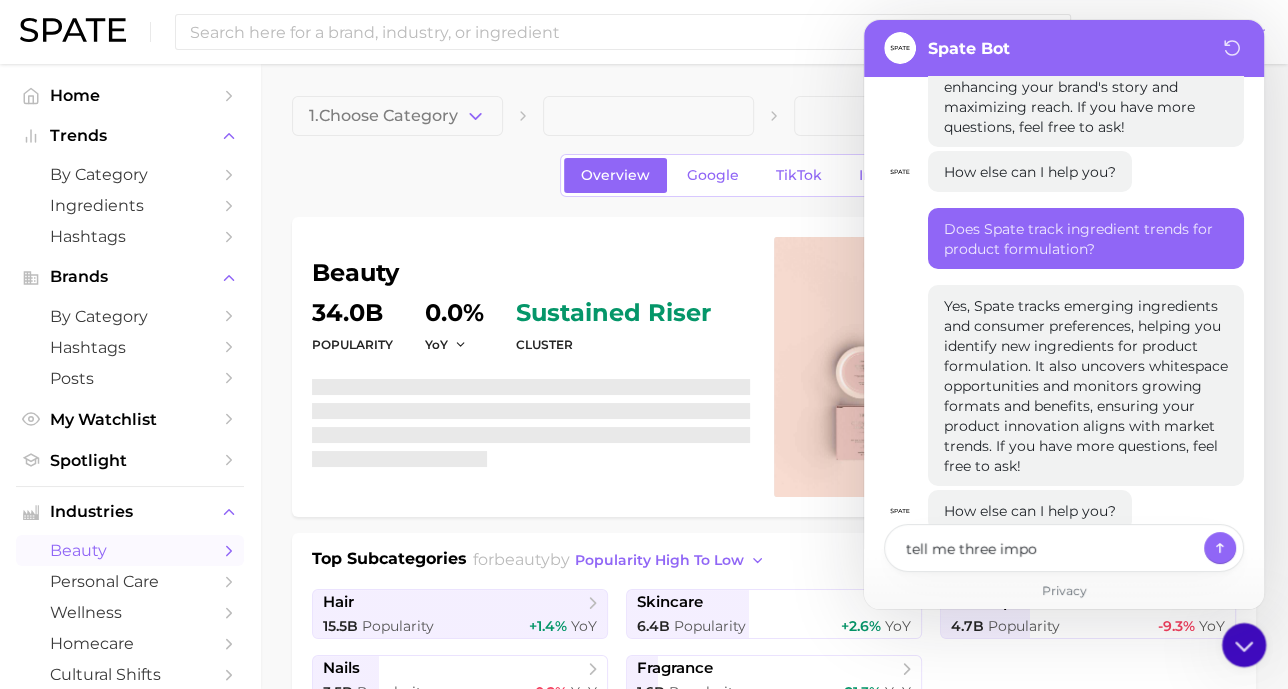 type on "x" 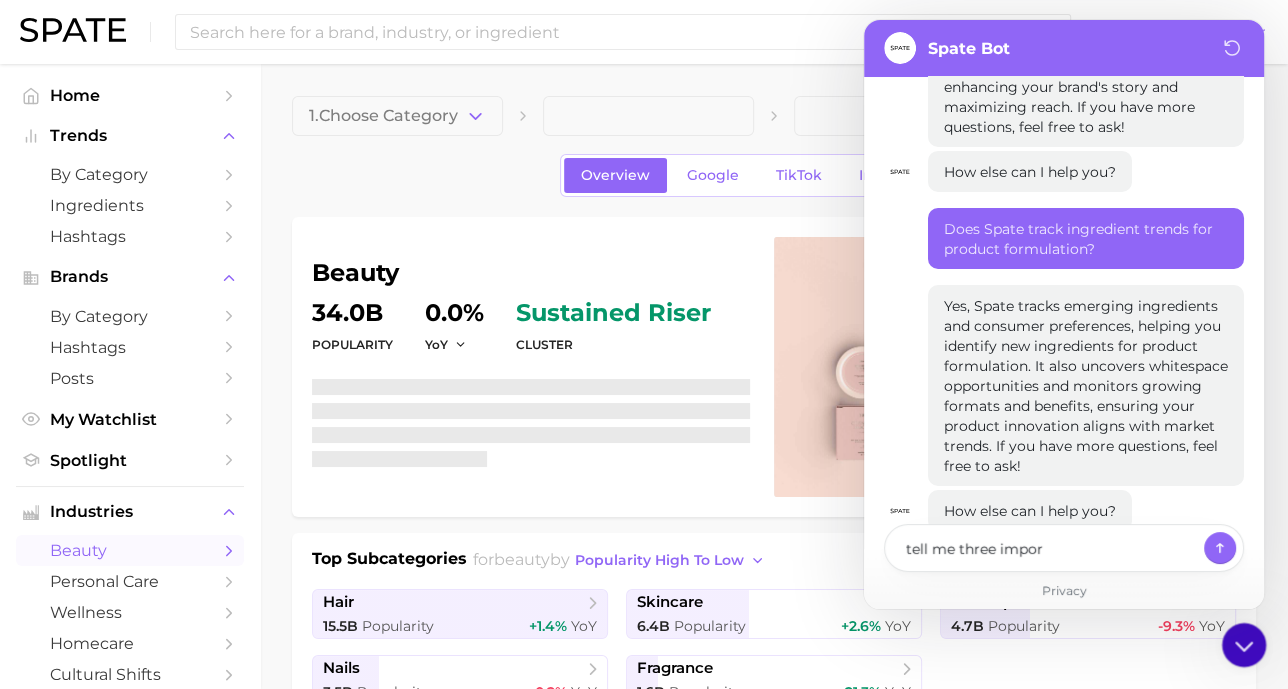 type on "x" 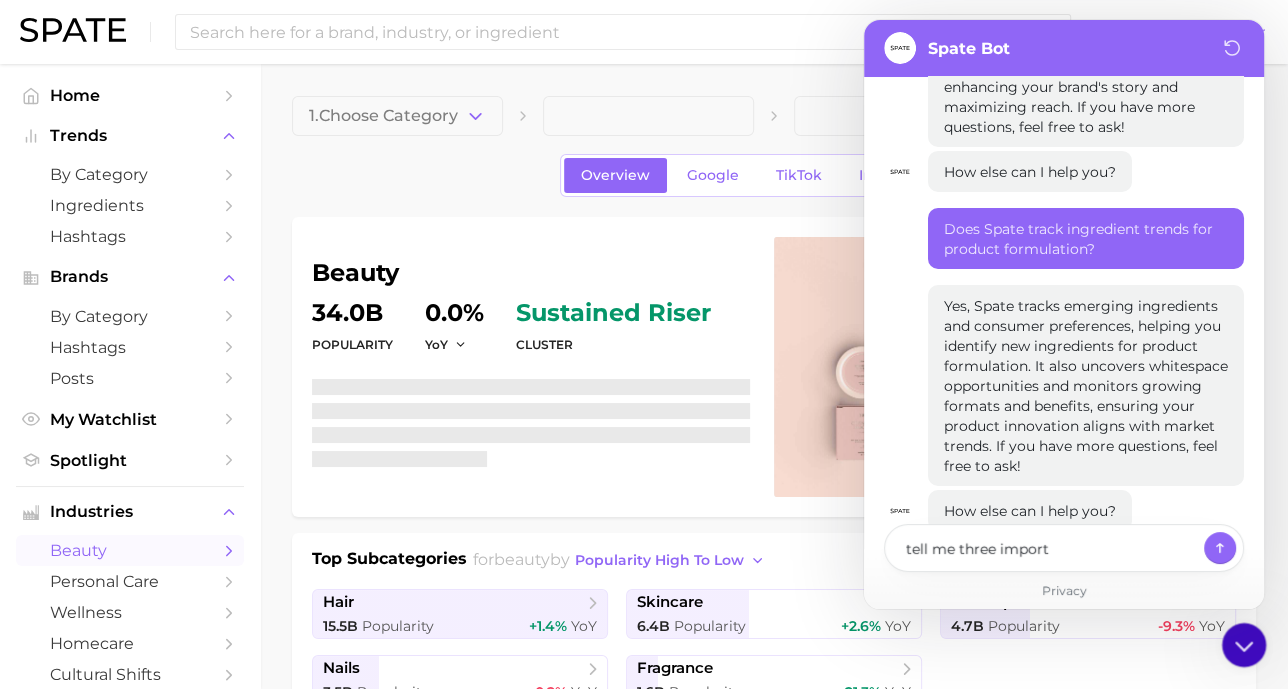 type on "x" 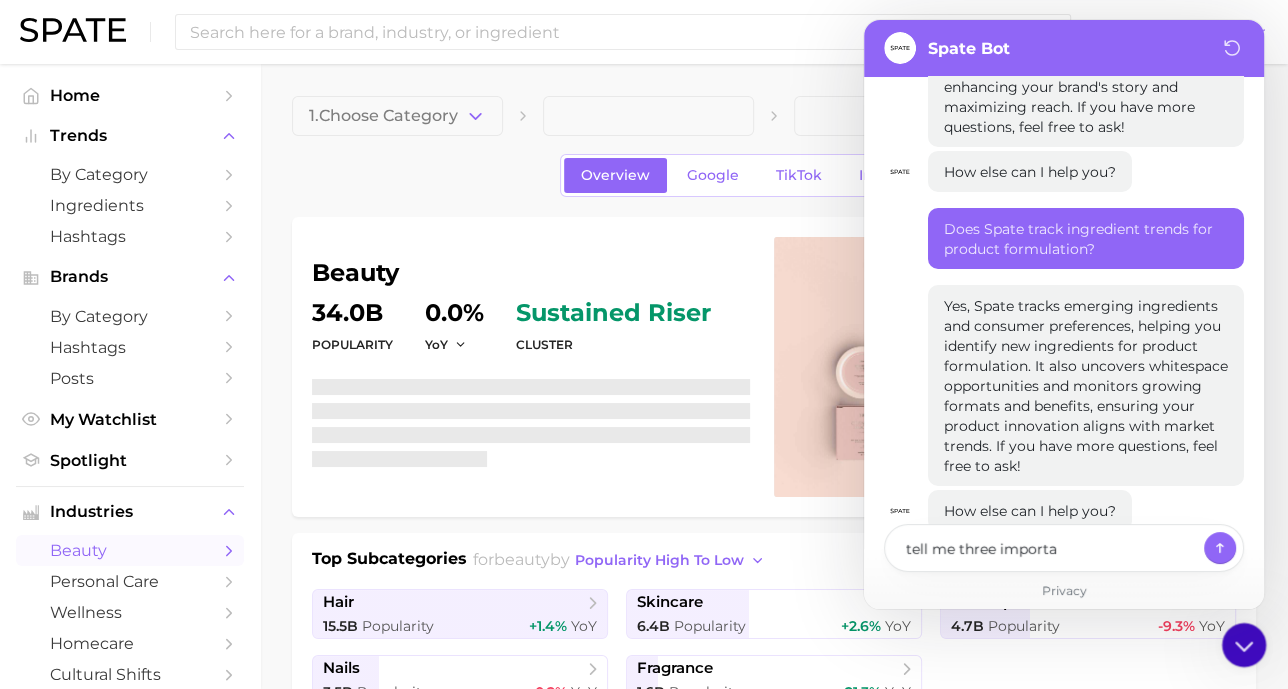 type on "x" 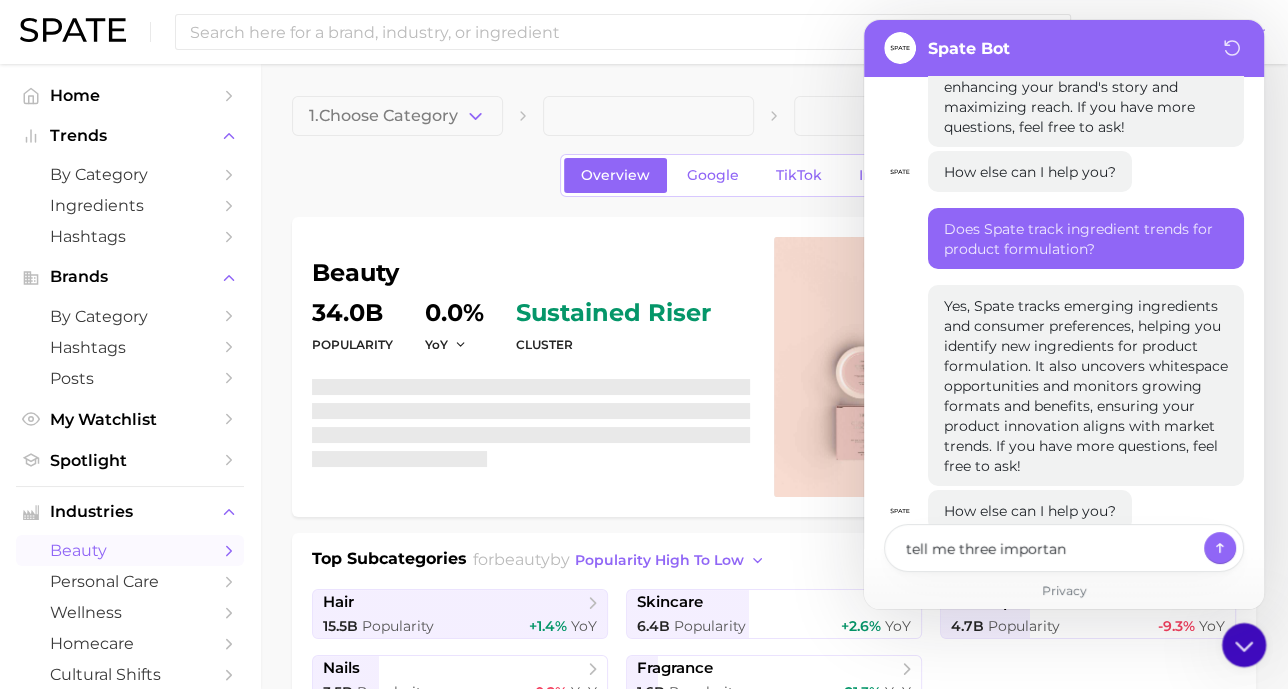 type on "x" 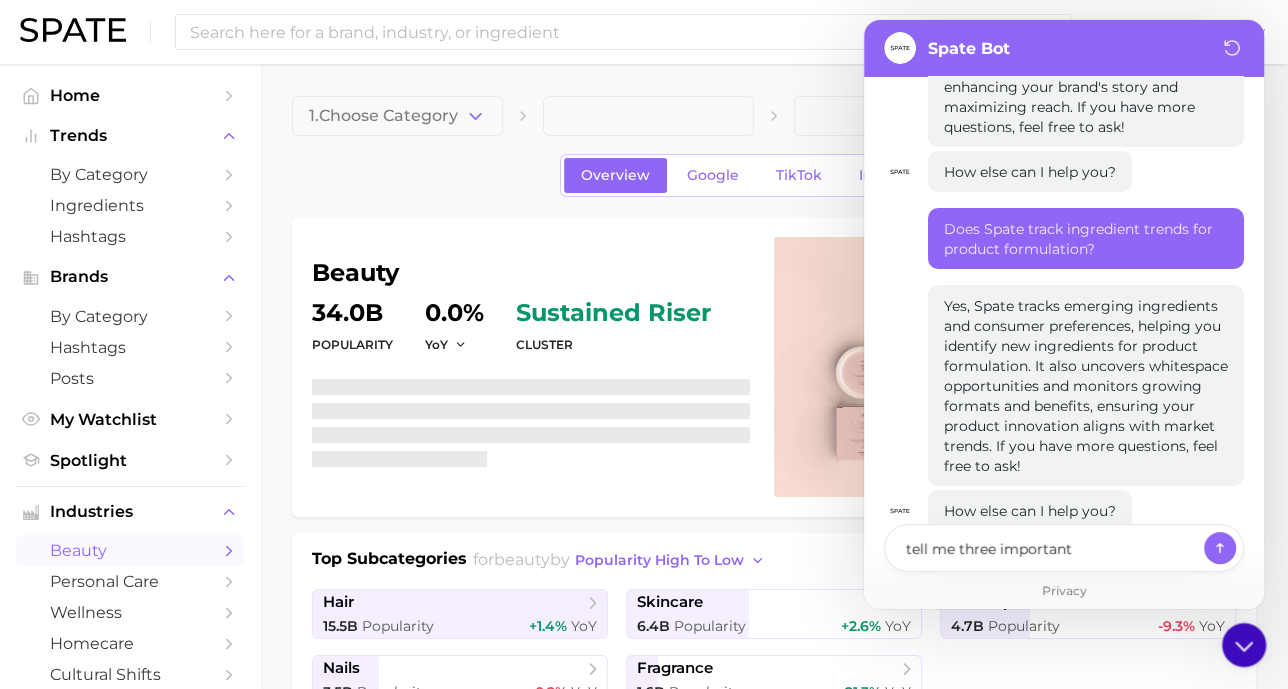 type on "x" 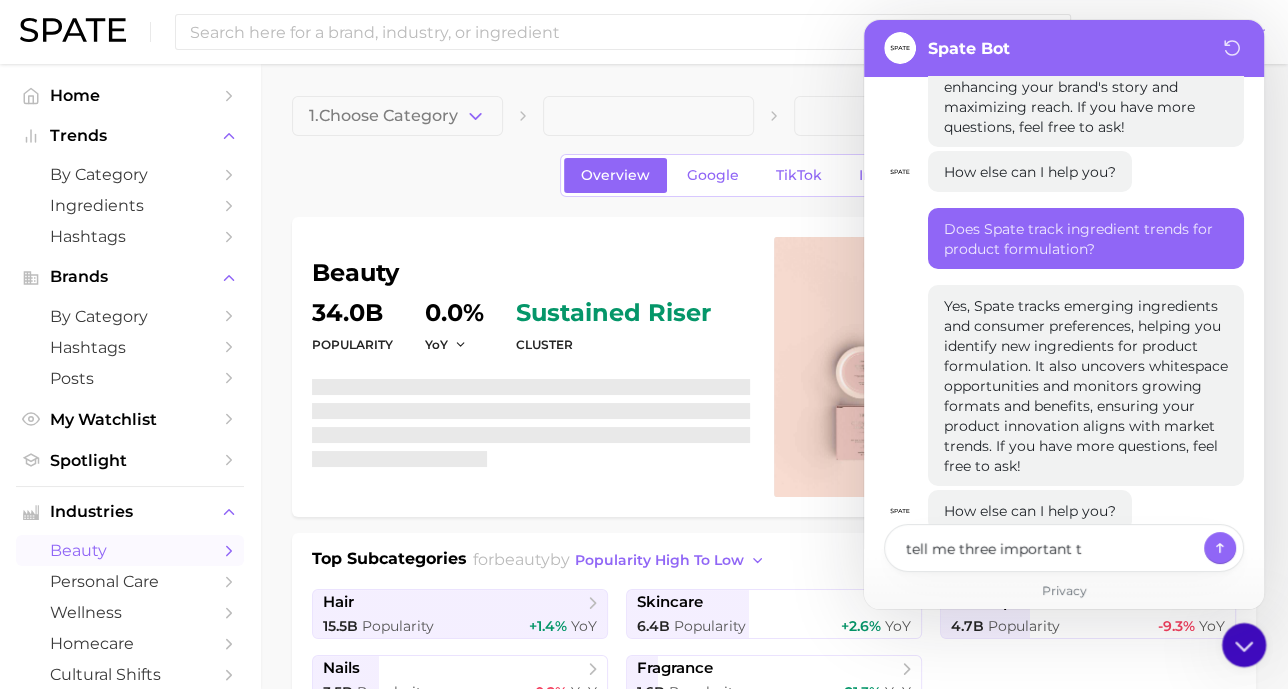 type on "tell me three important th" 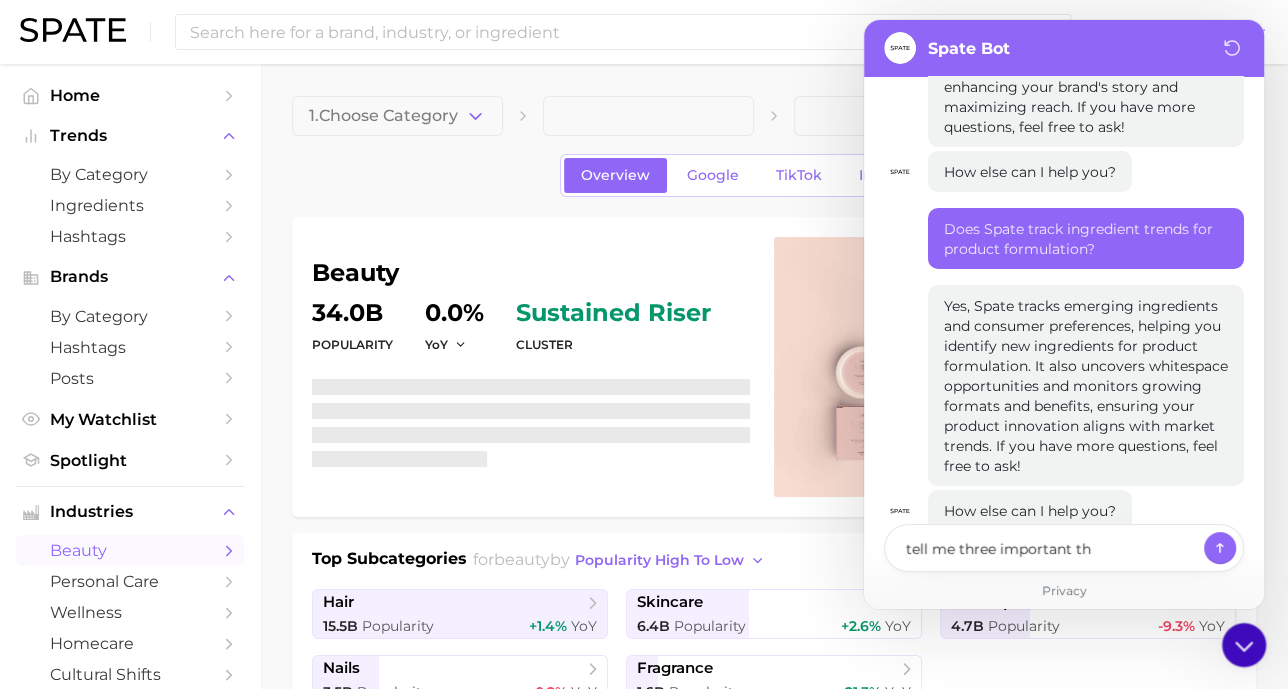 type on "x" 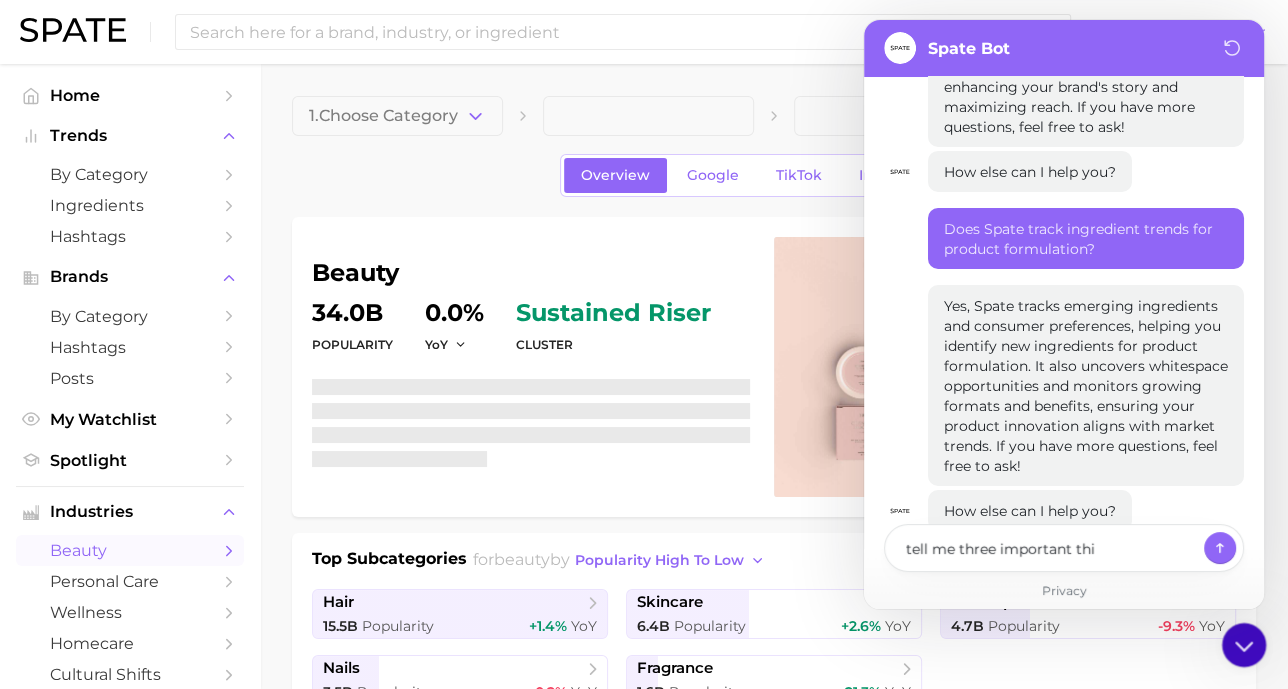 type on "x" 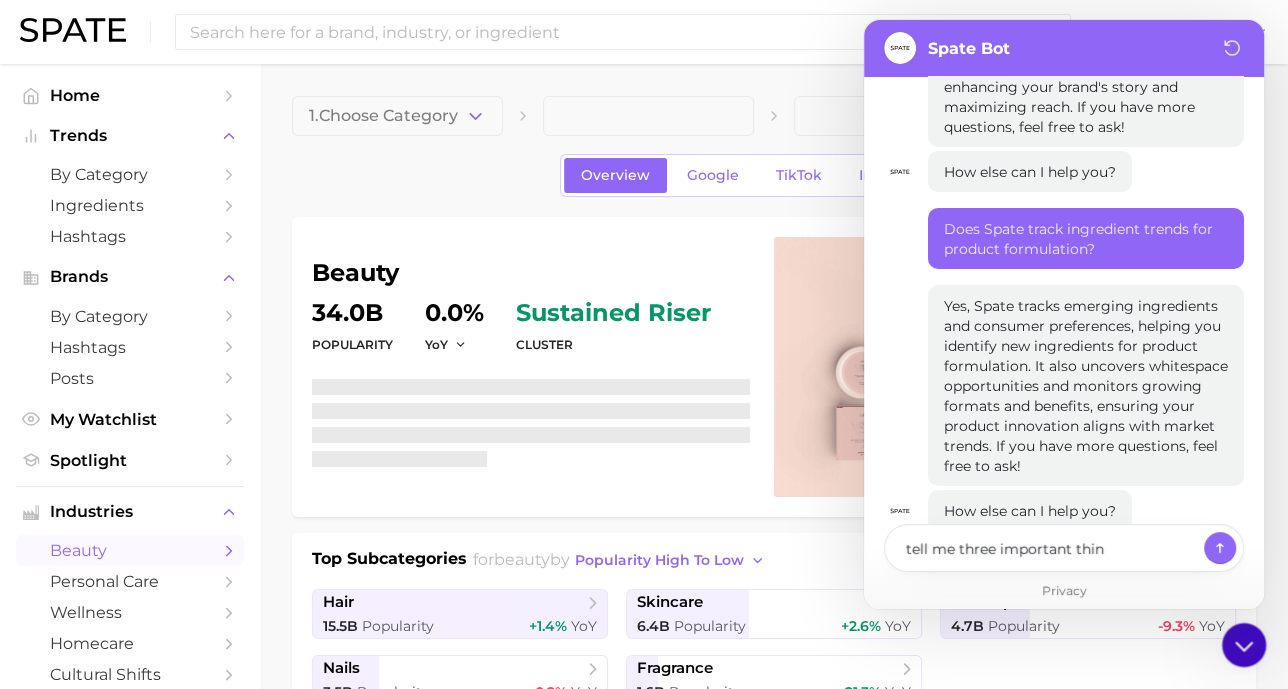 type on "tell me three important thing" 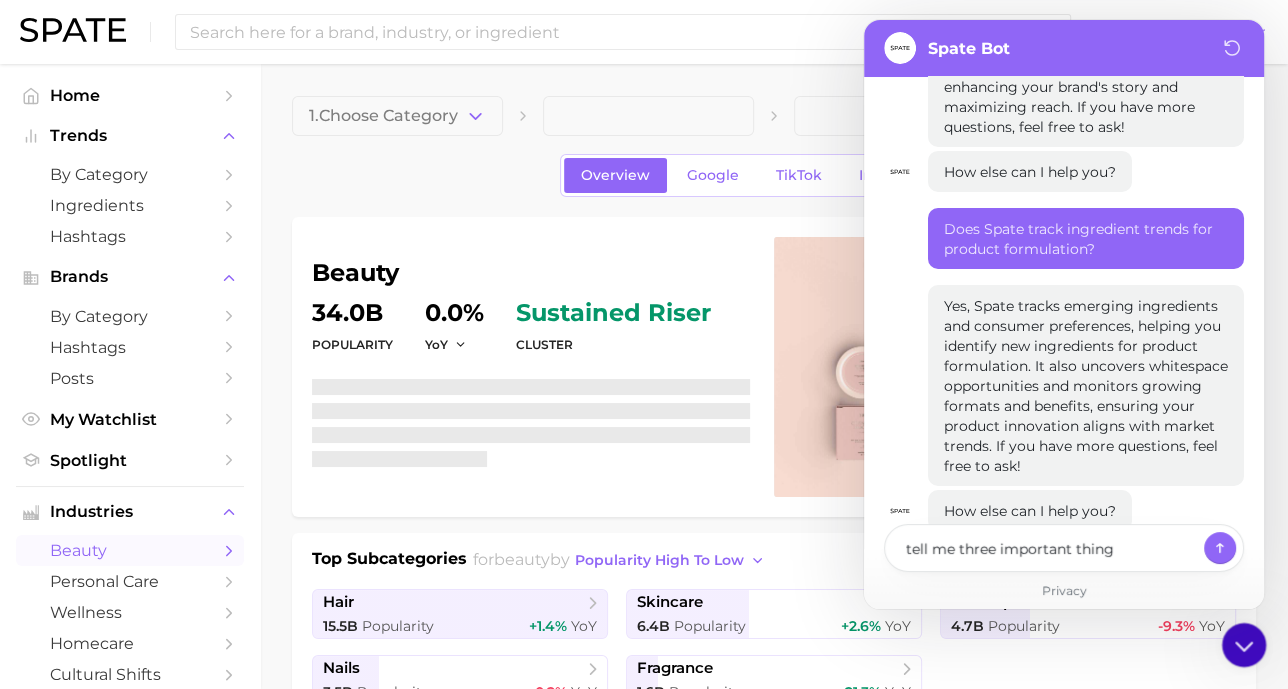 type on "x" 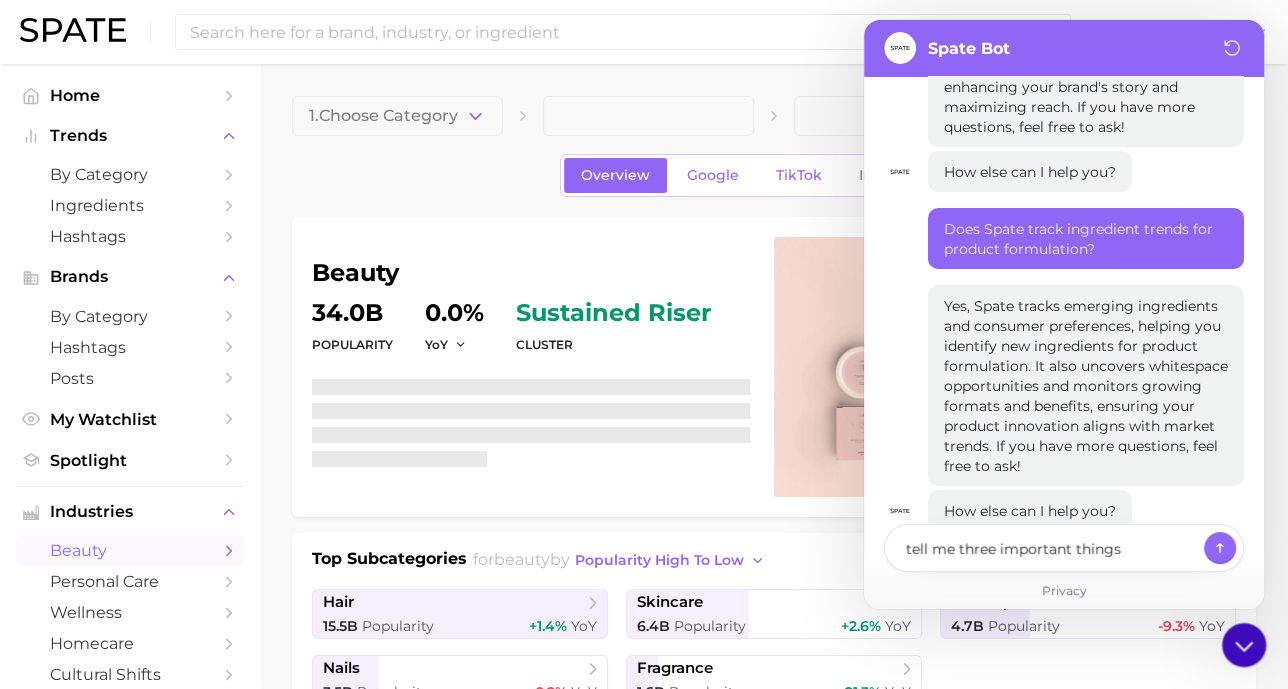 type on "x" 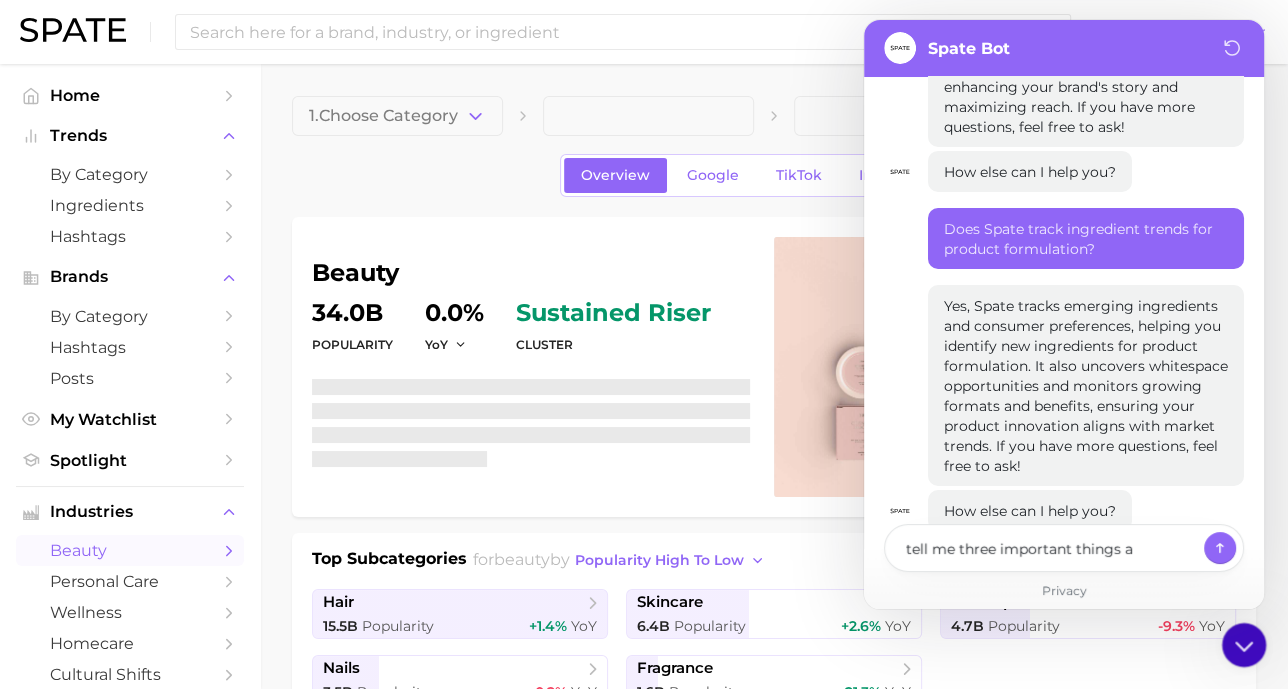 type on "x" 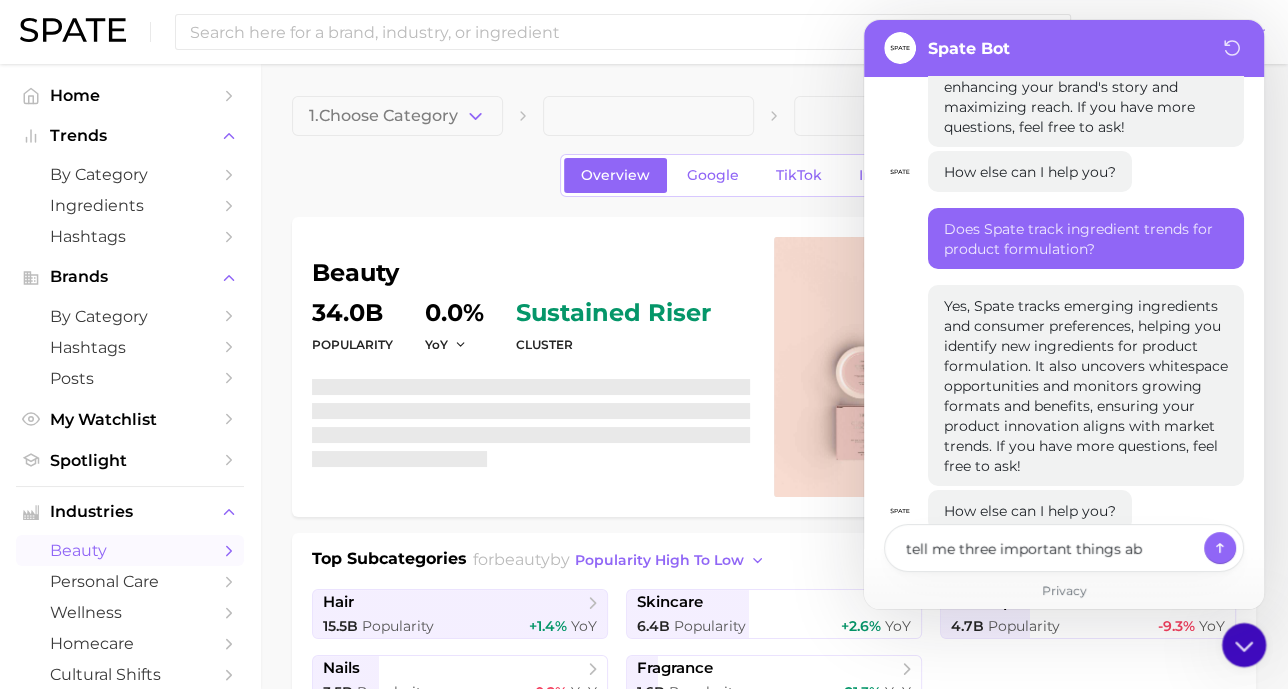 type on "x" 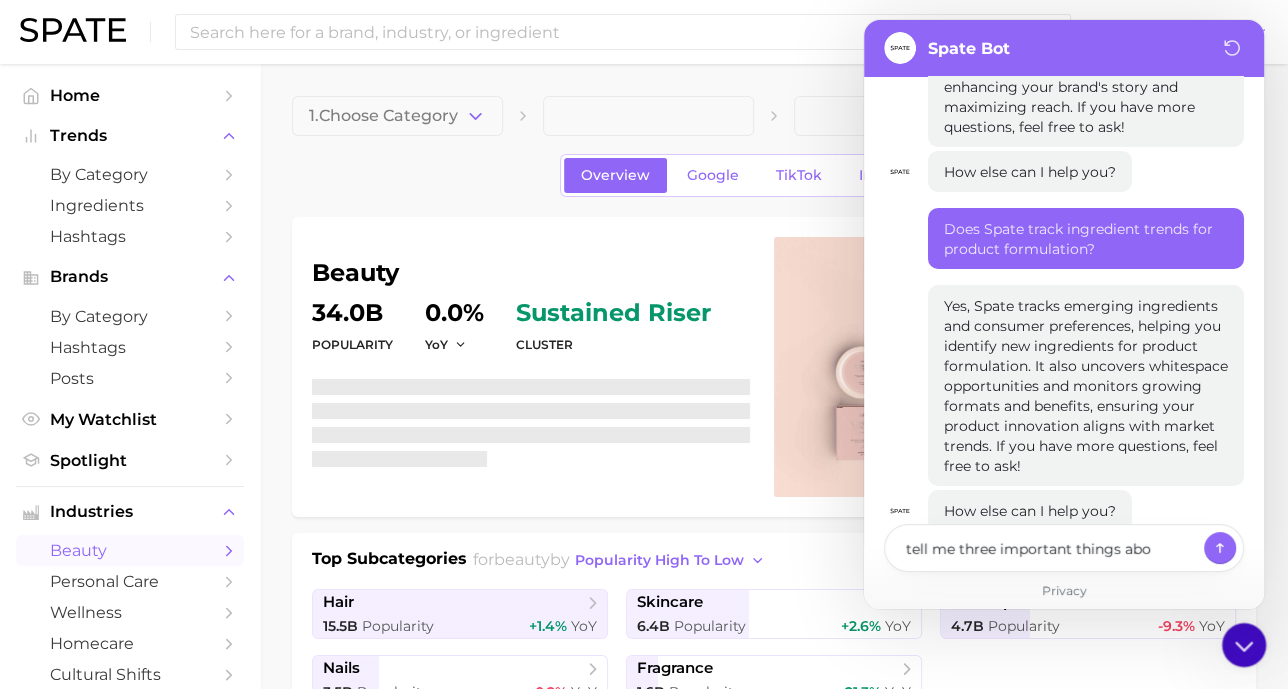 type on "x" 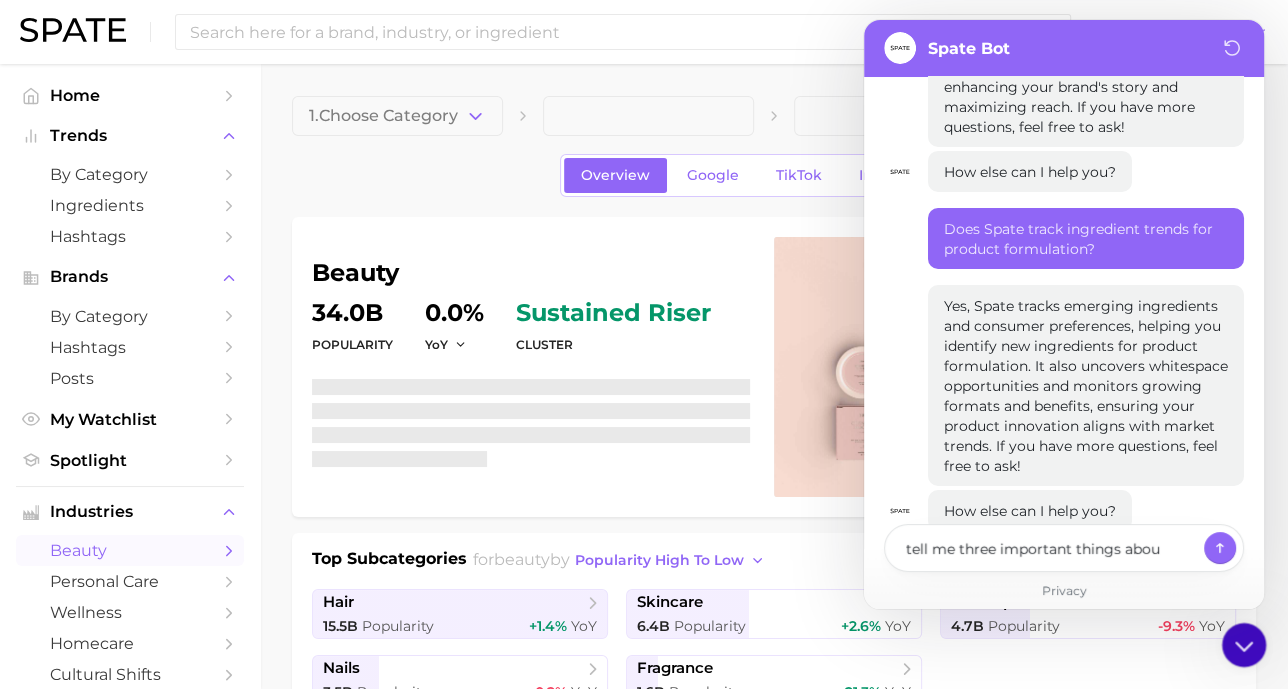 type on "x" 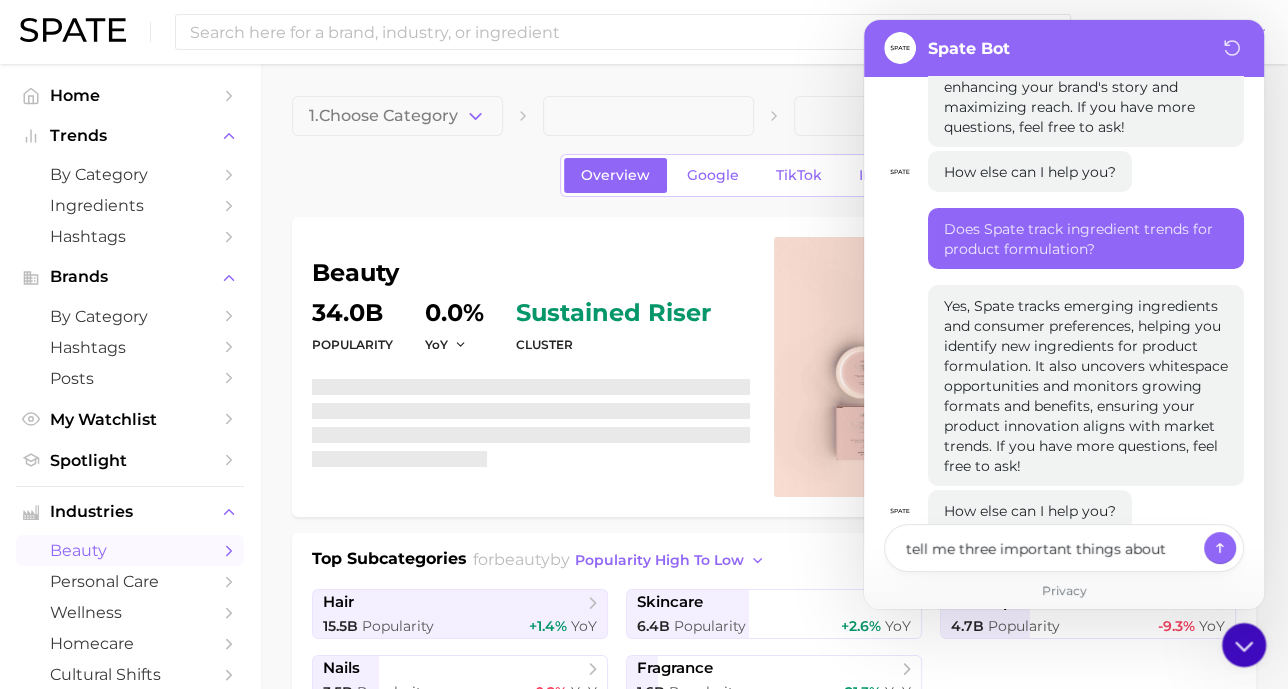 type on "x" 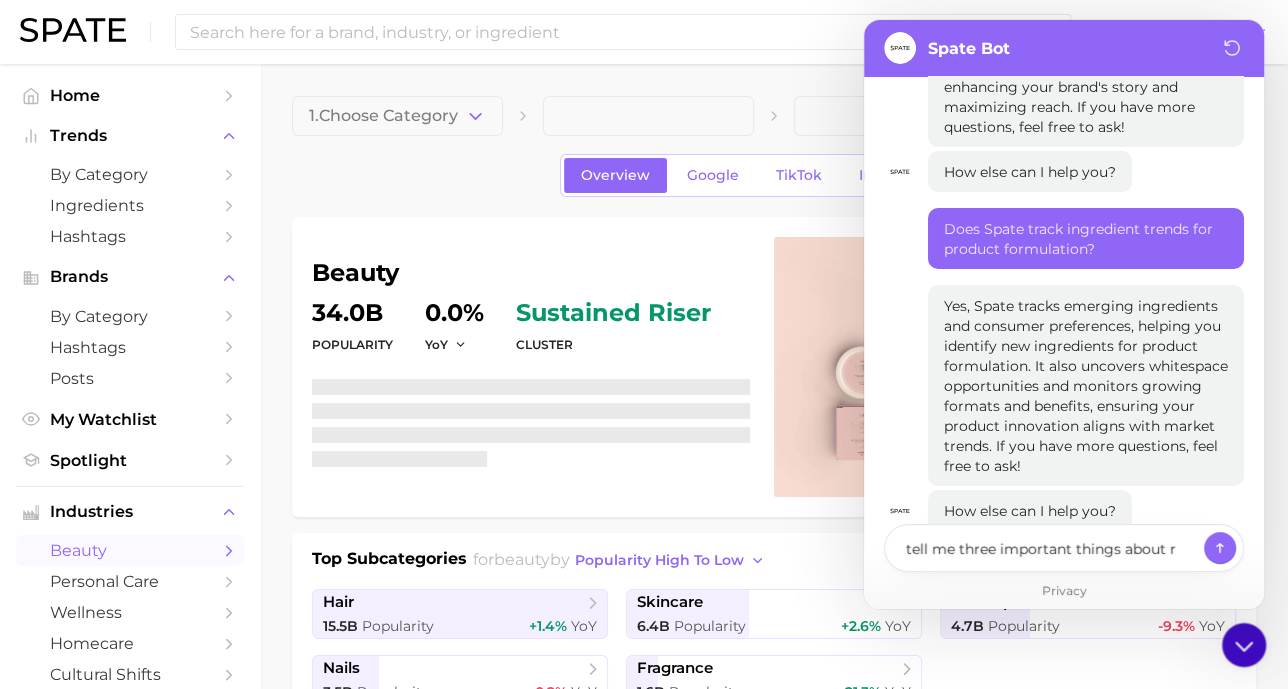 type on "x" 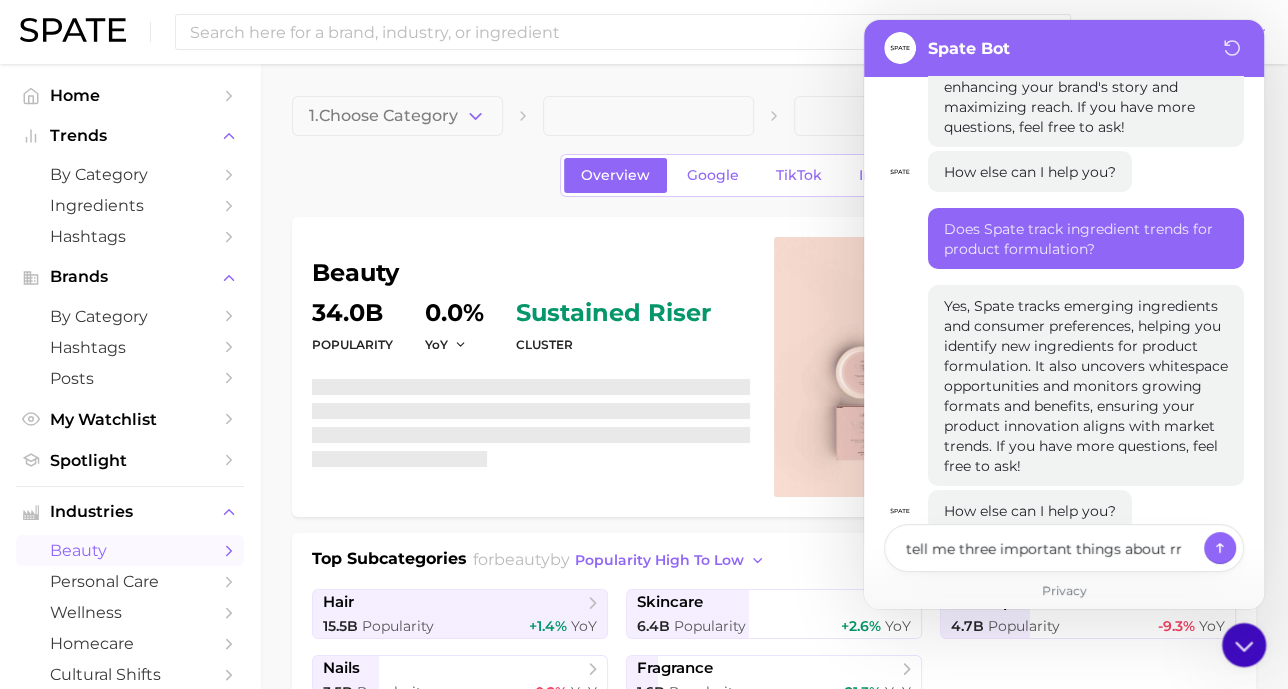 type on "x" 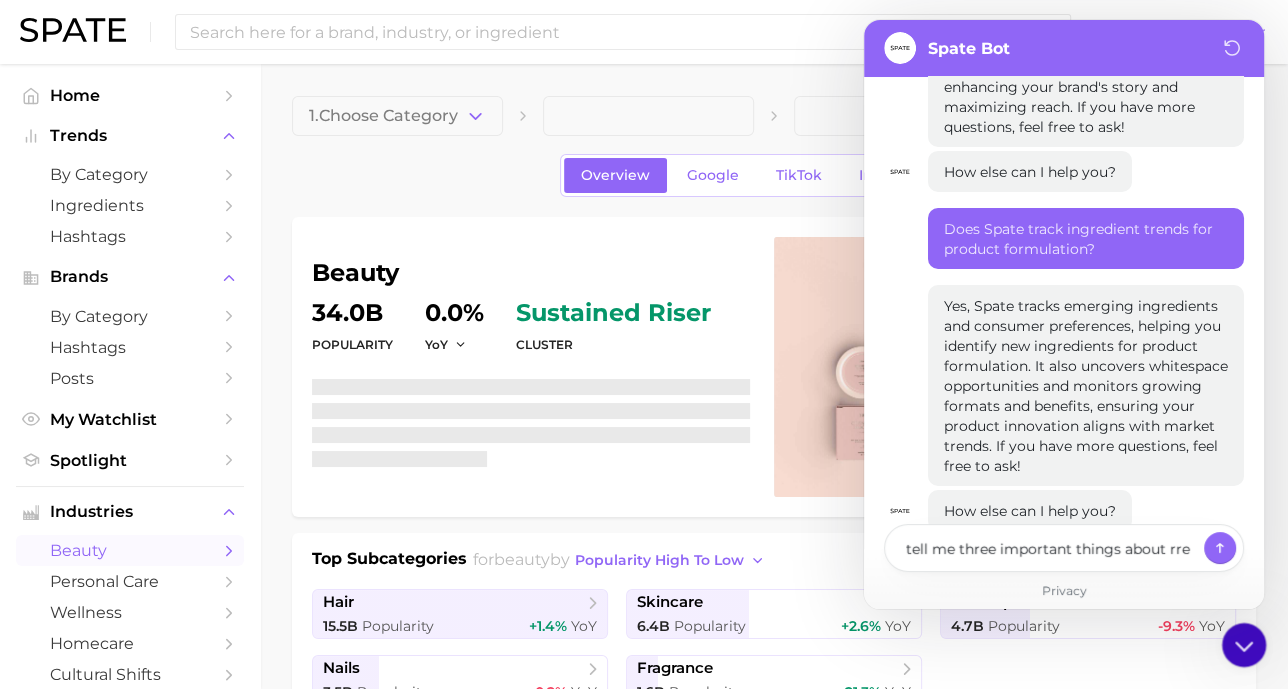 type on "x" 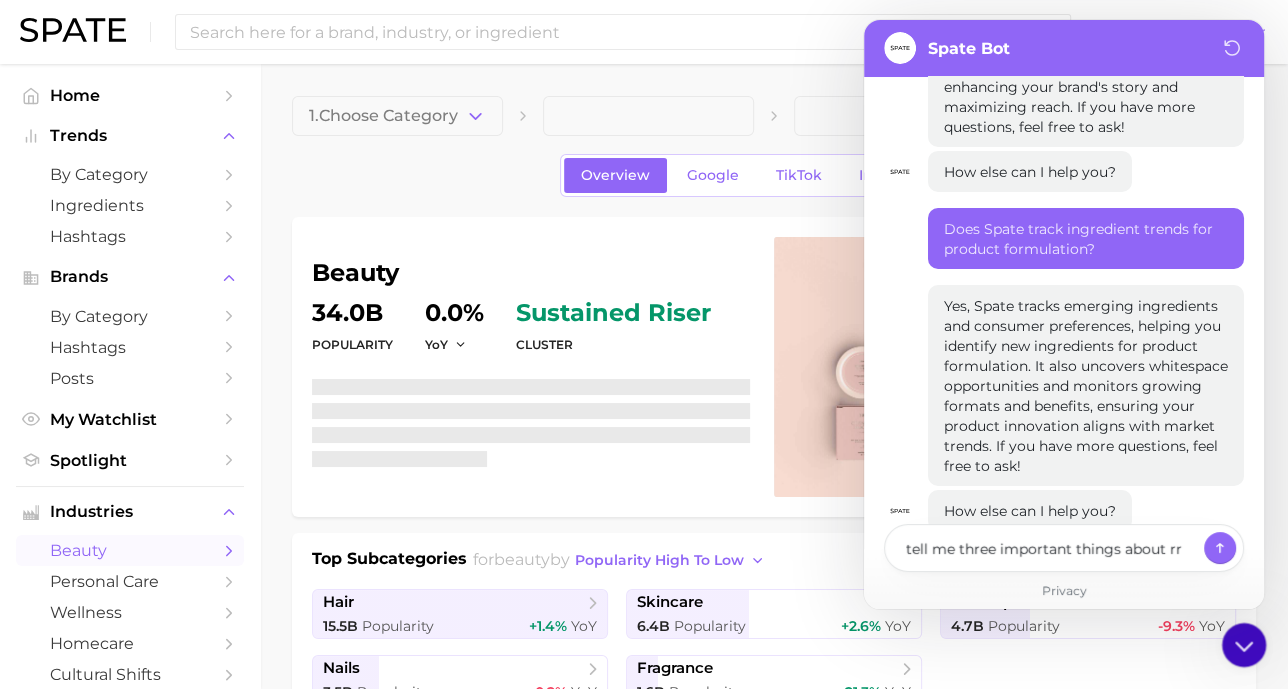 type on "x" 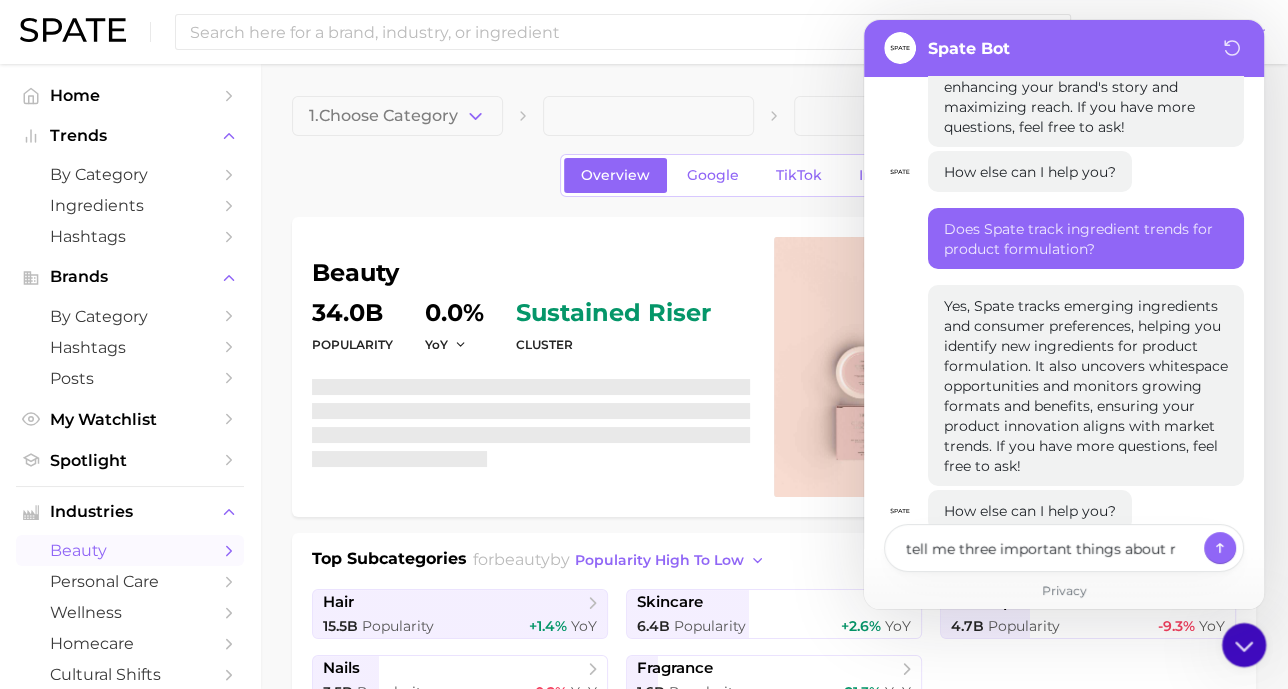 type on "x" 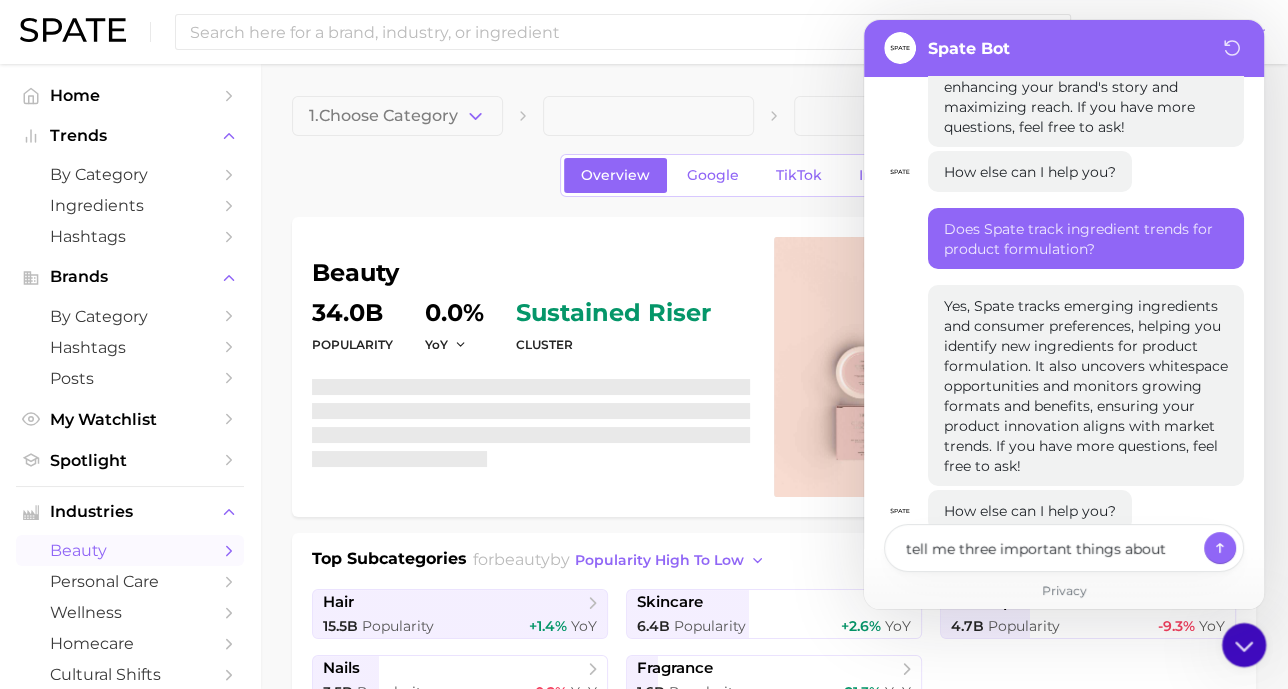 type on "x" 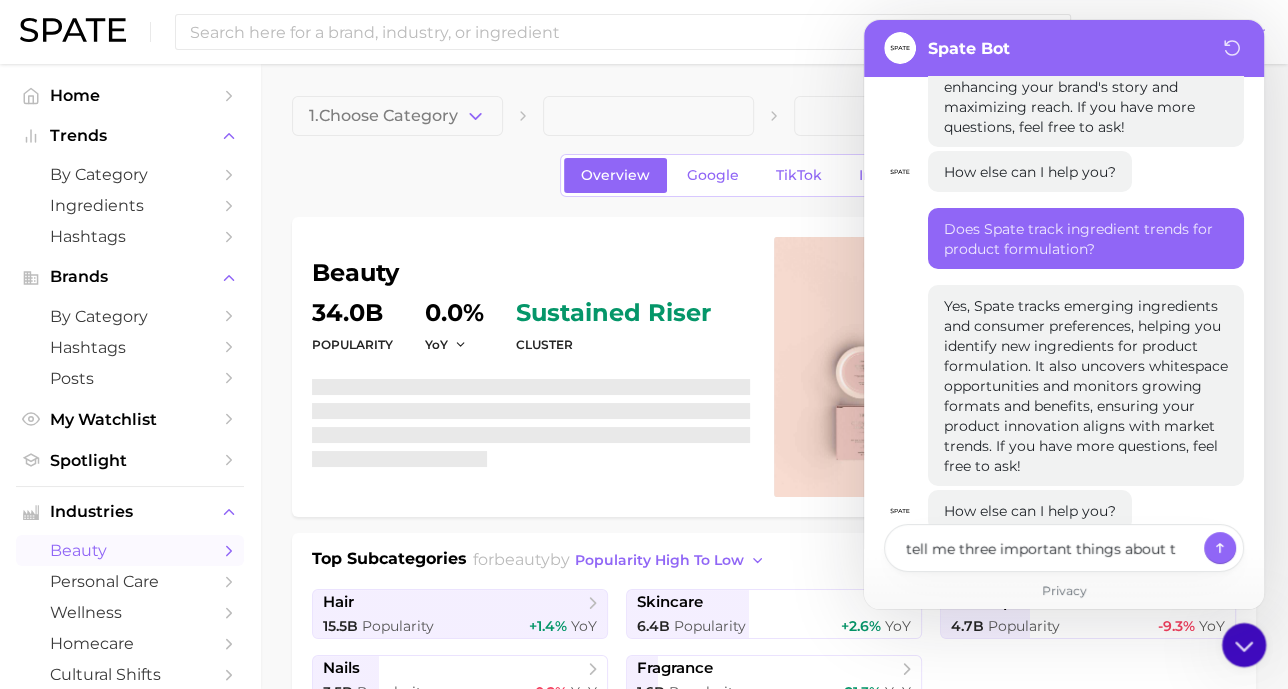 type on "x" 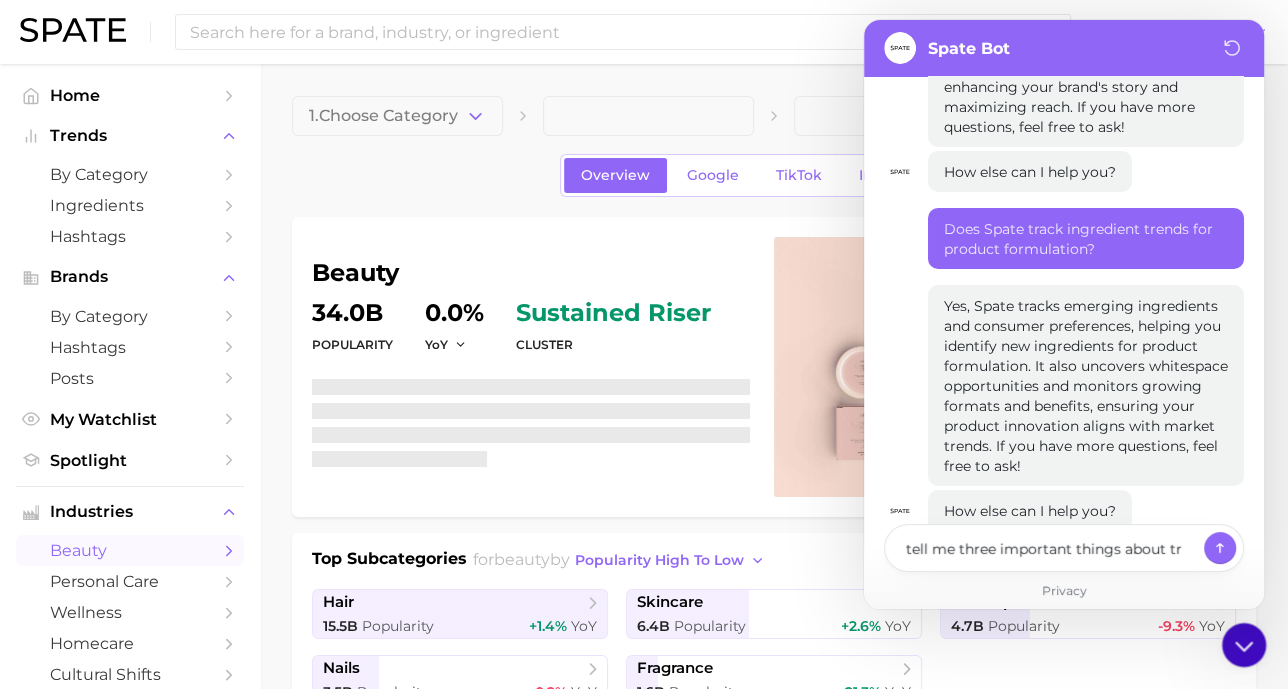 type on "x" 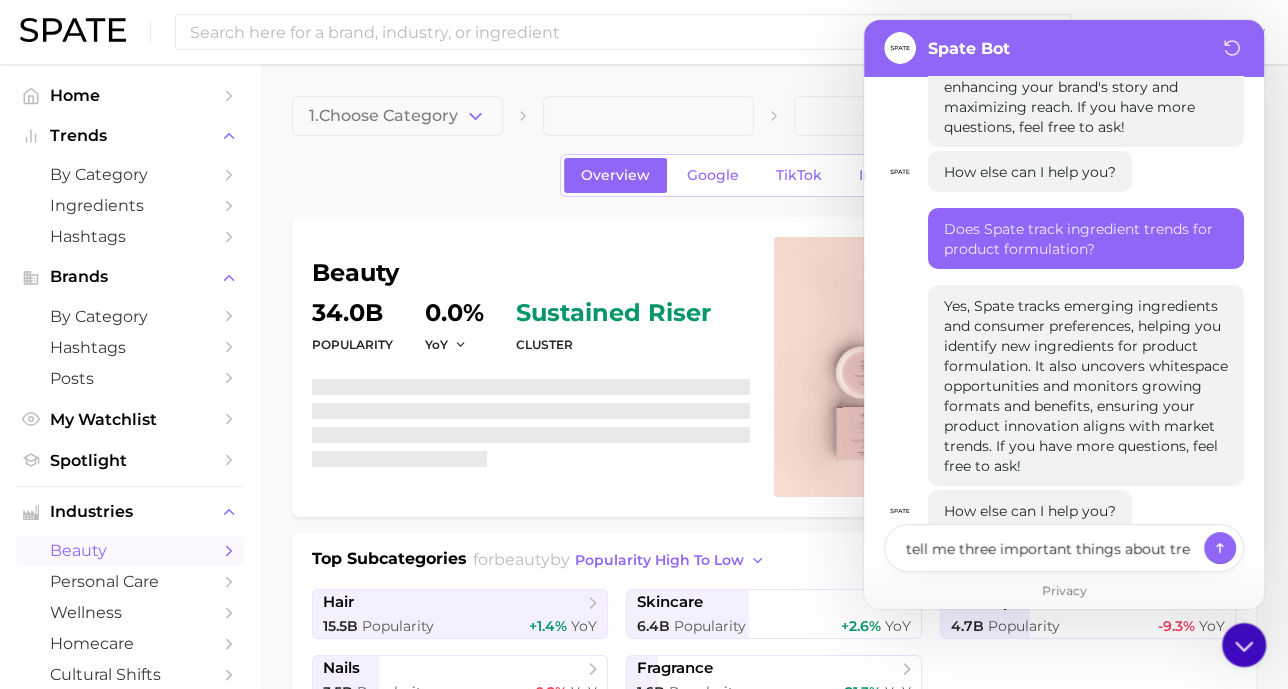 type on "x" 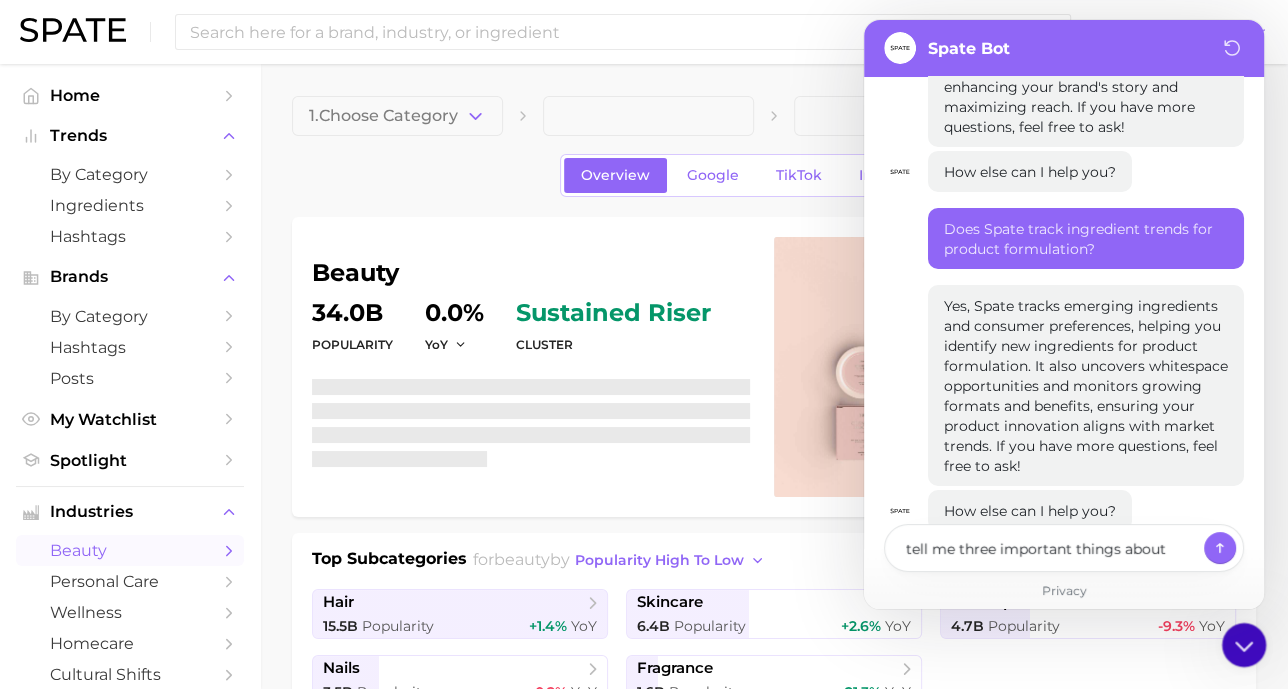 type on "x" 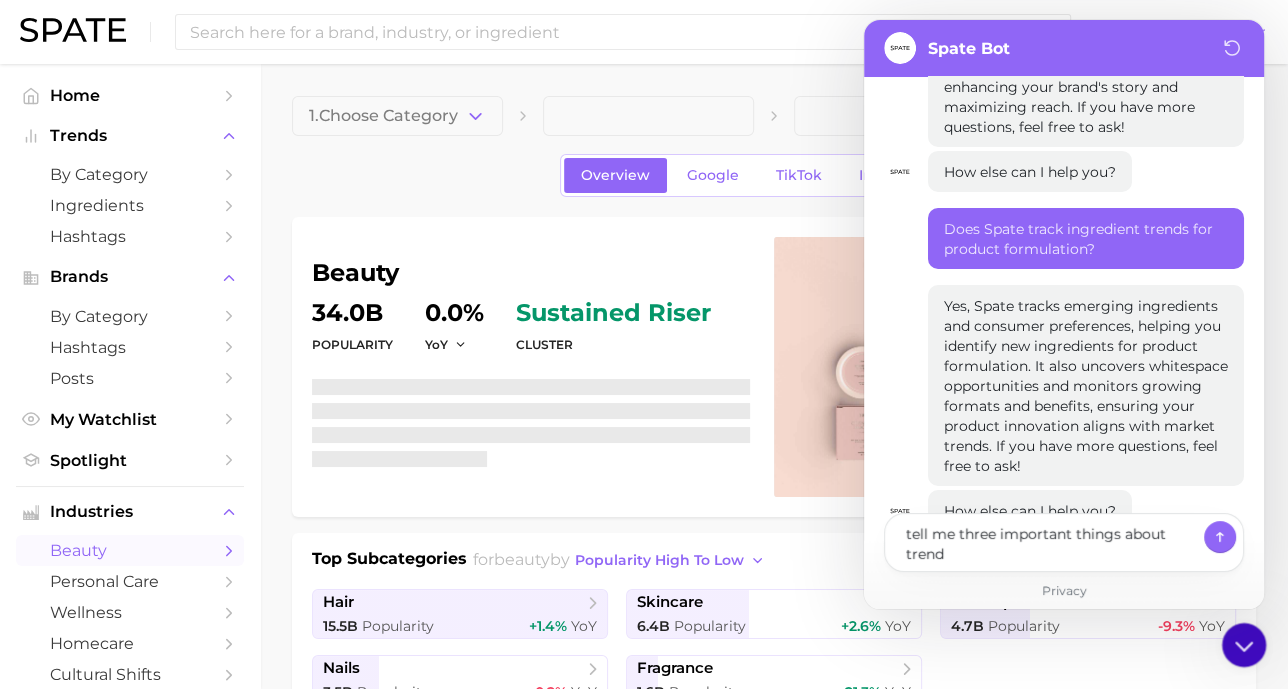 type on "x" 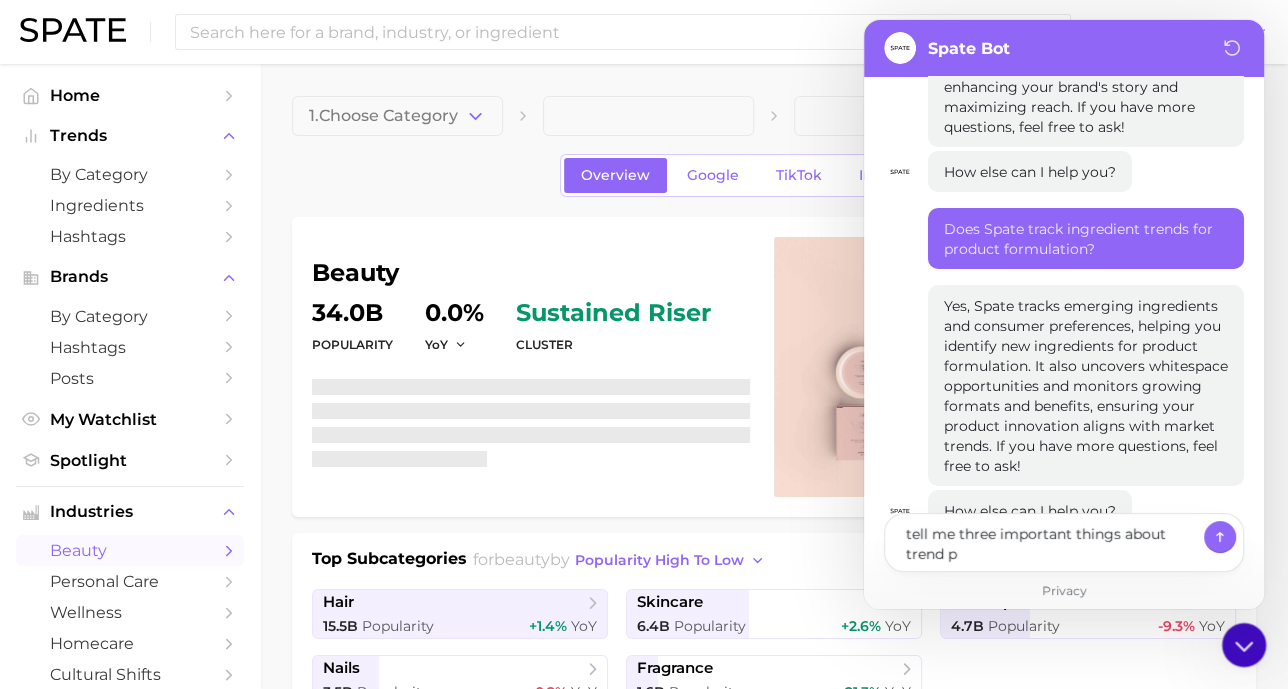 type on "x" 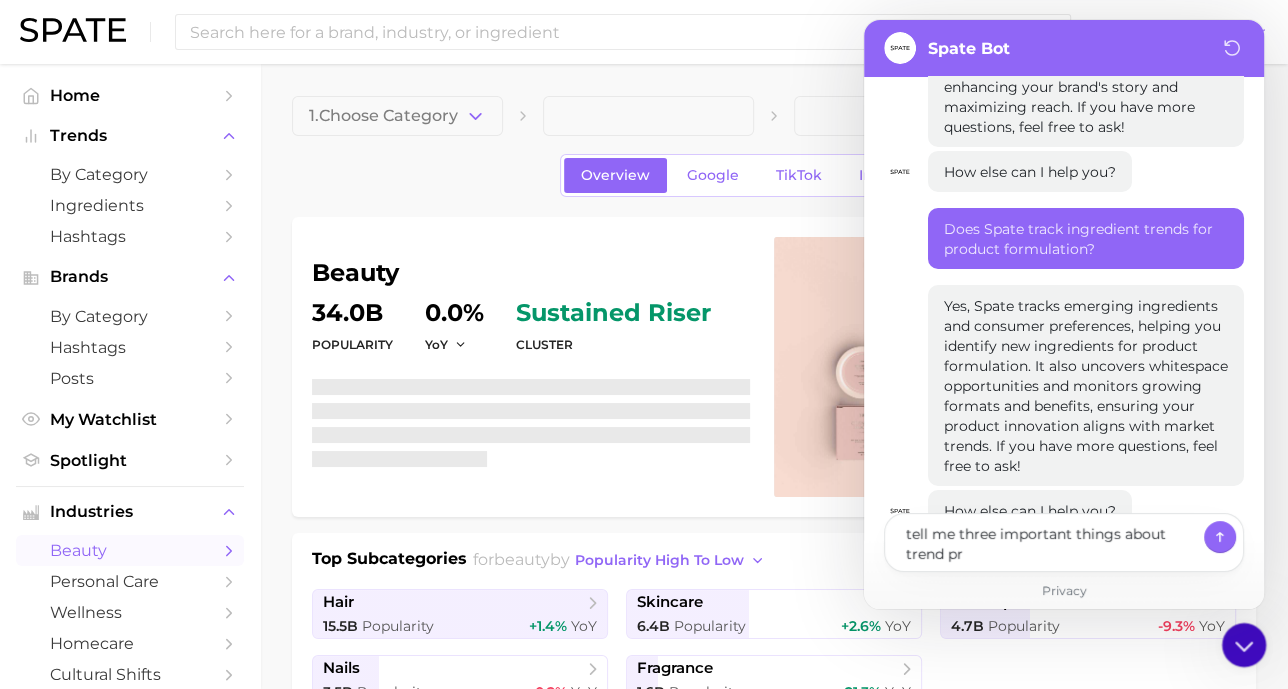 type on "x" 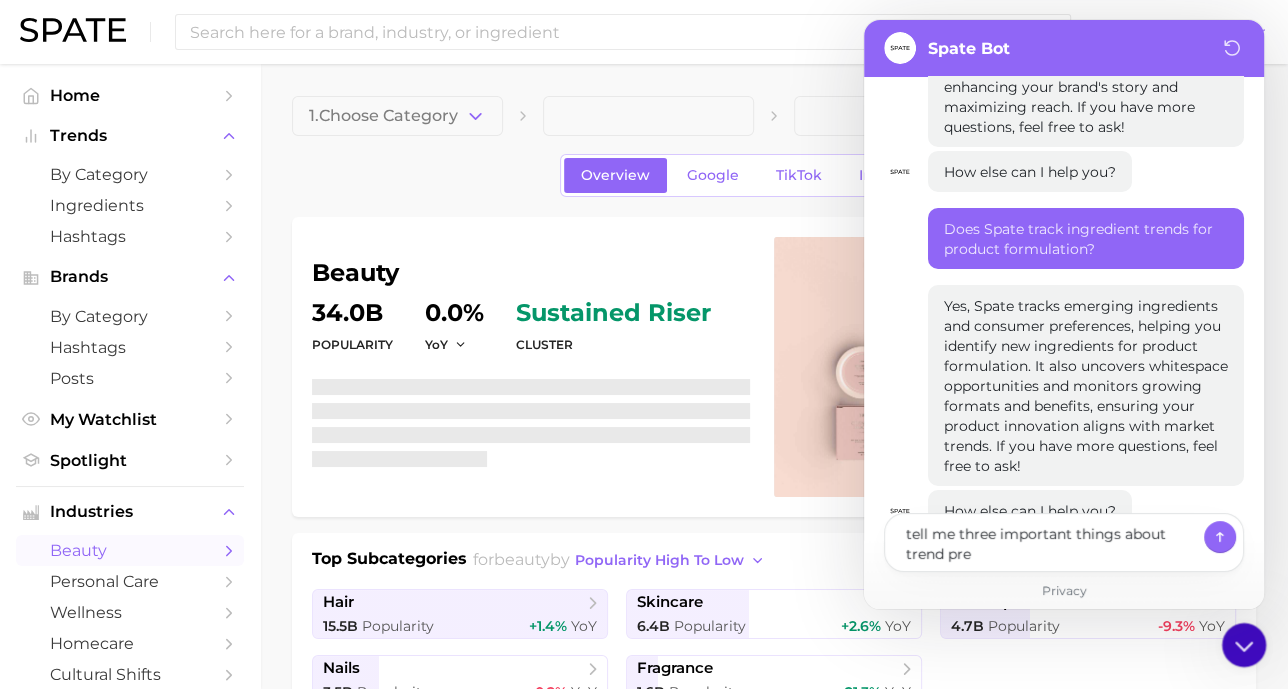 type on "x" 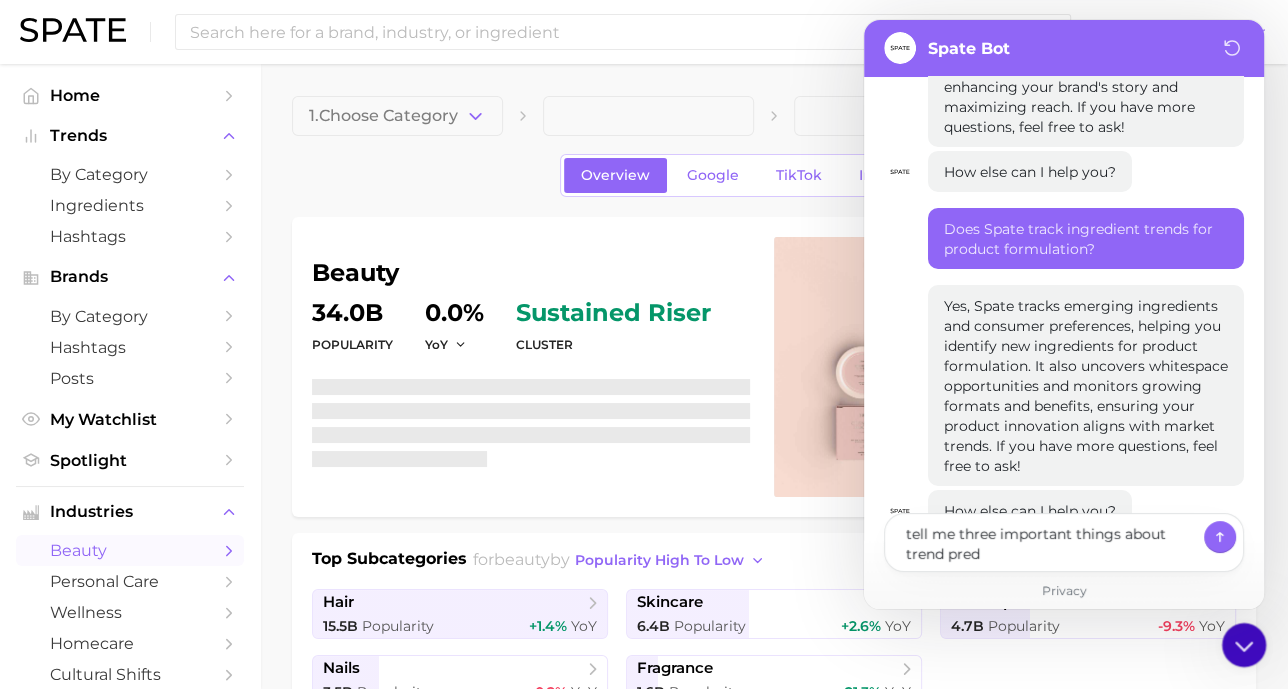 type on "x" 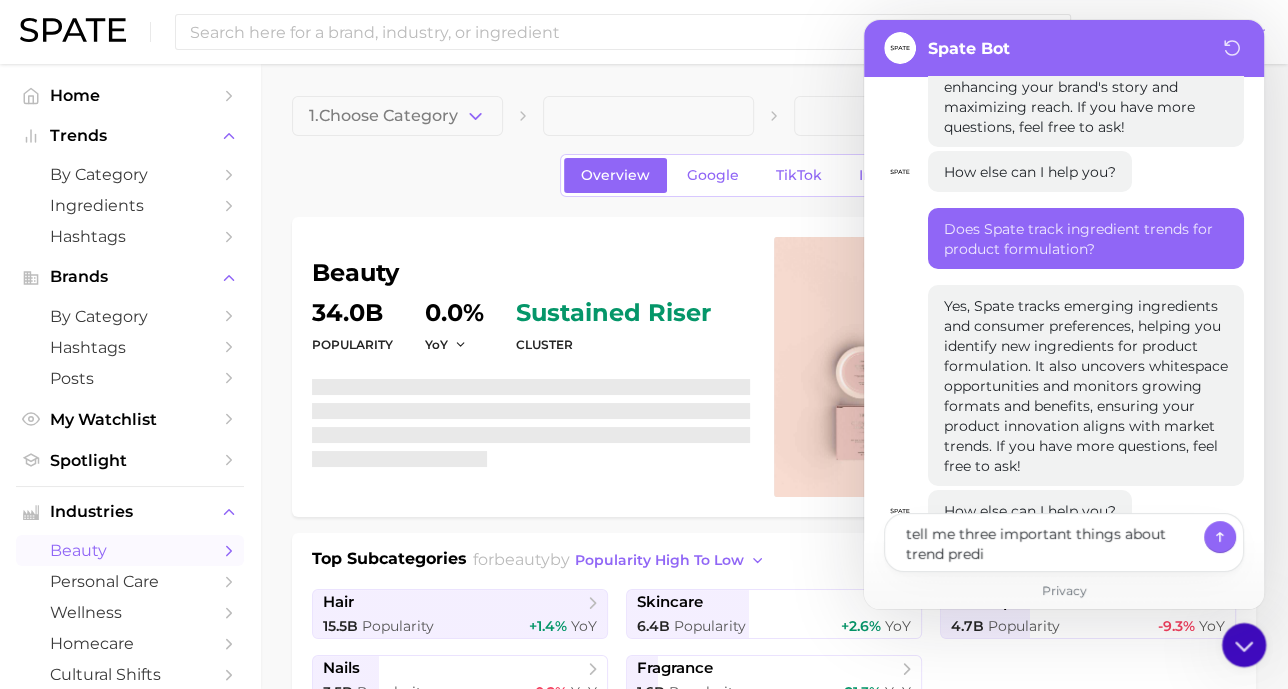 type on "x" 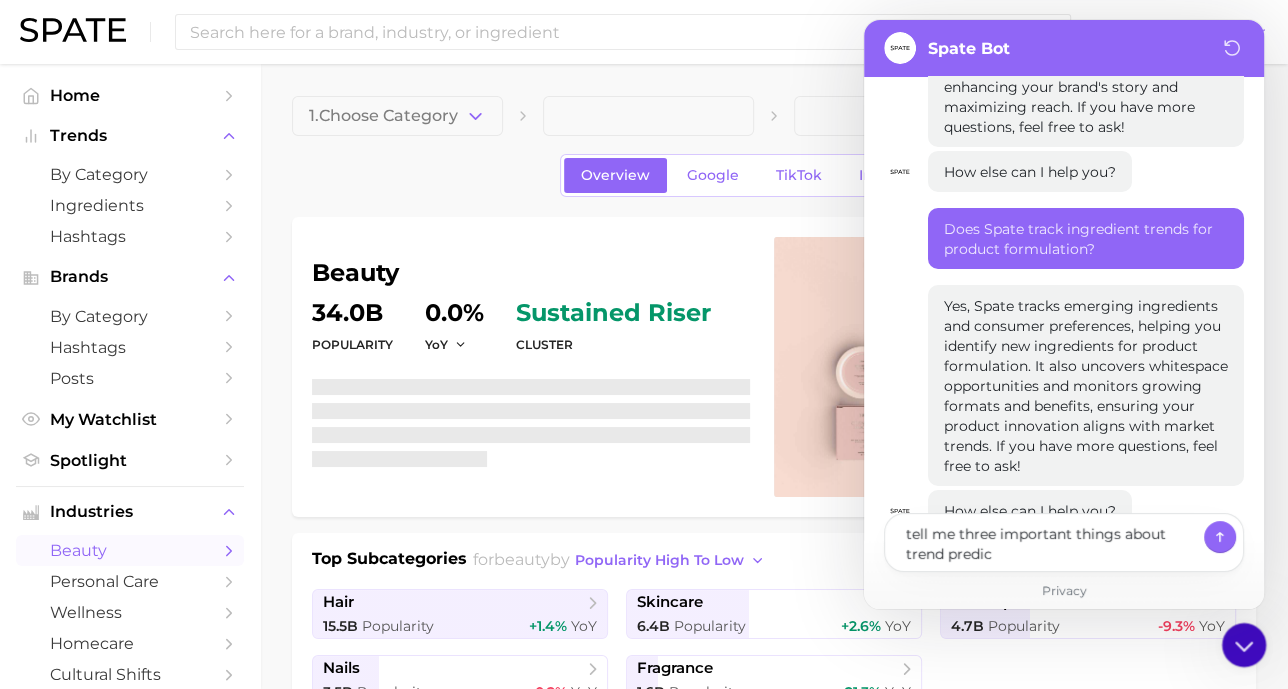 type on "x" 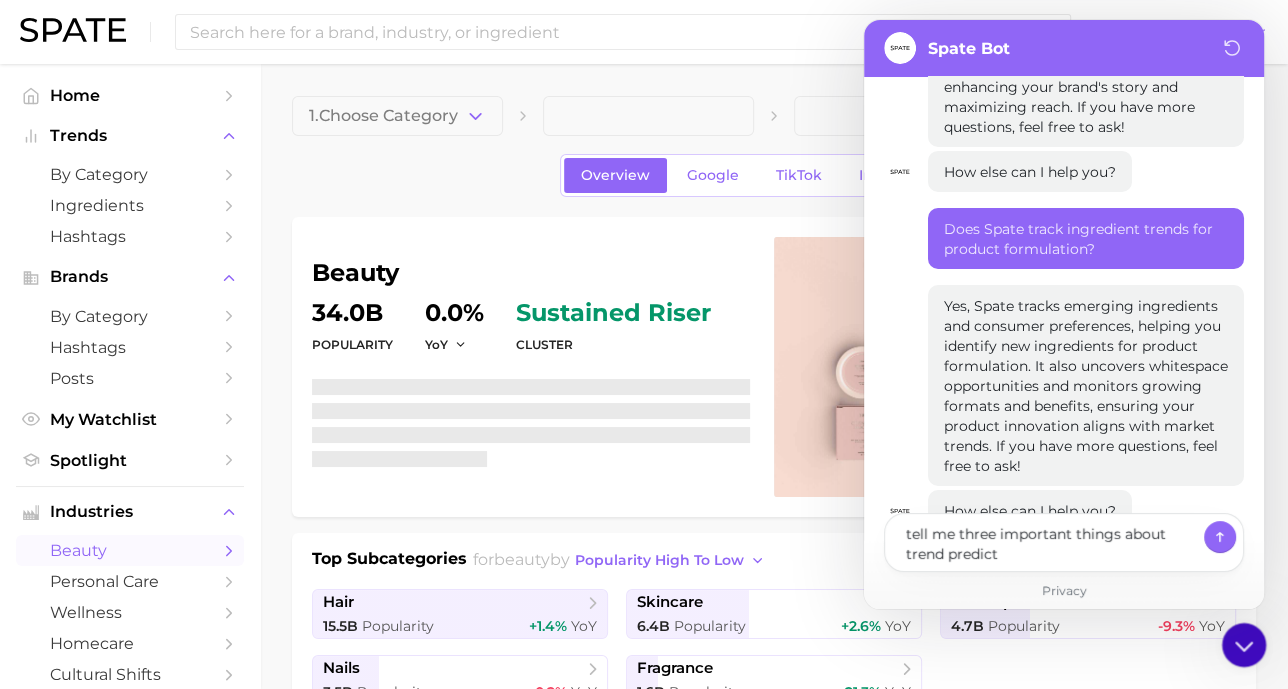type on "x" 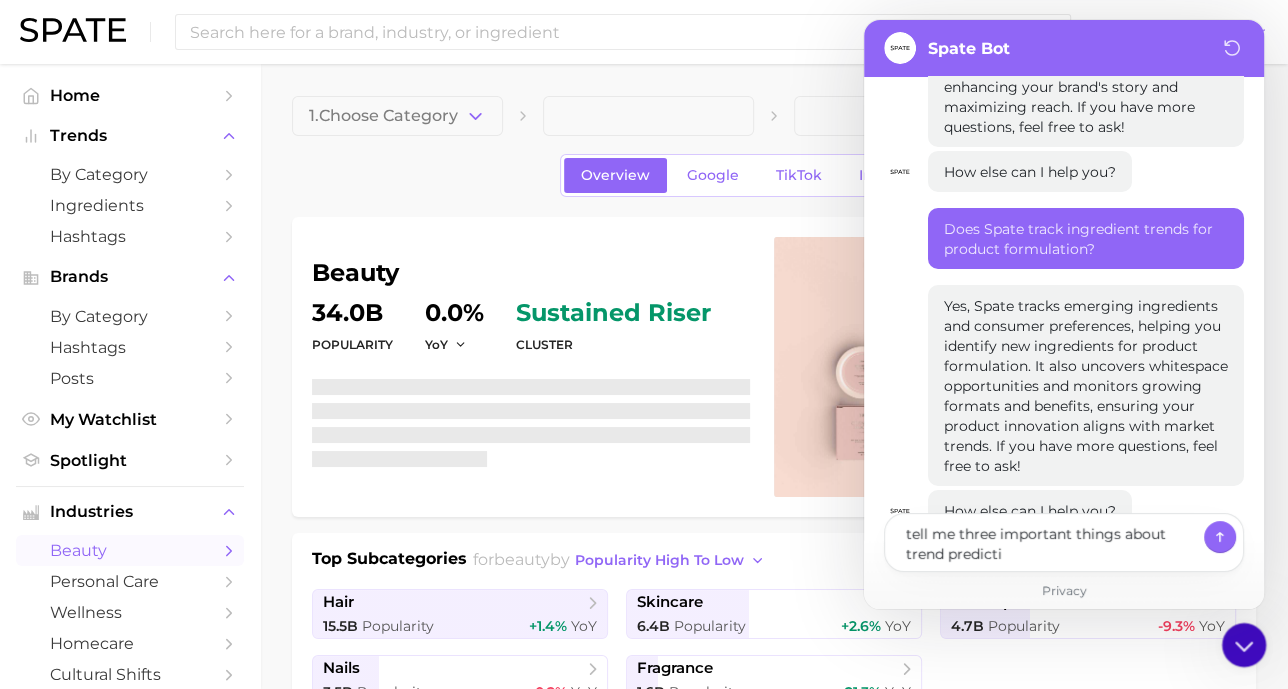 type on "x" 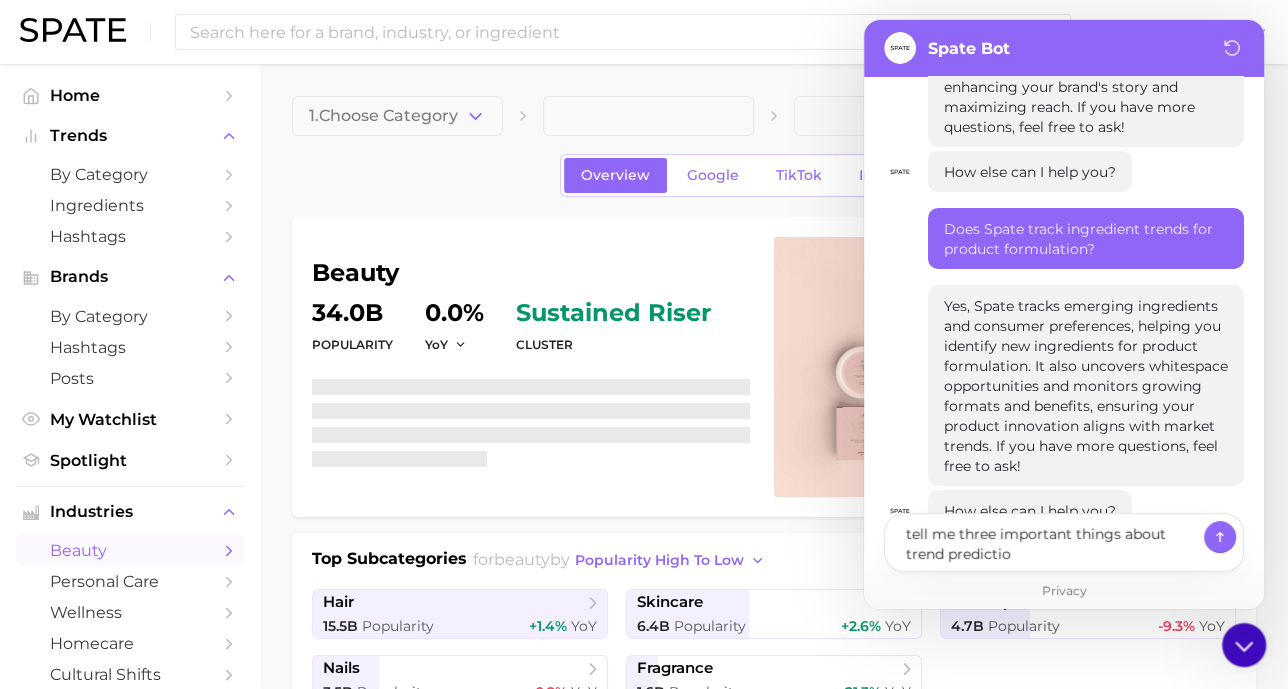 type on "x" 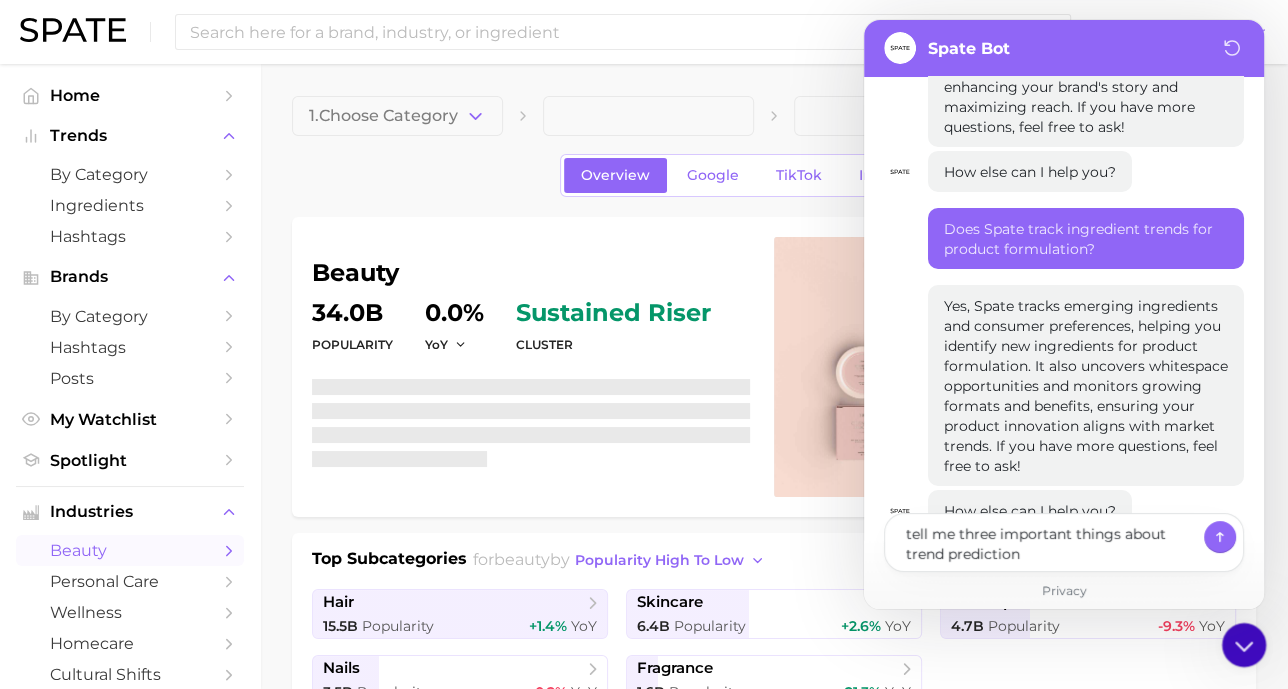 type on "x" 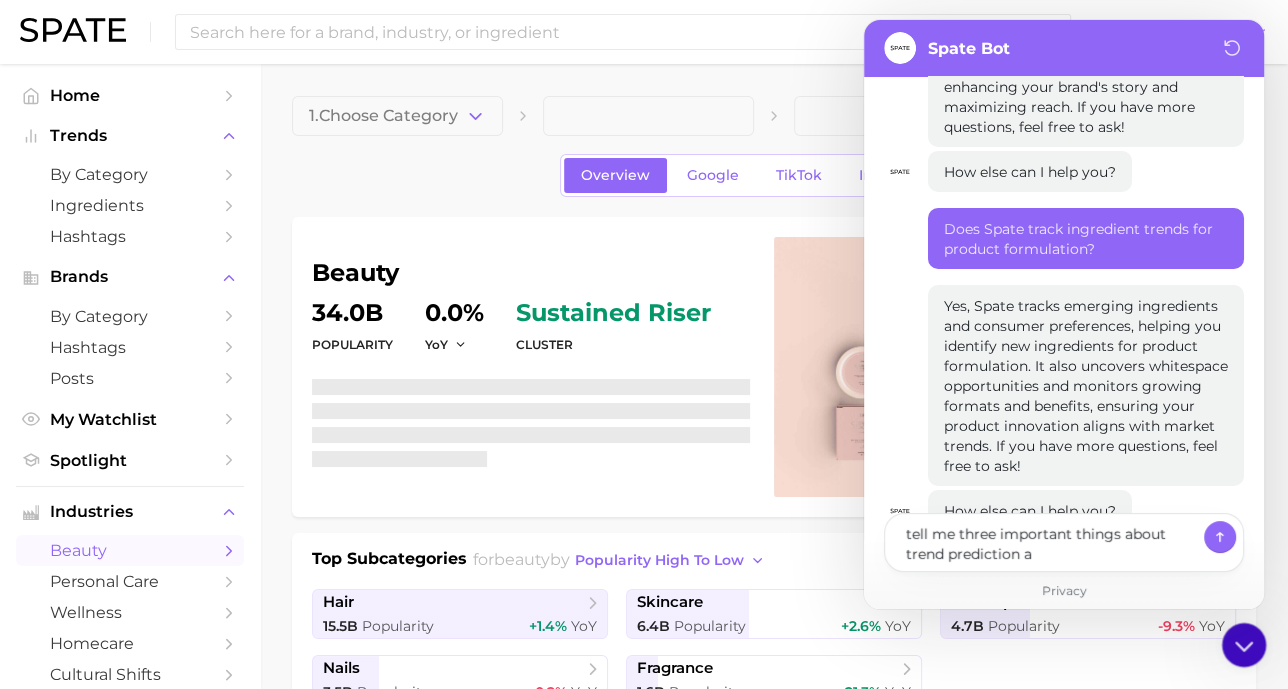 type on "x" 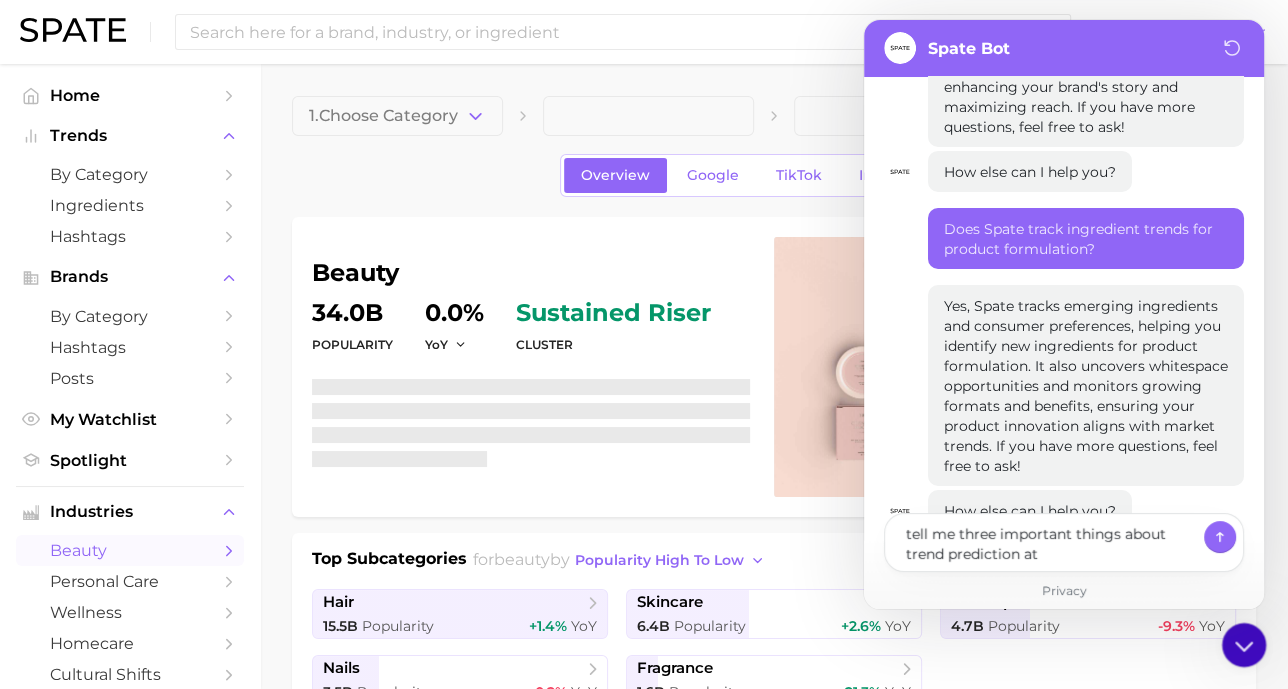 type on "x" 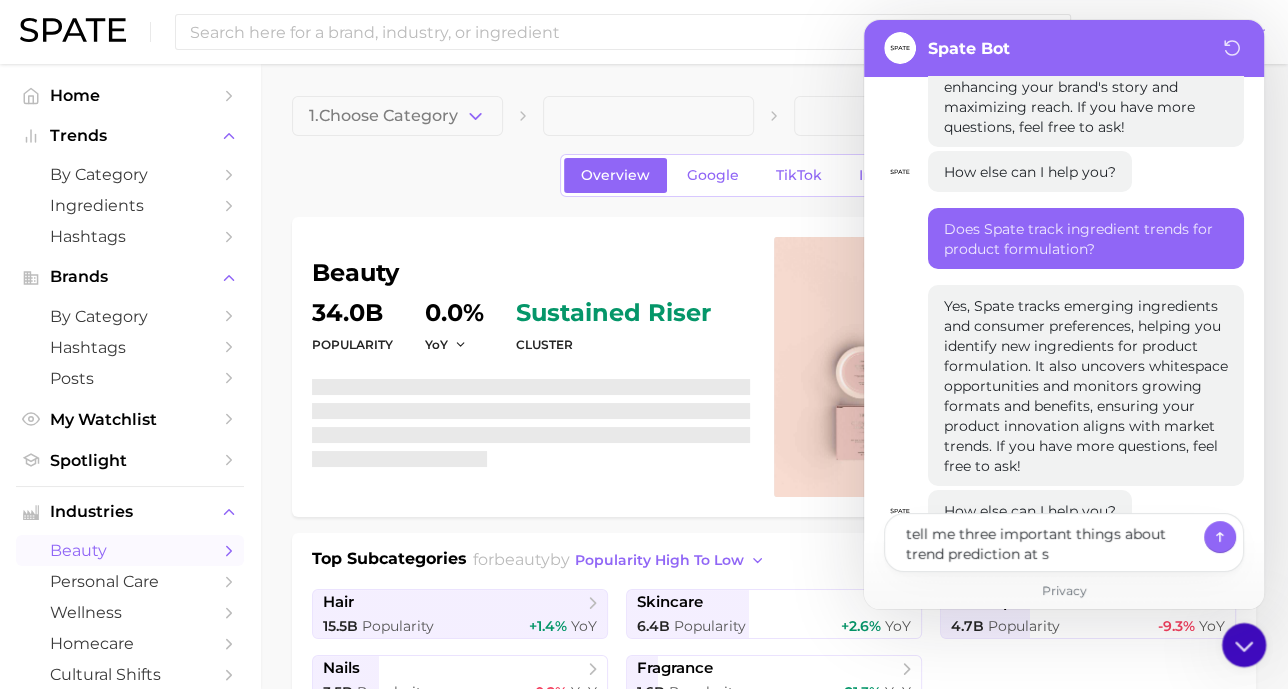 type on "x" 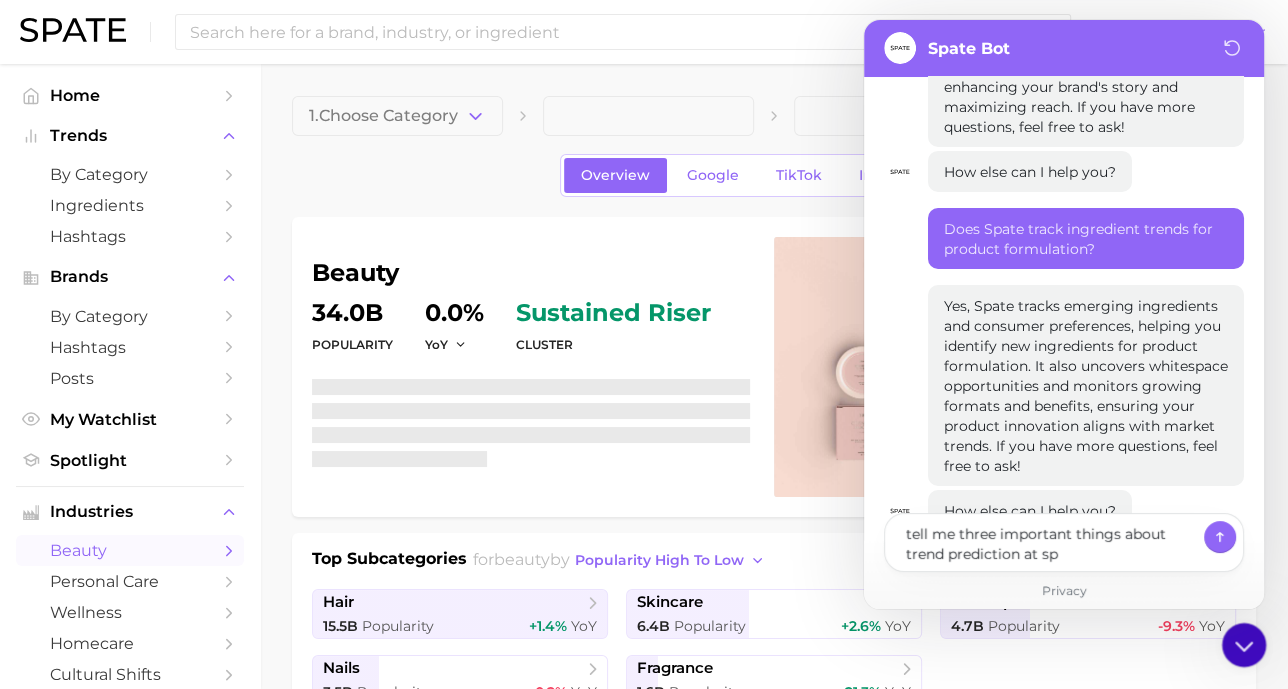 type on "x" 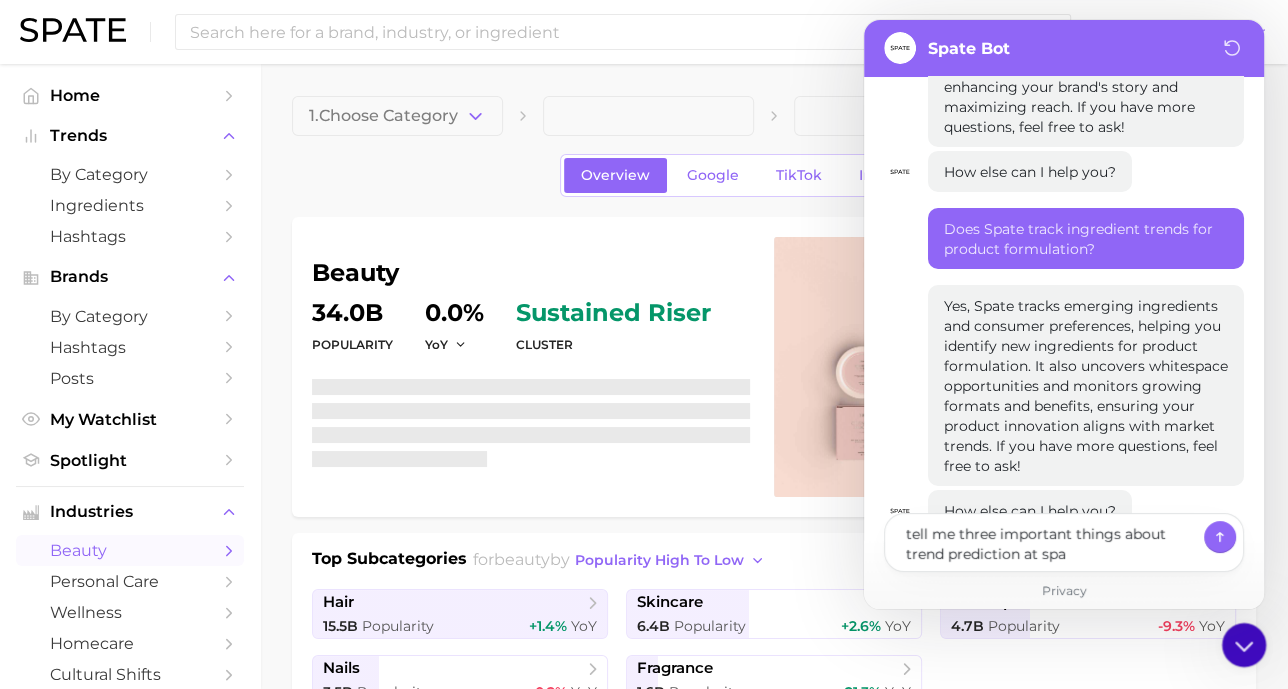 type on "x" 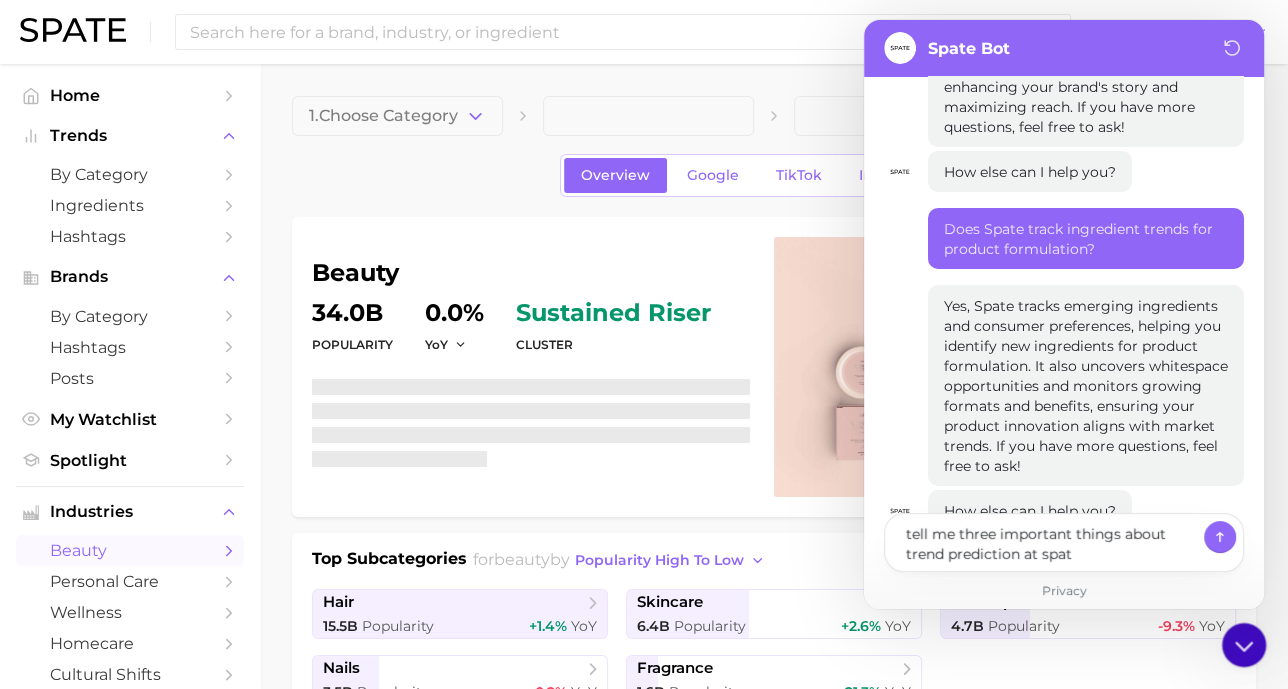 type on "x" 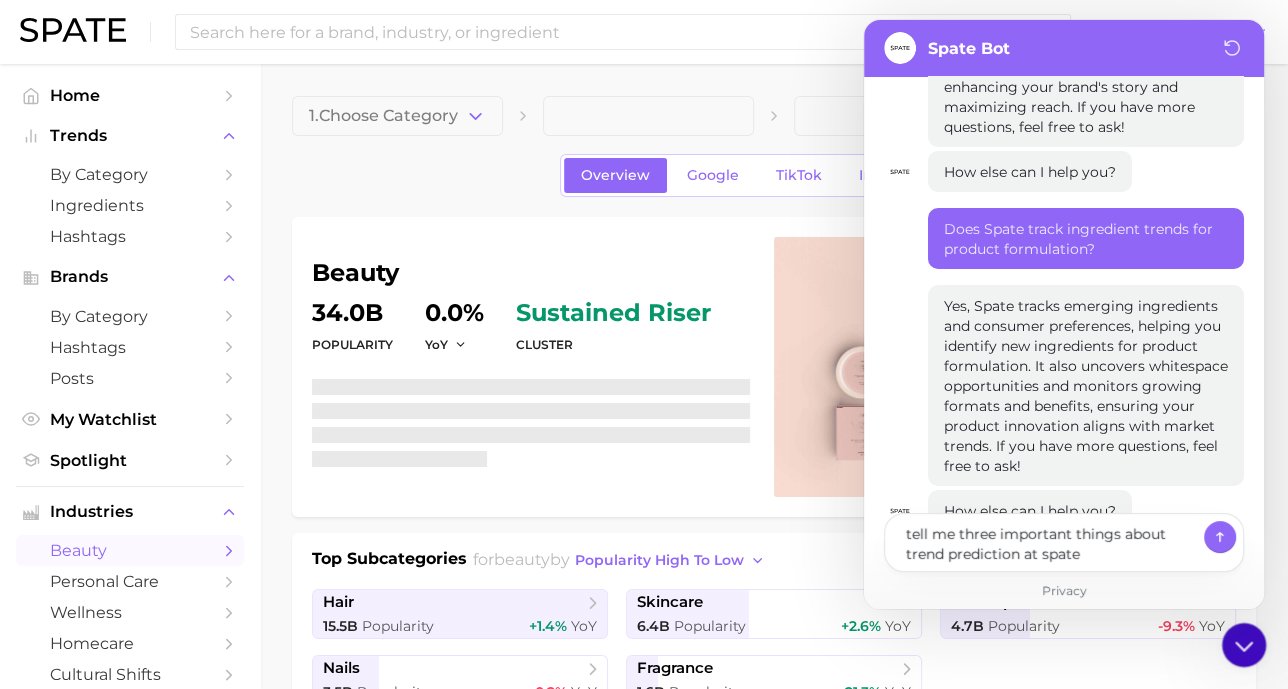 type on "x" 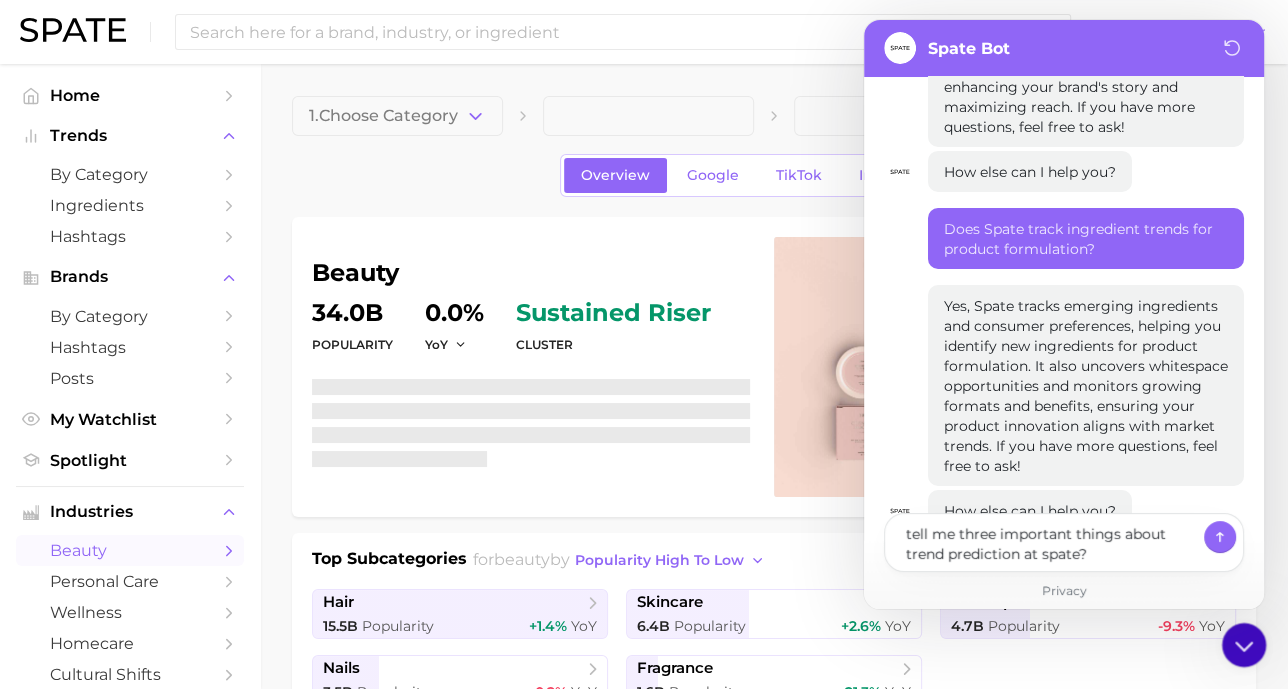 type on "x" 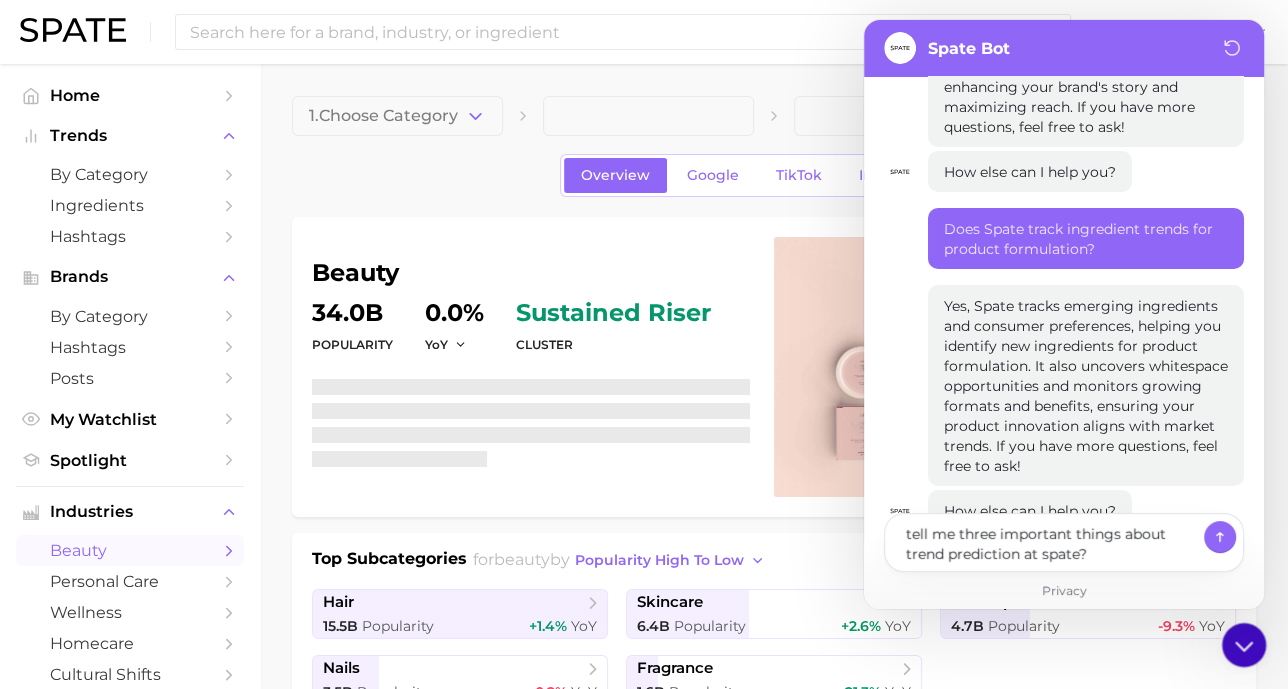 type on "x" 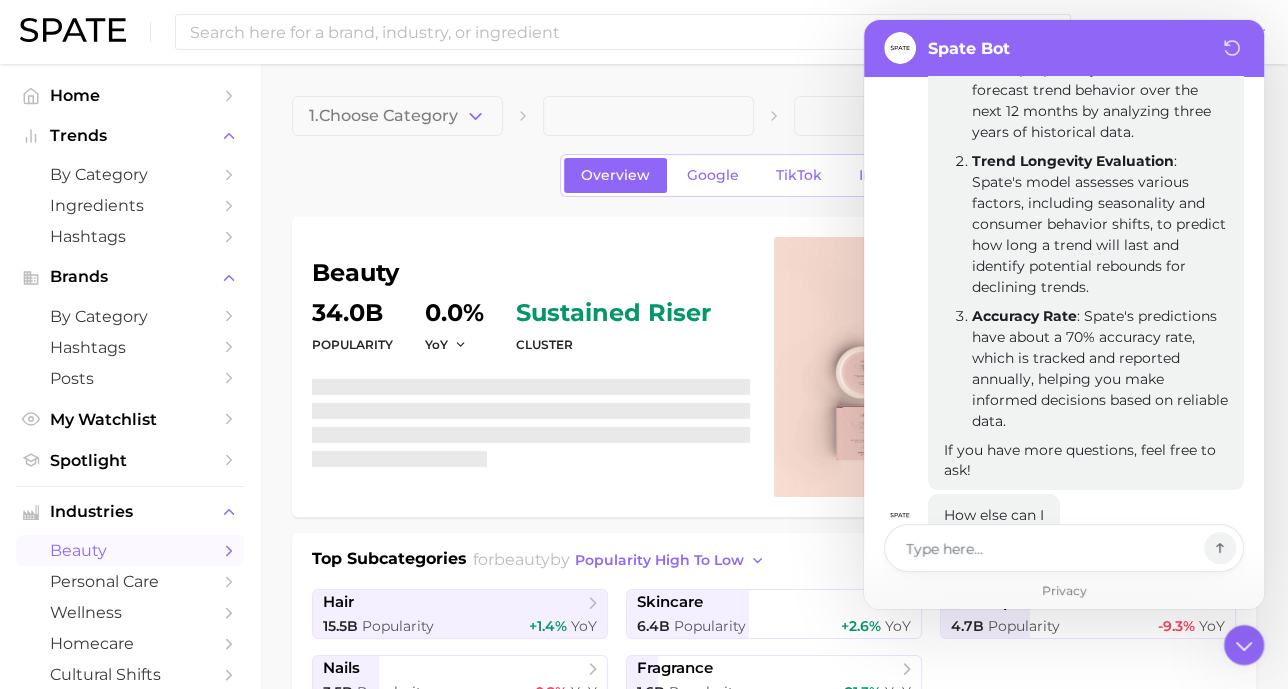 scroll, scrollTop: 6012, scrollLeft: 0, axis: vertical 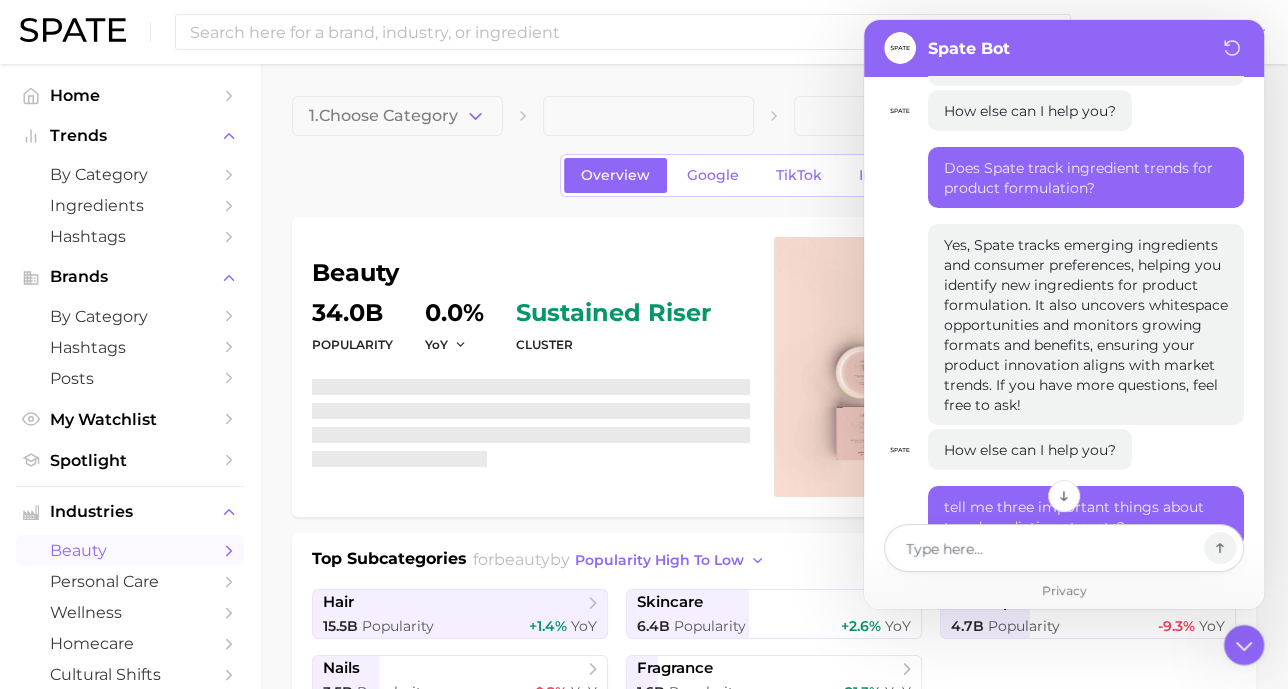drag, startPoint x: 1078, startPoint y: 382, endPoint x: 976, endPoint y: 533, distance: 182.2224 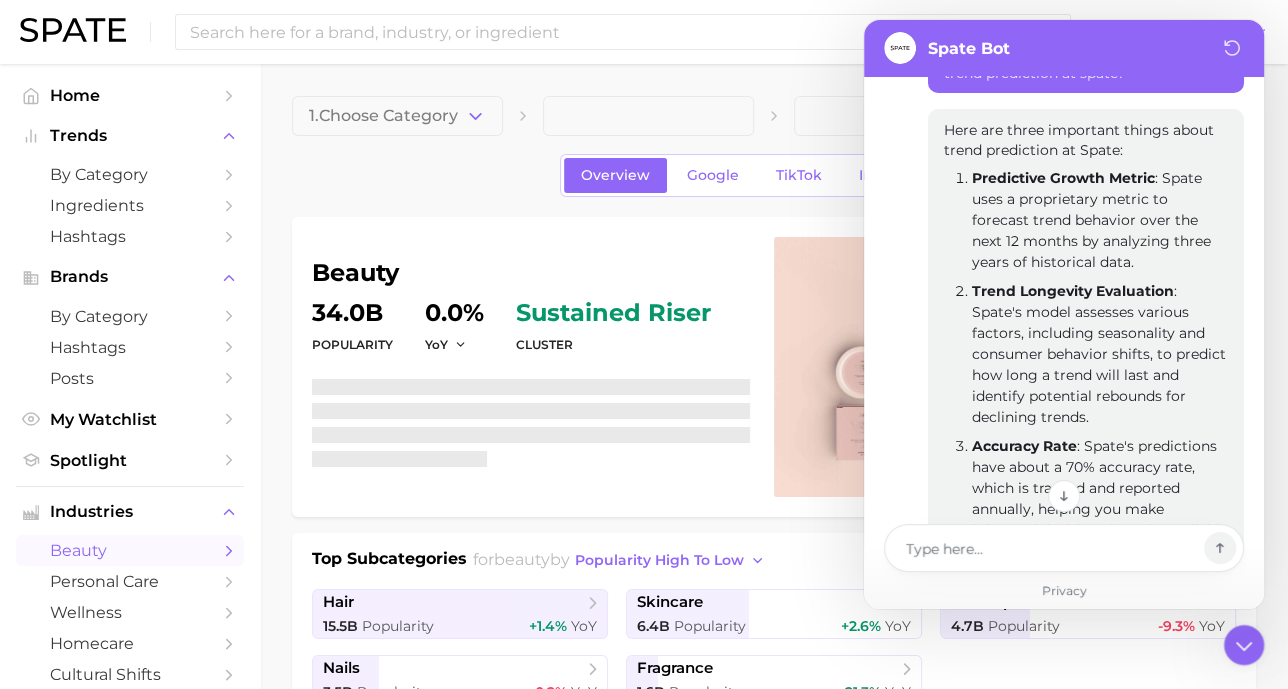scroll, scrollTop: 5887, scrollLeft: 0, axis: vertical 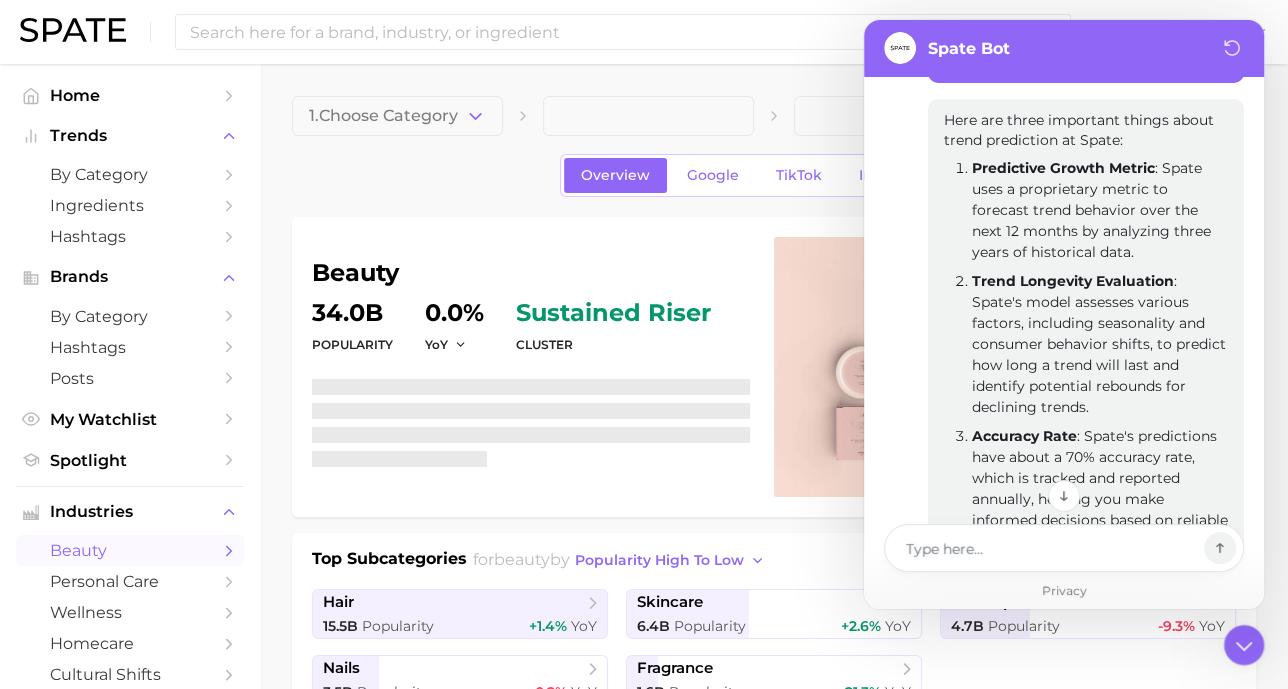 click on "Accuracy Rate : Spate's predictions have about a 70% accuracy rate, which is tracked and reported annually, helping you make informed decisions based on reliable data." at bounding box center (1100, 489) 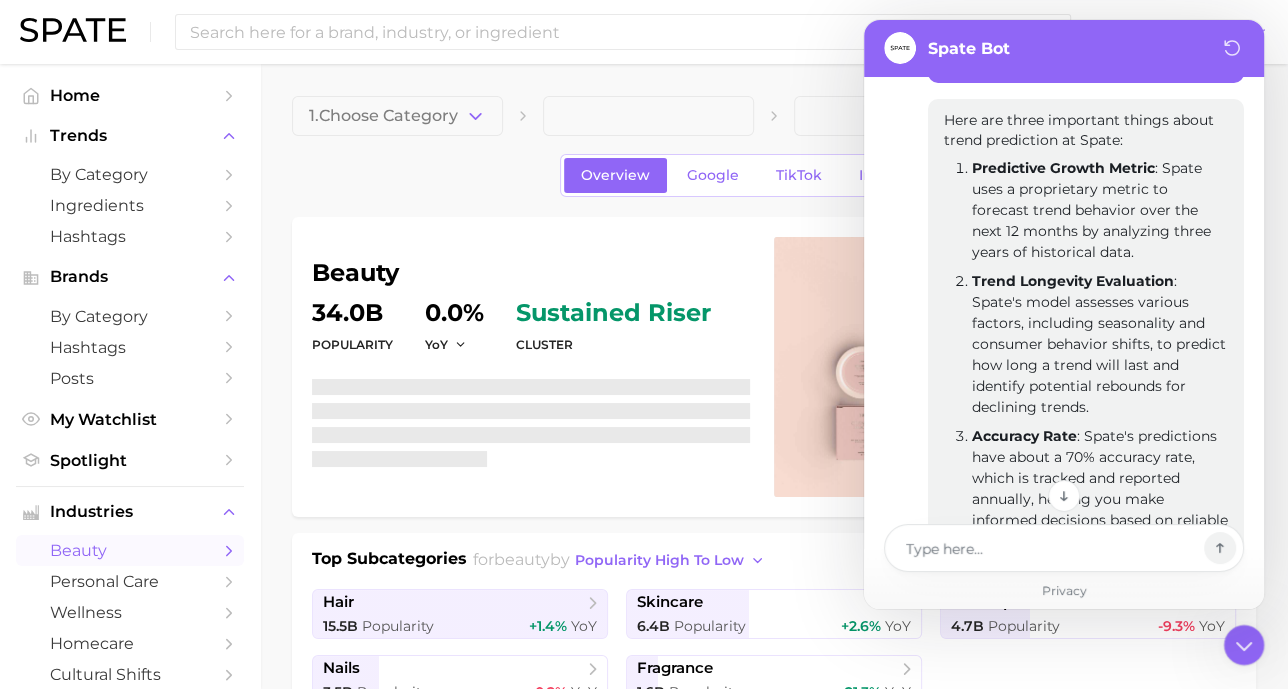 drag, startPoint x: 1096, startPoint y: 500, endPoint x: 968, endPoint y: 132, distance: 389.62546 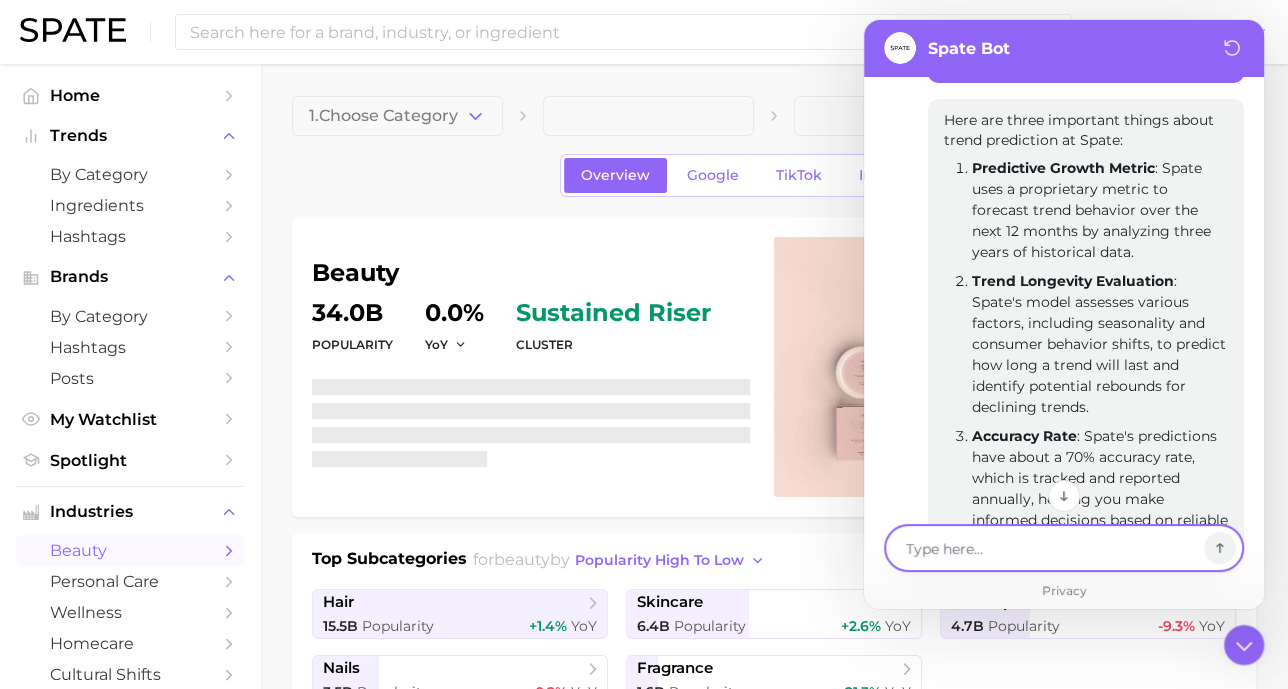 click at bounding box center (1050, 547) 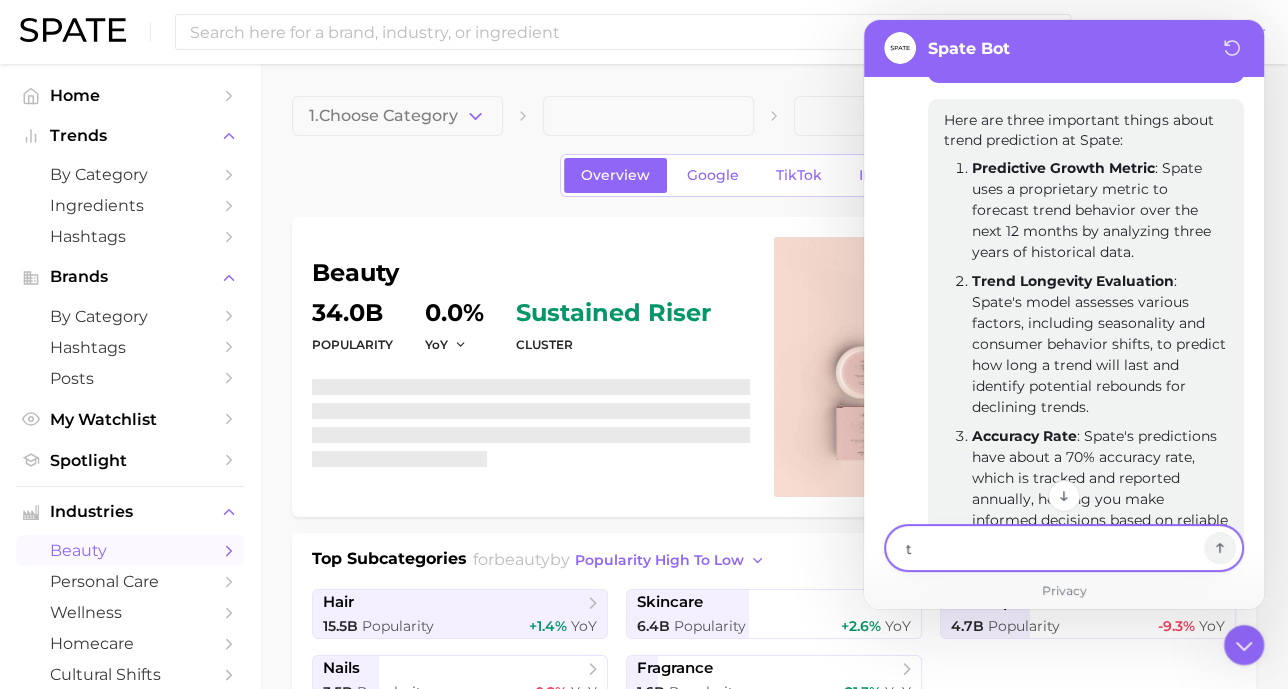 type on "x" 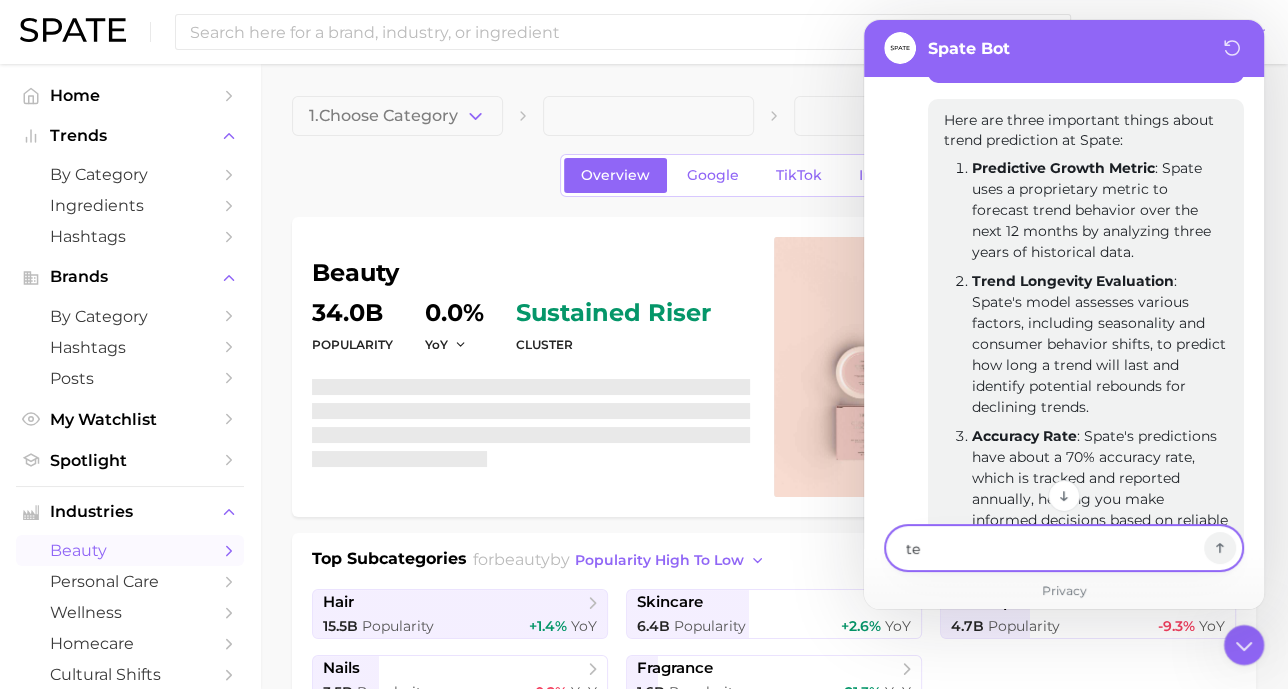 type on "tel" 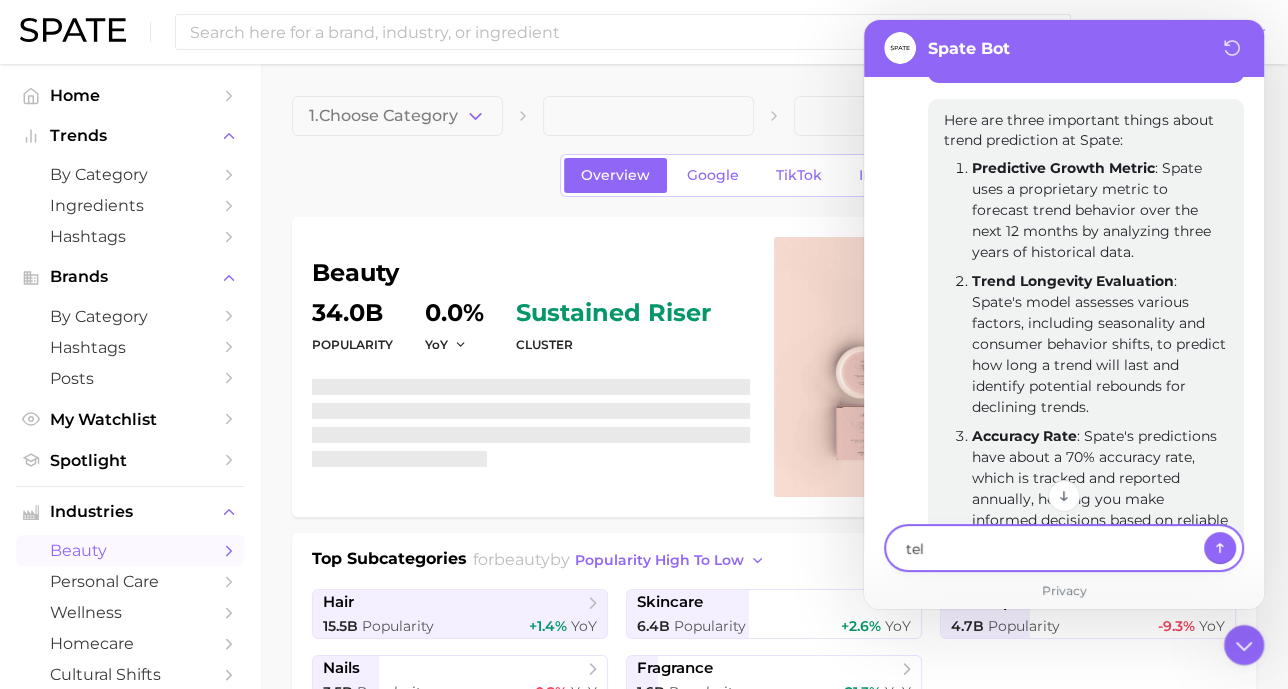 type on "x" 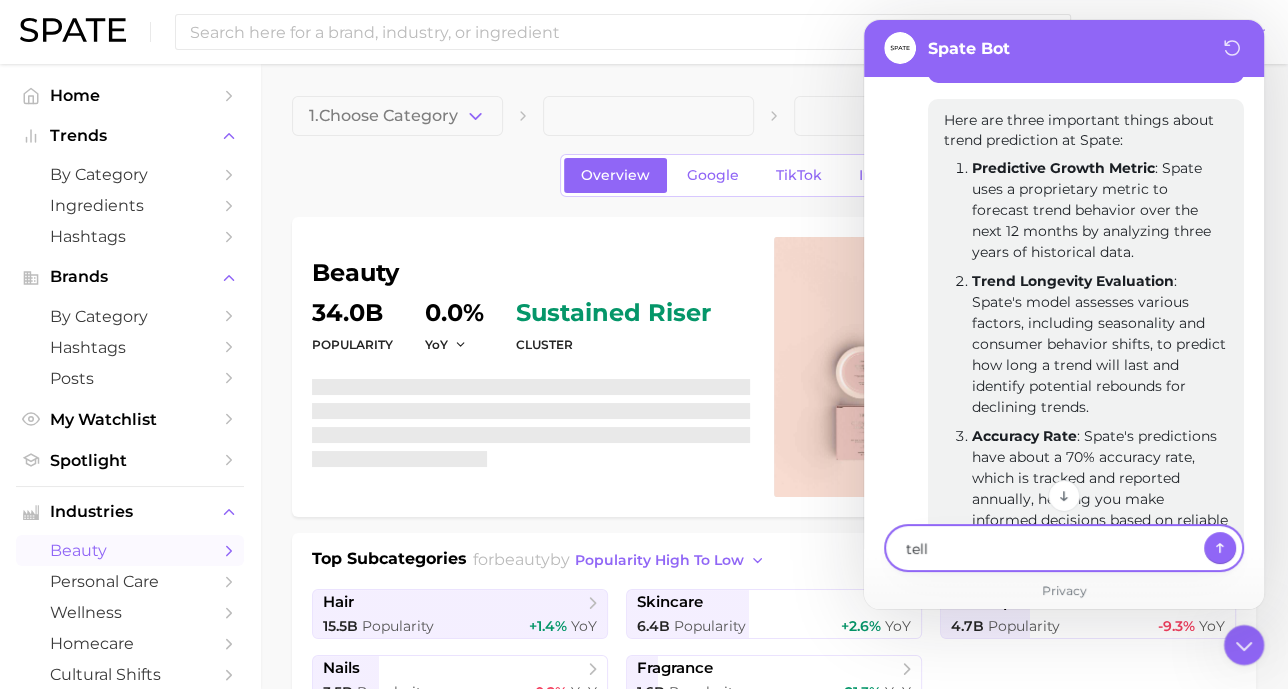 type on "x" 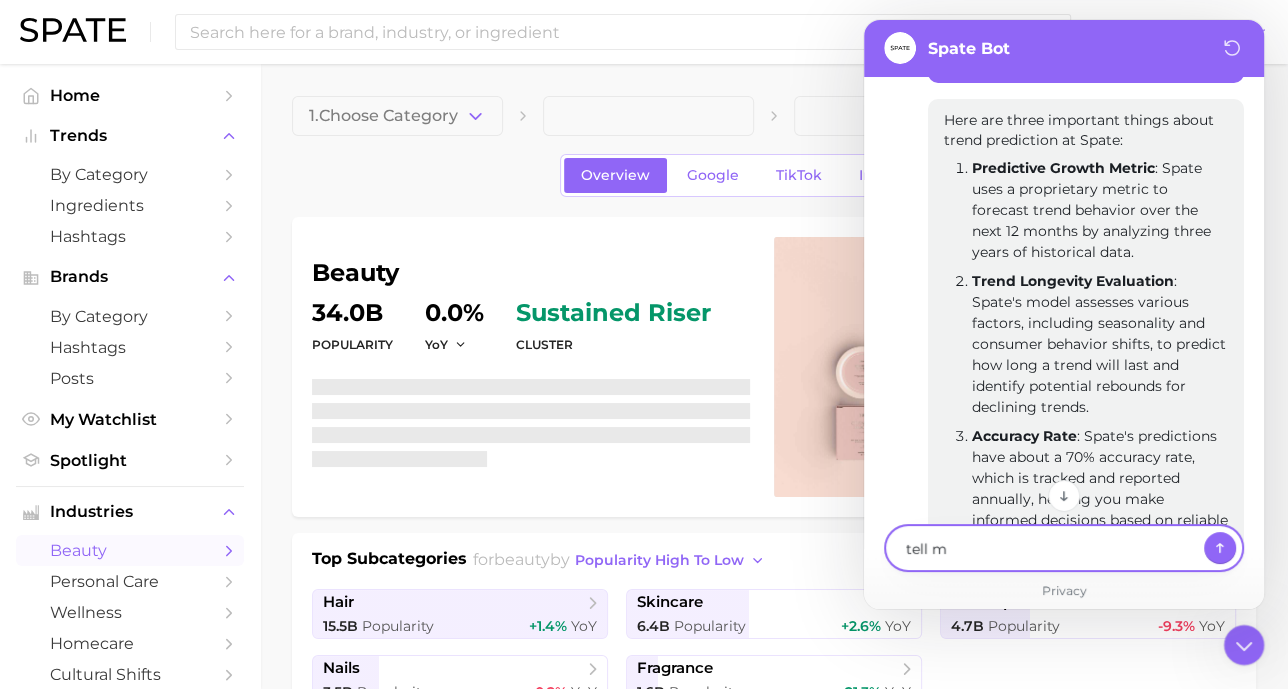 type on "x" 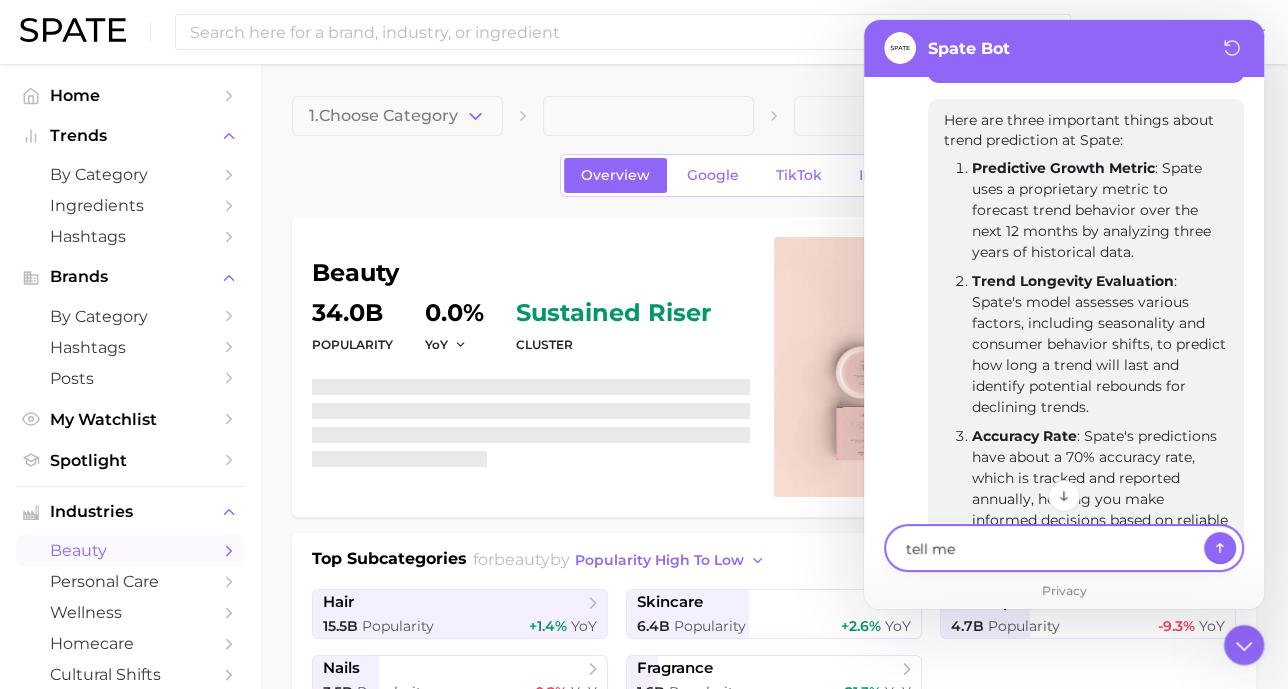 type on "tell me" 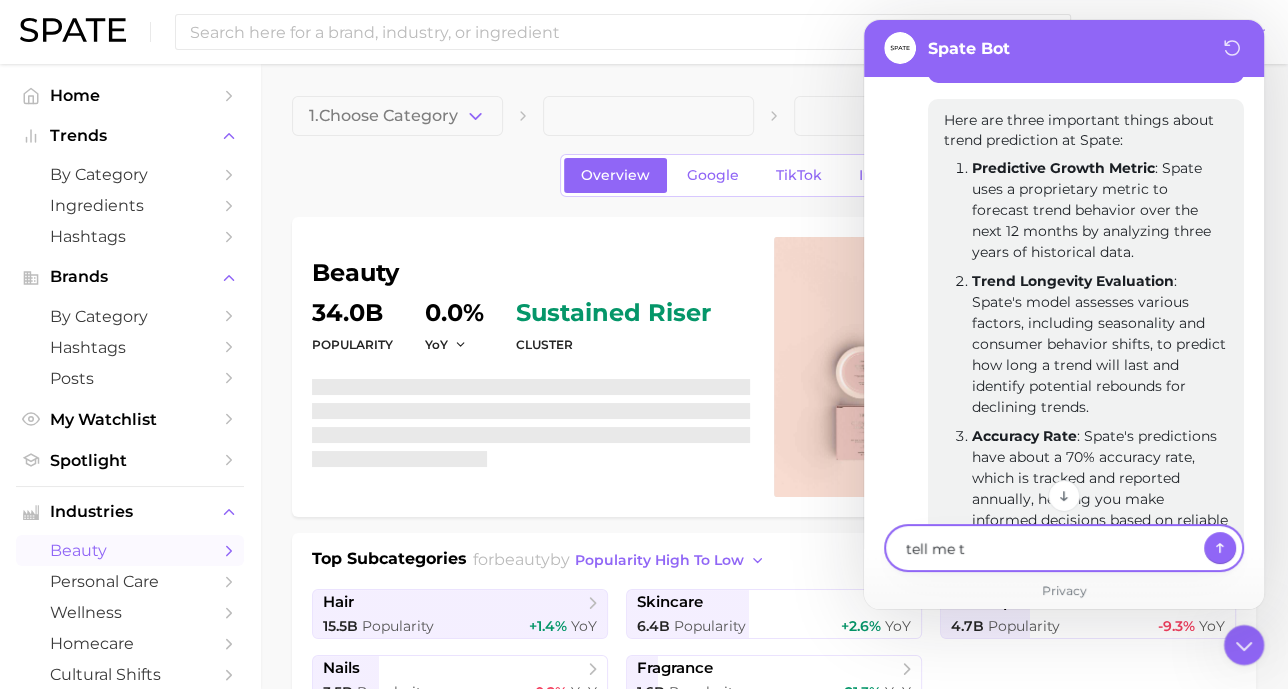 type on "x" 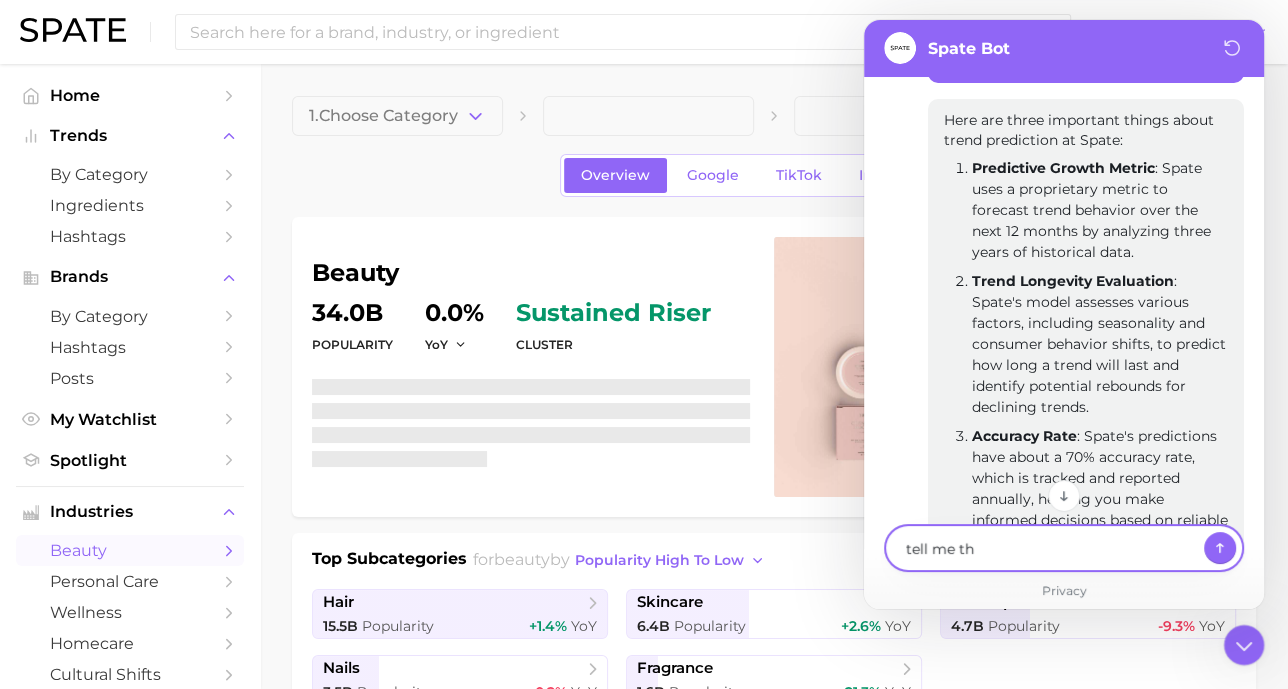 type on "x" 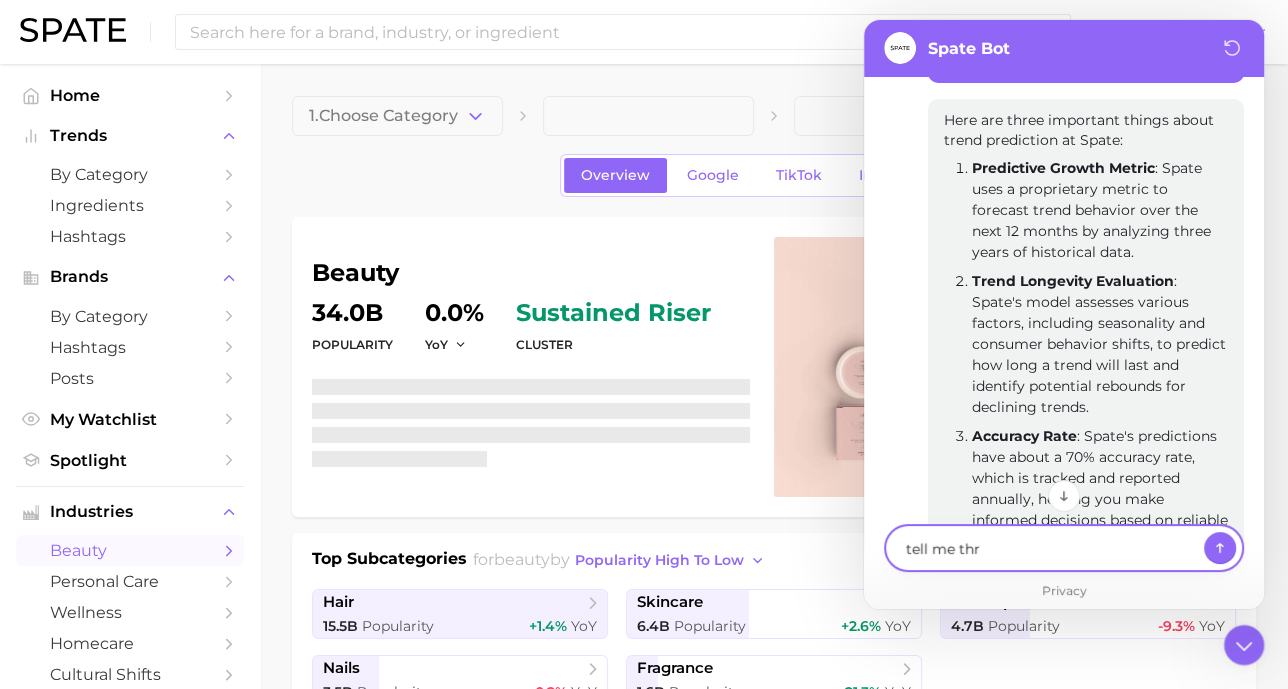type on "x" 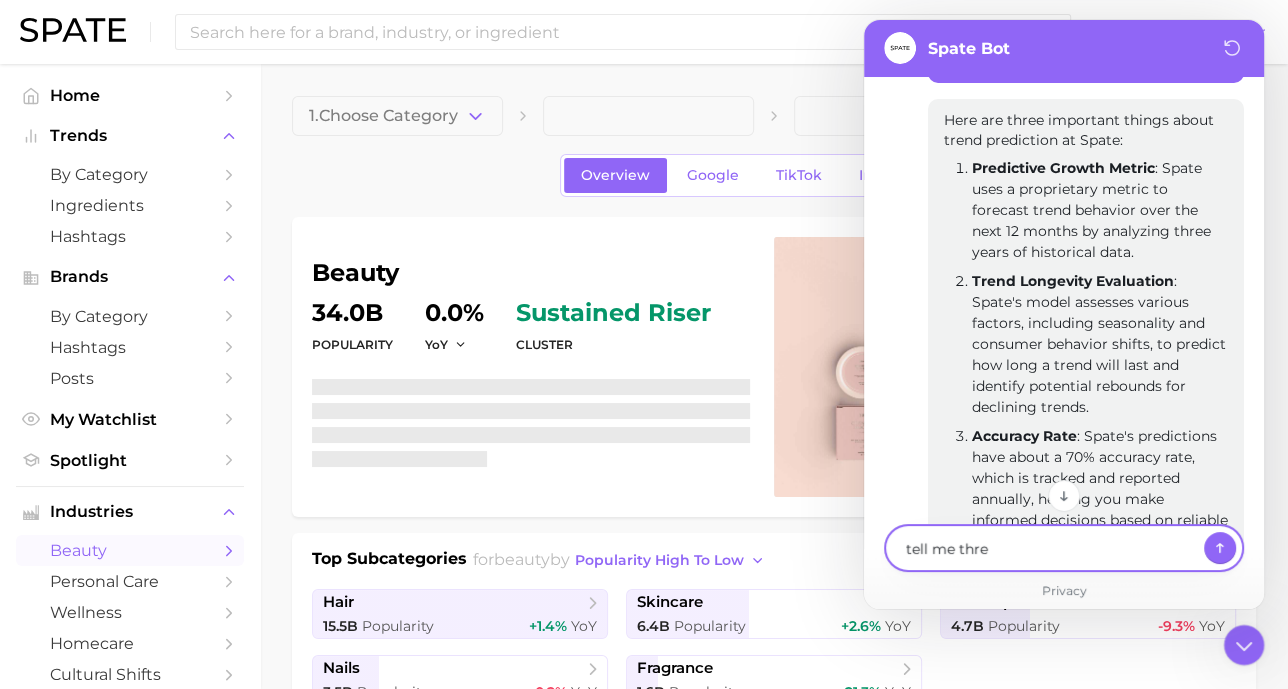 type on "x" 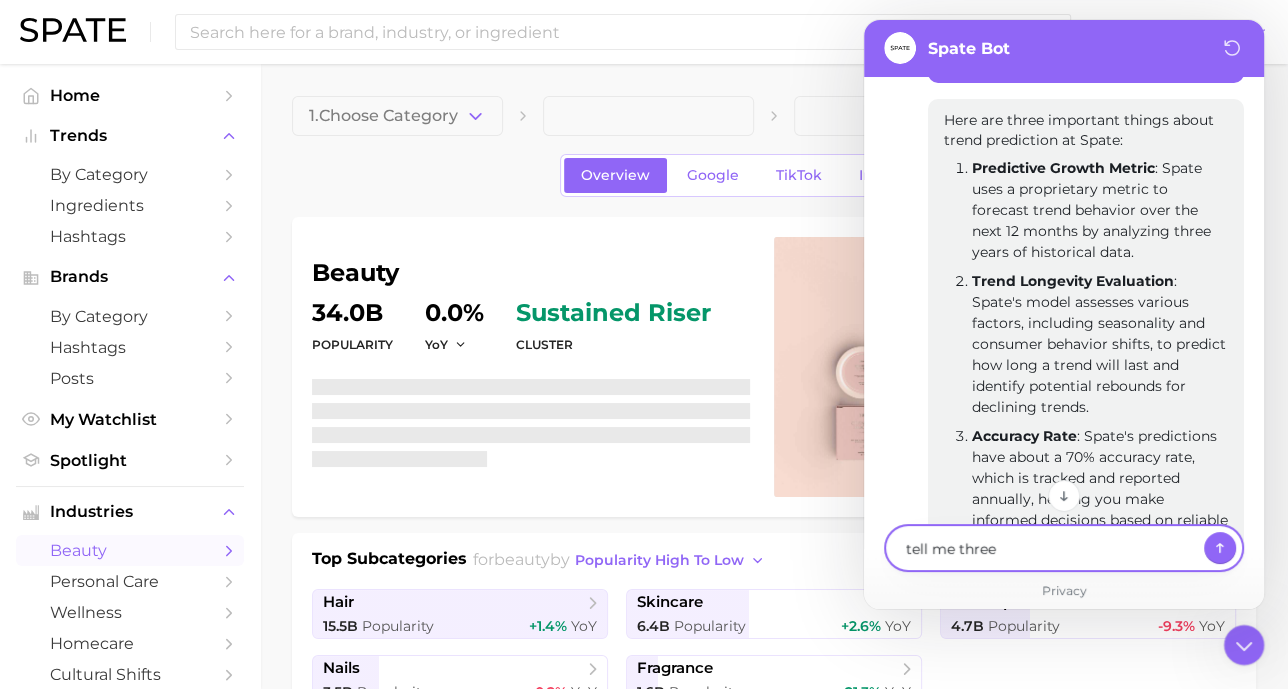 type on "x" 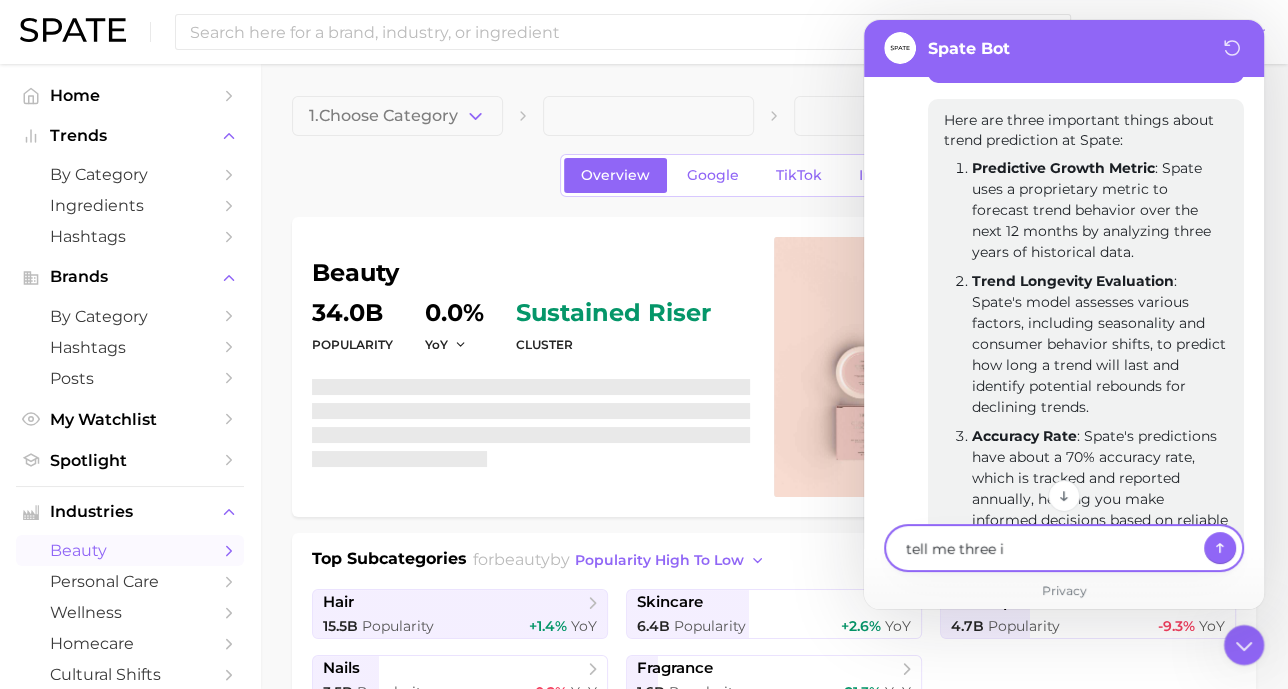 type on "tell me three im" 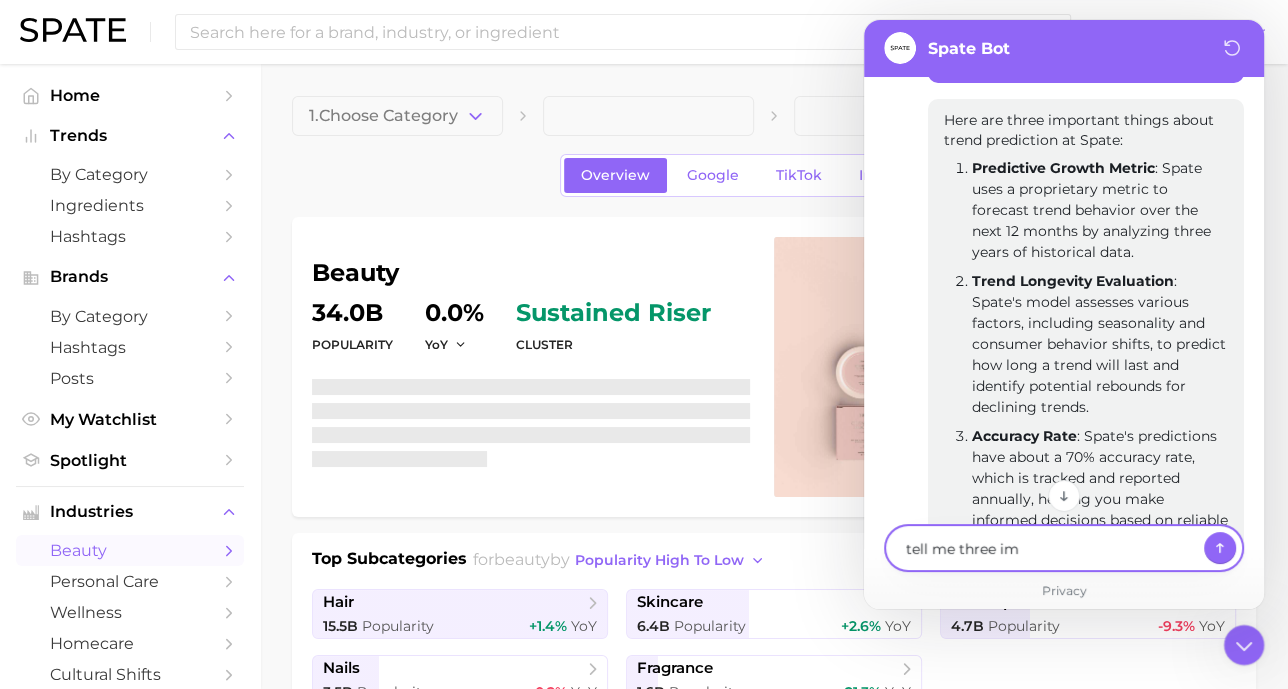 type on "x" 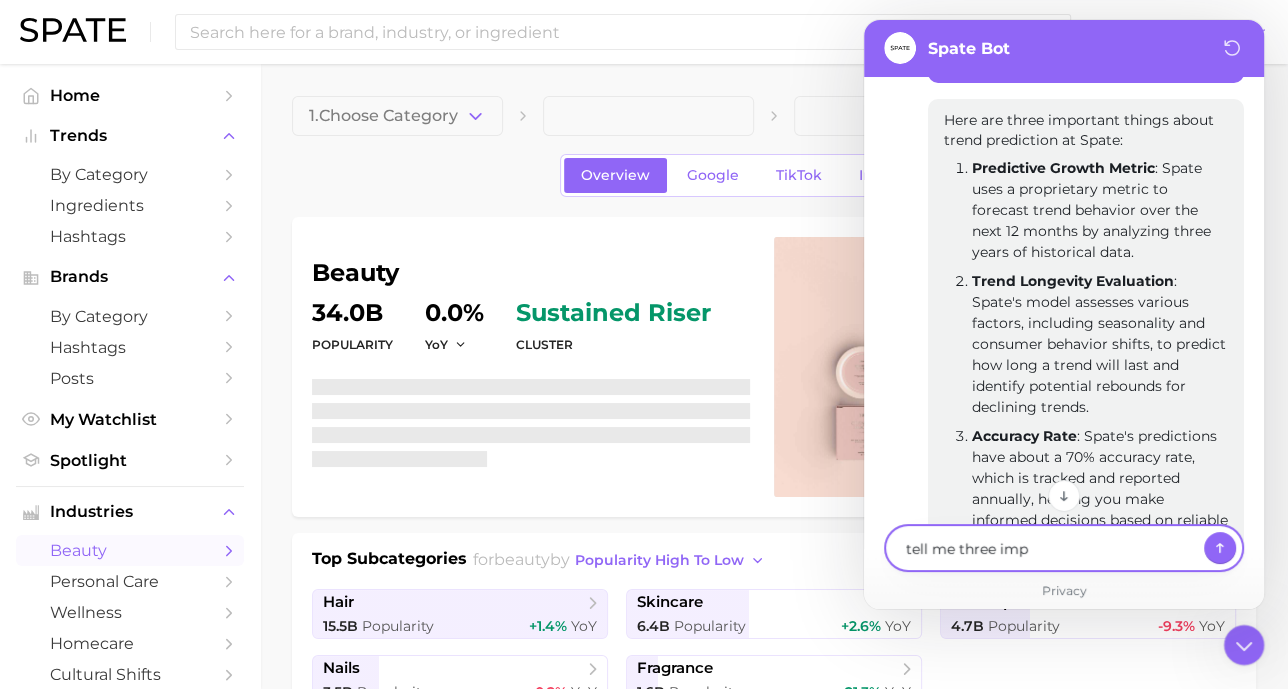 type on "x" 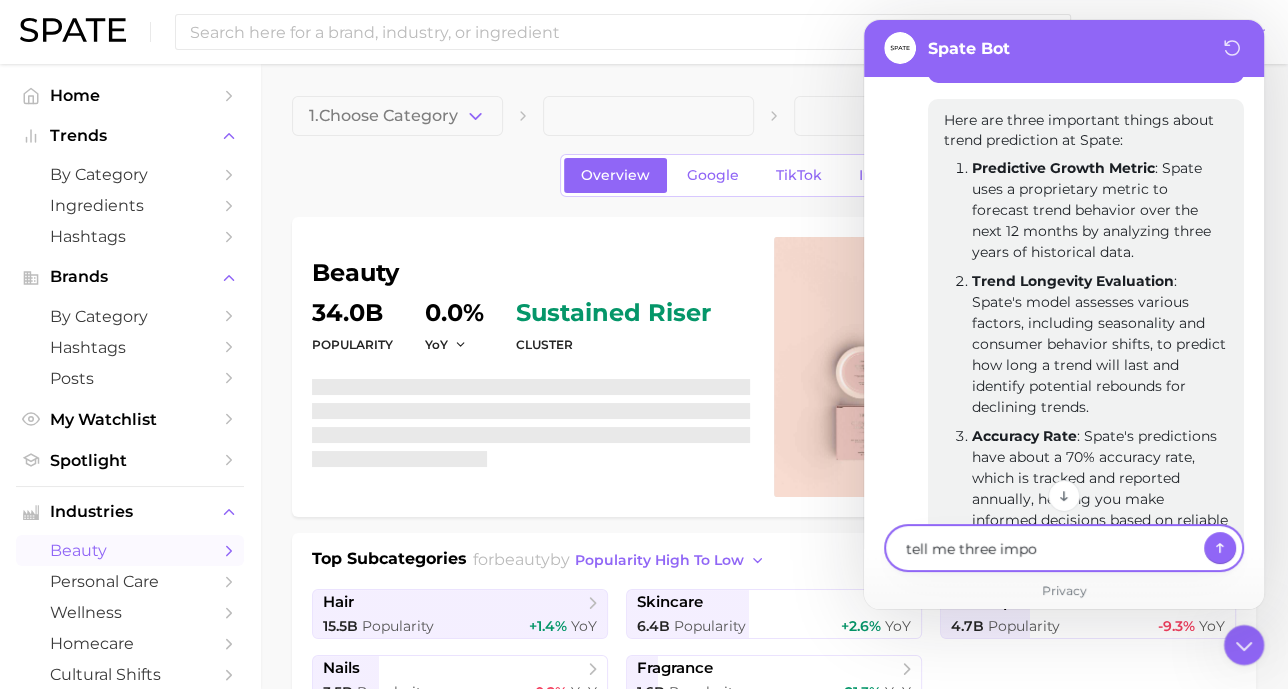 type on "x" 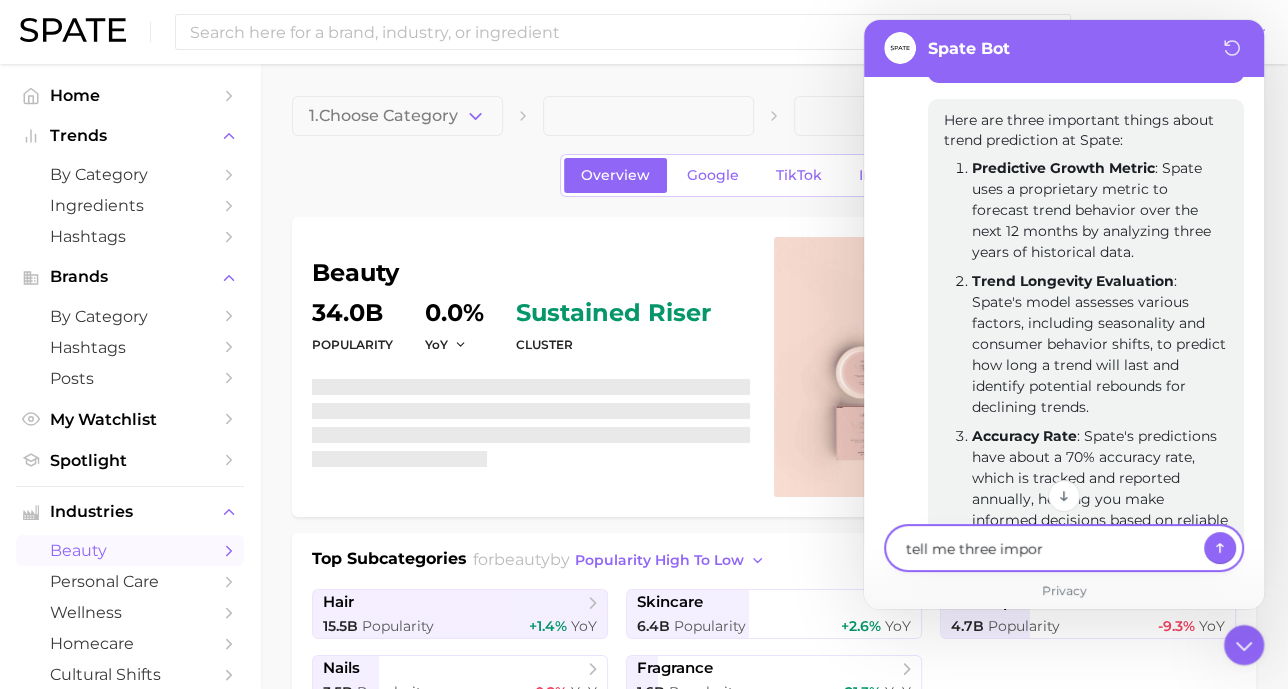 type on "x" 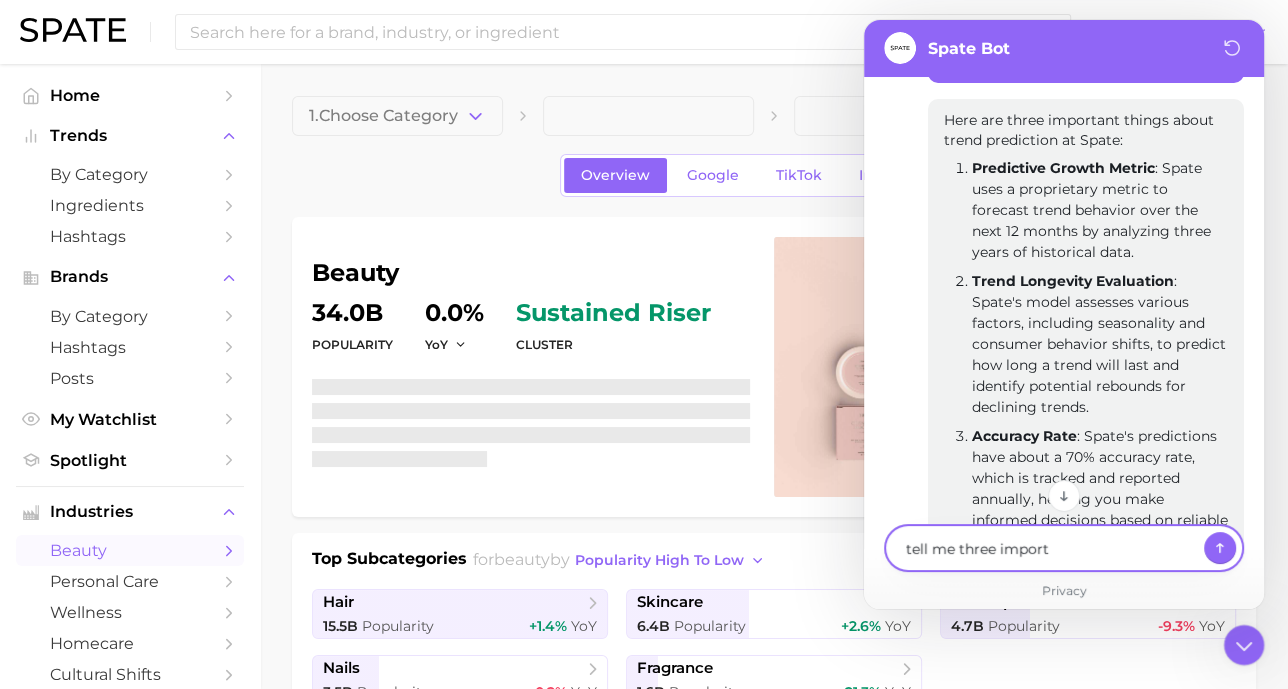 type on "x" 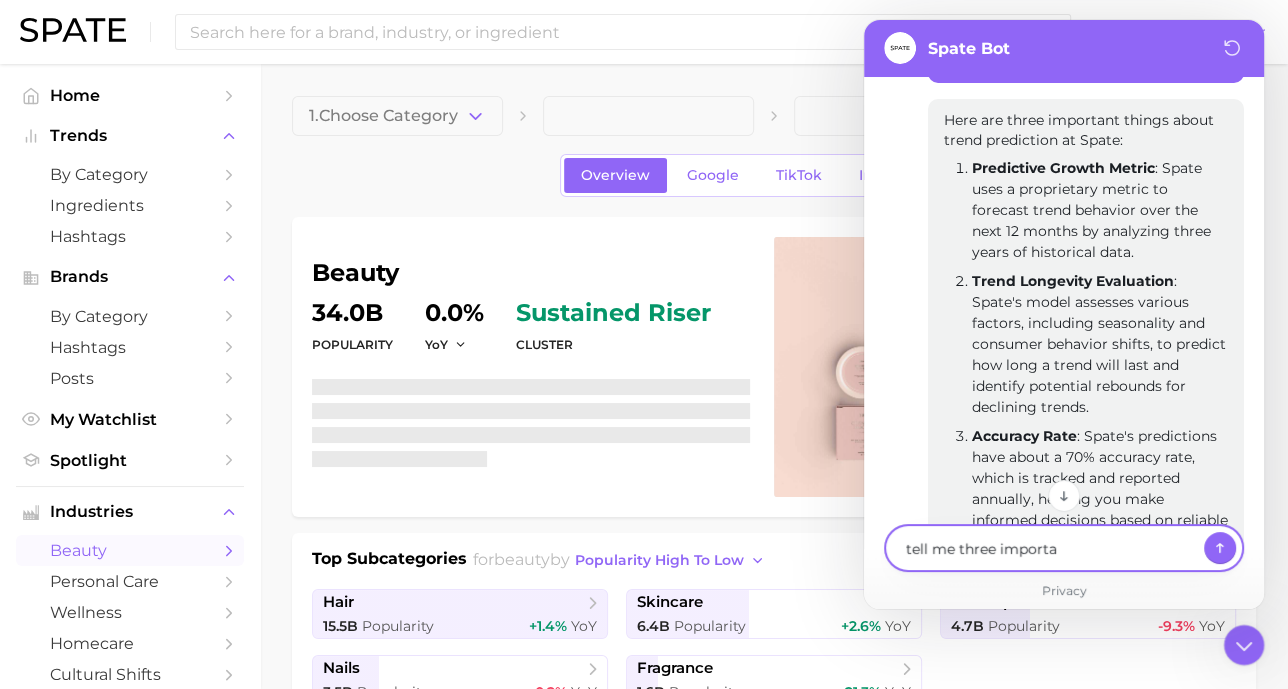 type on "x" 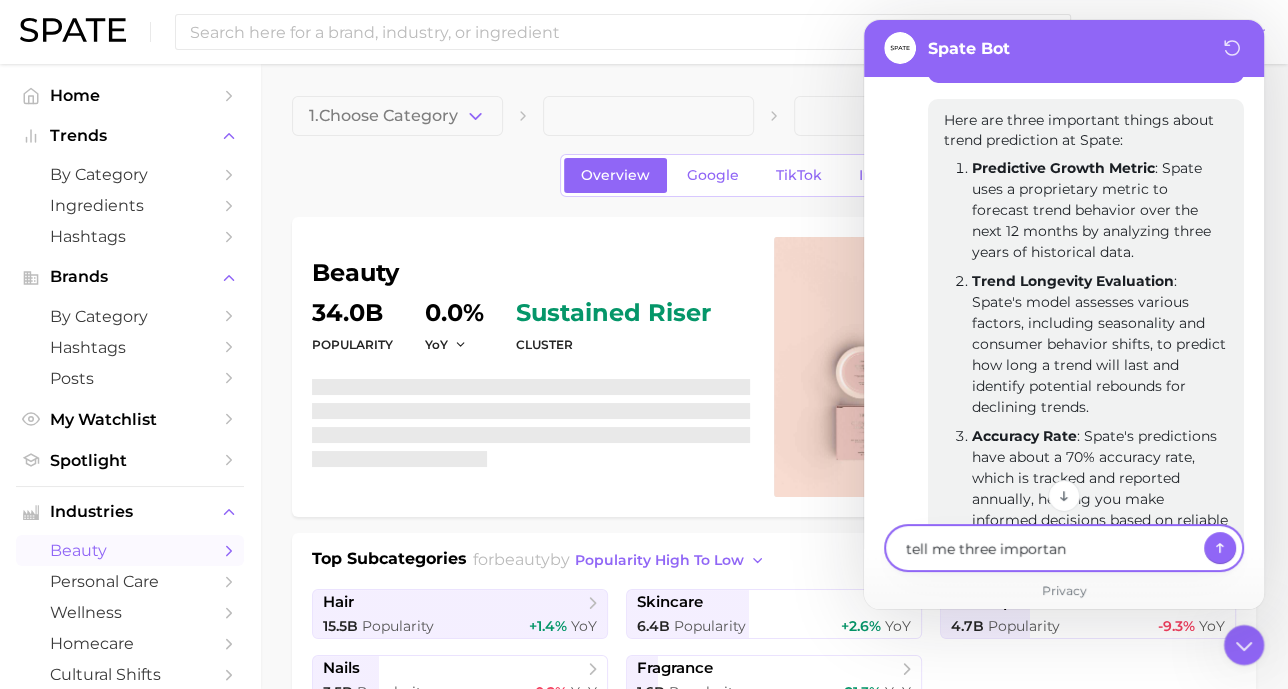 type on "x" 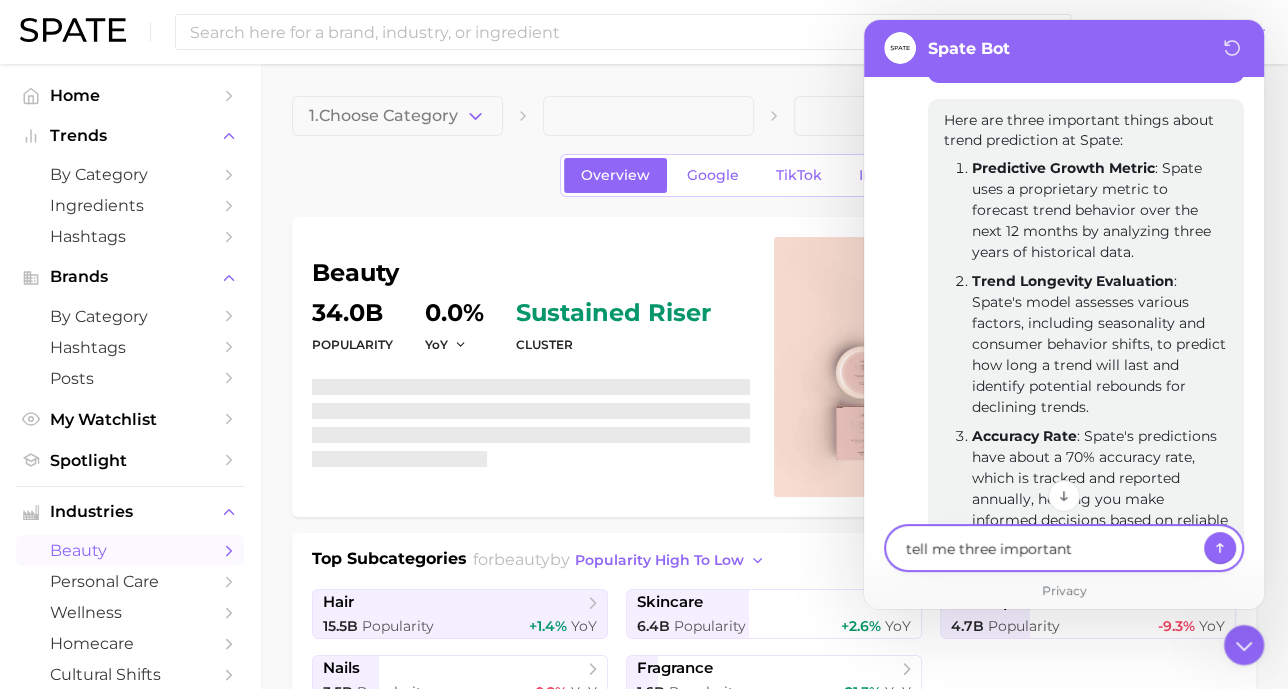 type on "x" 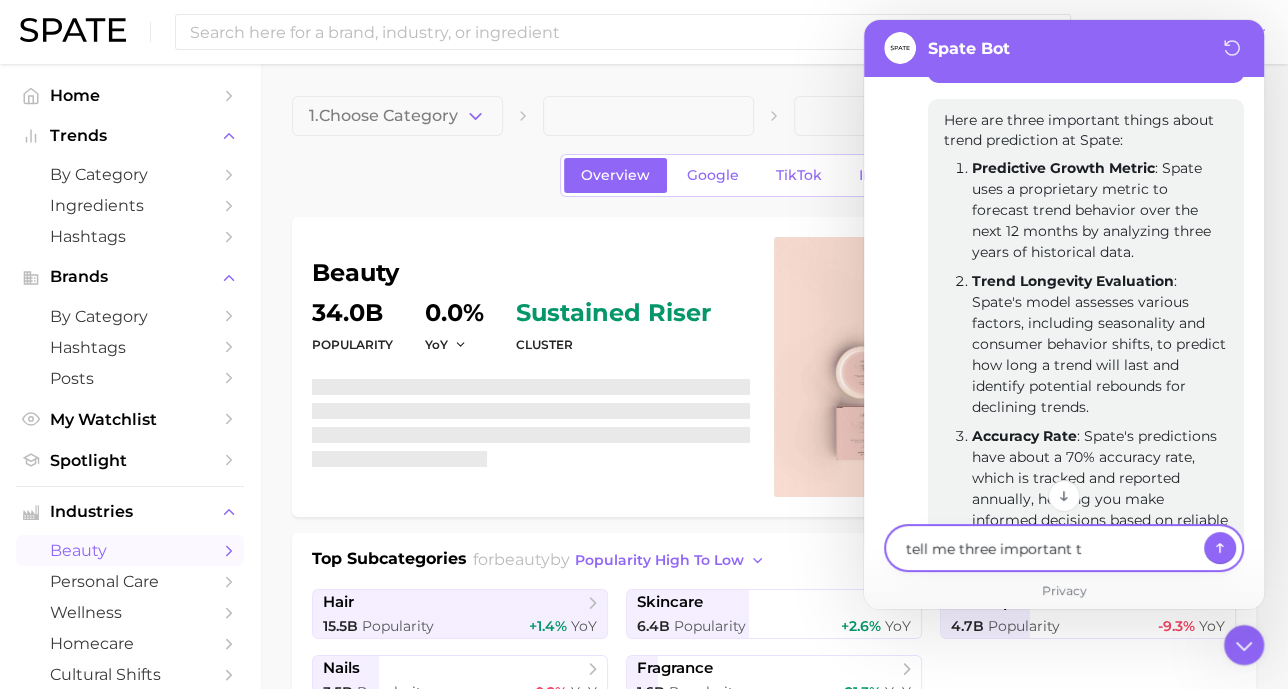 type on "x" 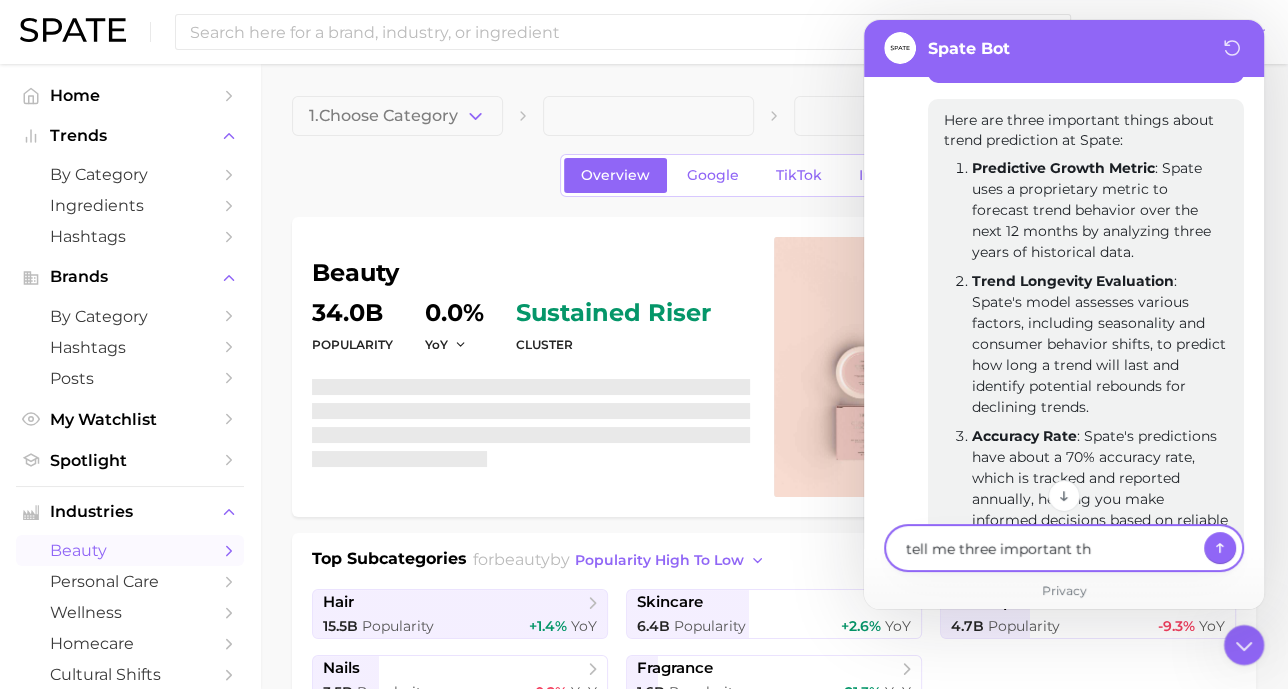type on "x" 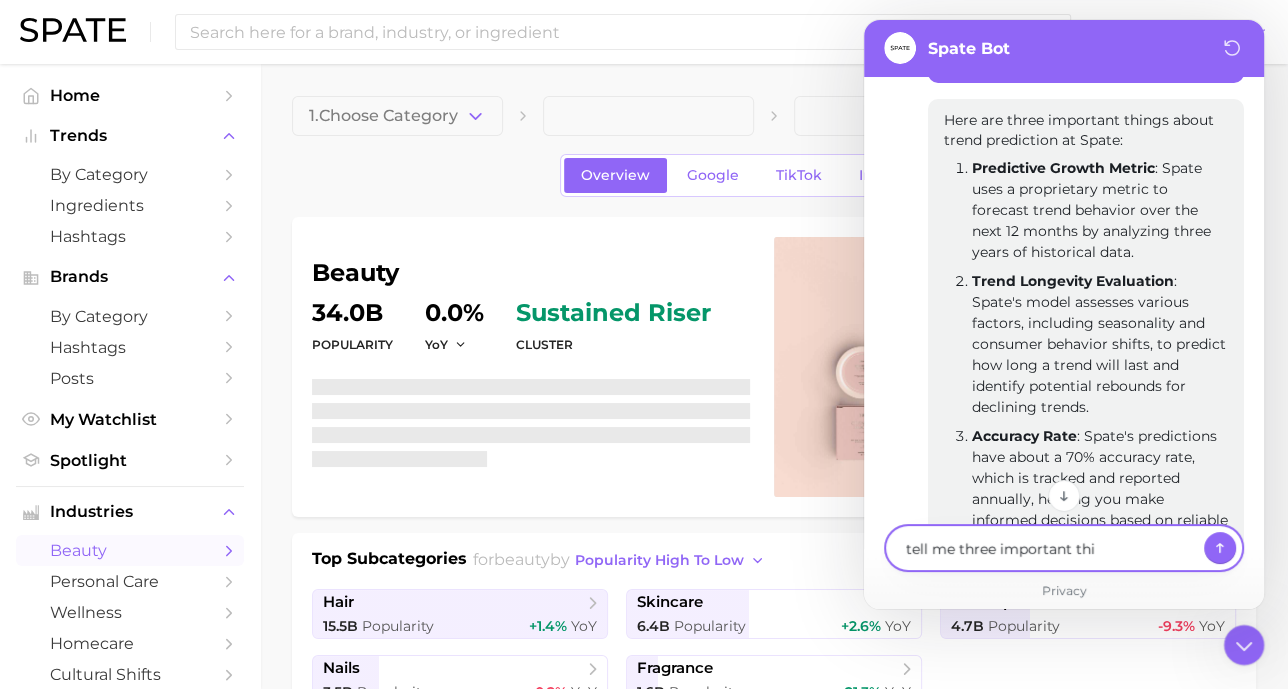 type on "x" 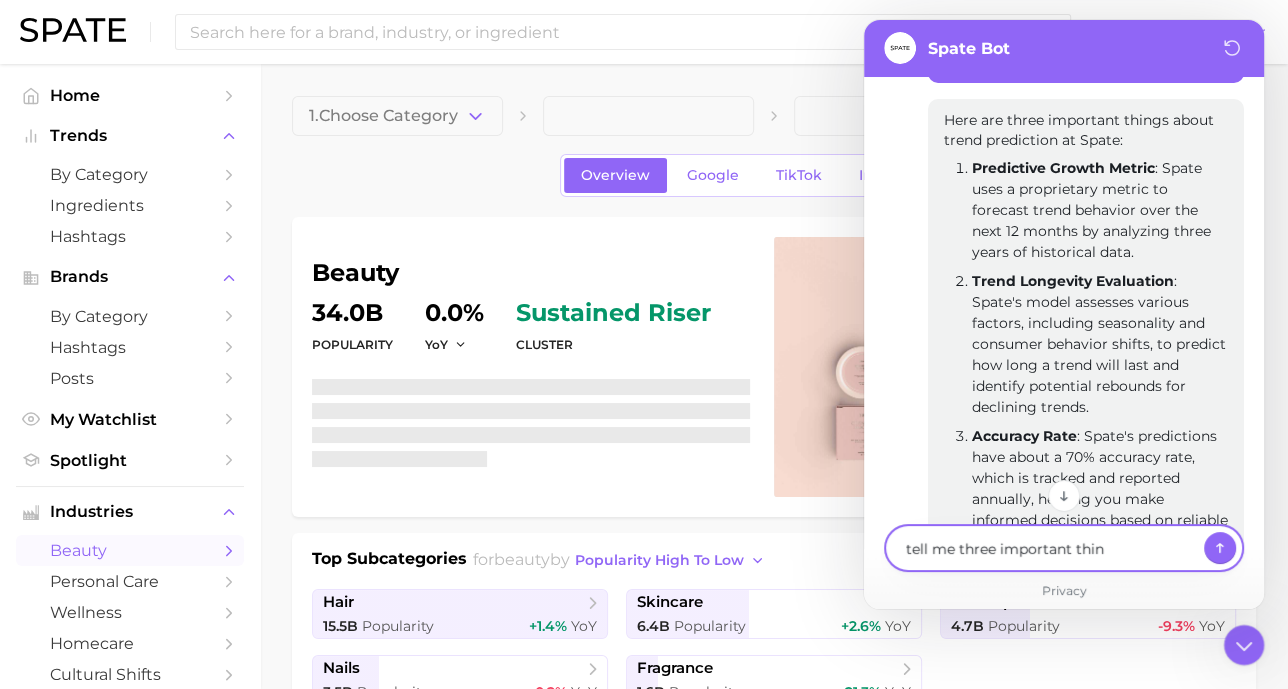 type on "x" 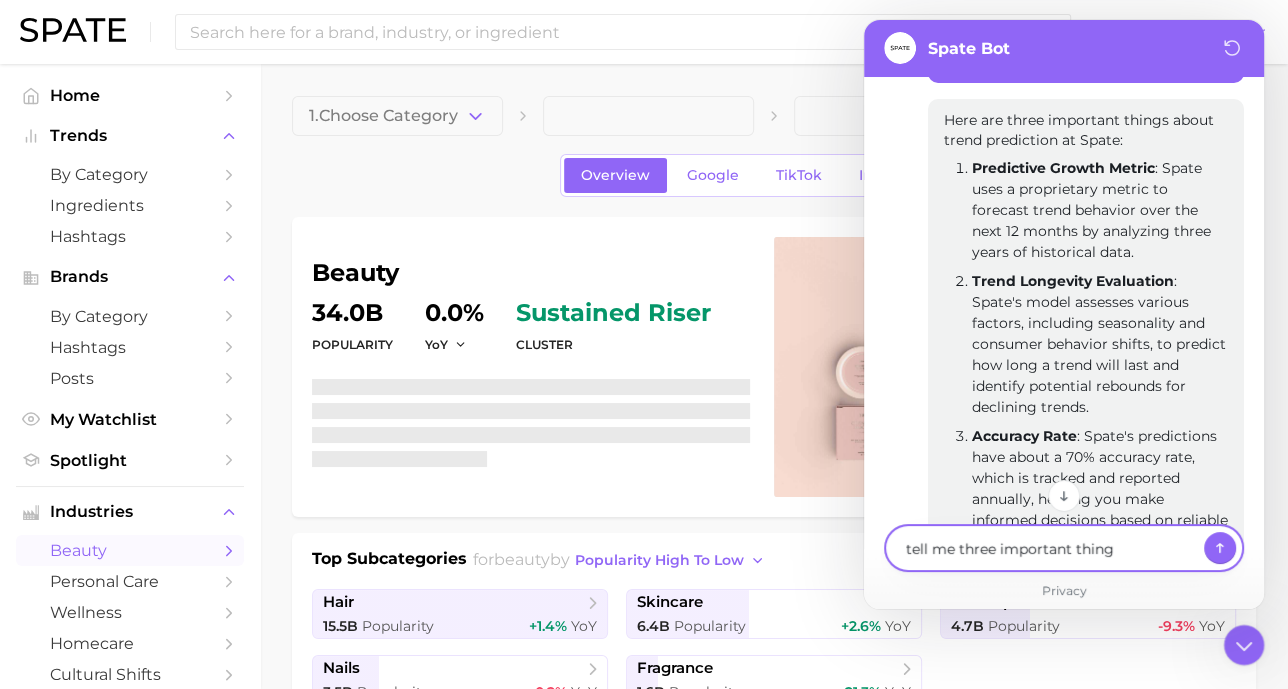 type on "x" 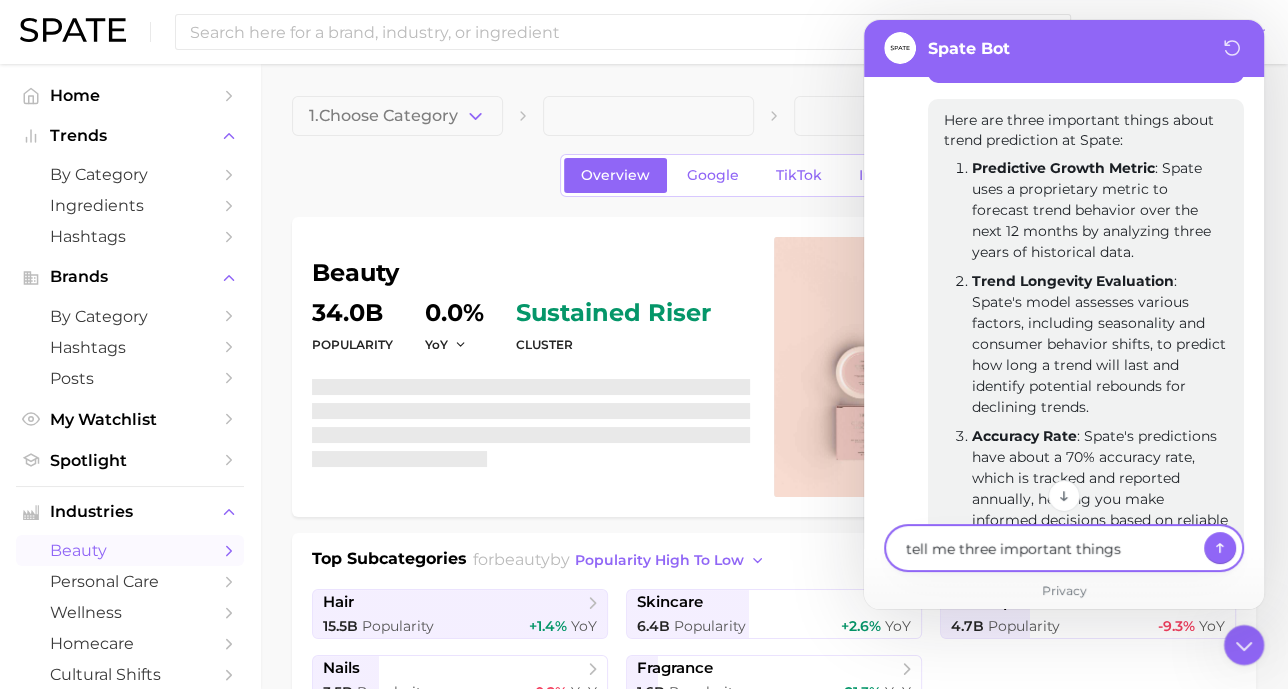 type on "x" 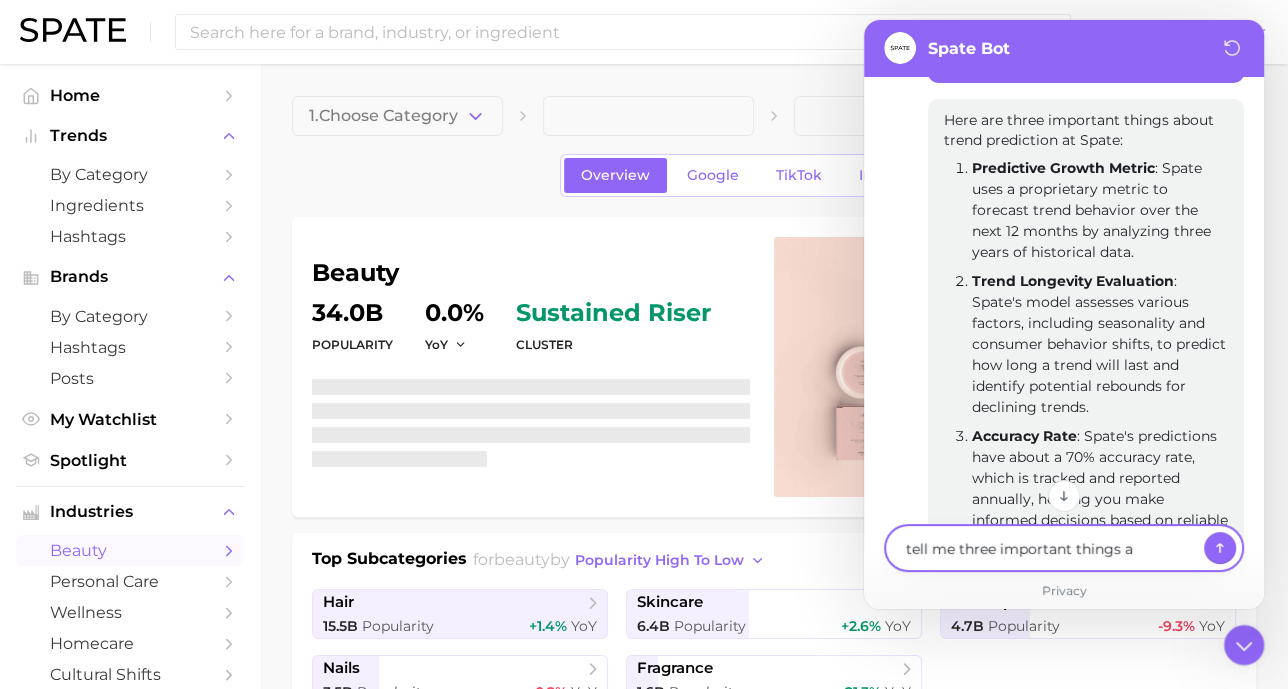type on "x" 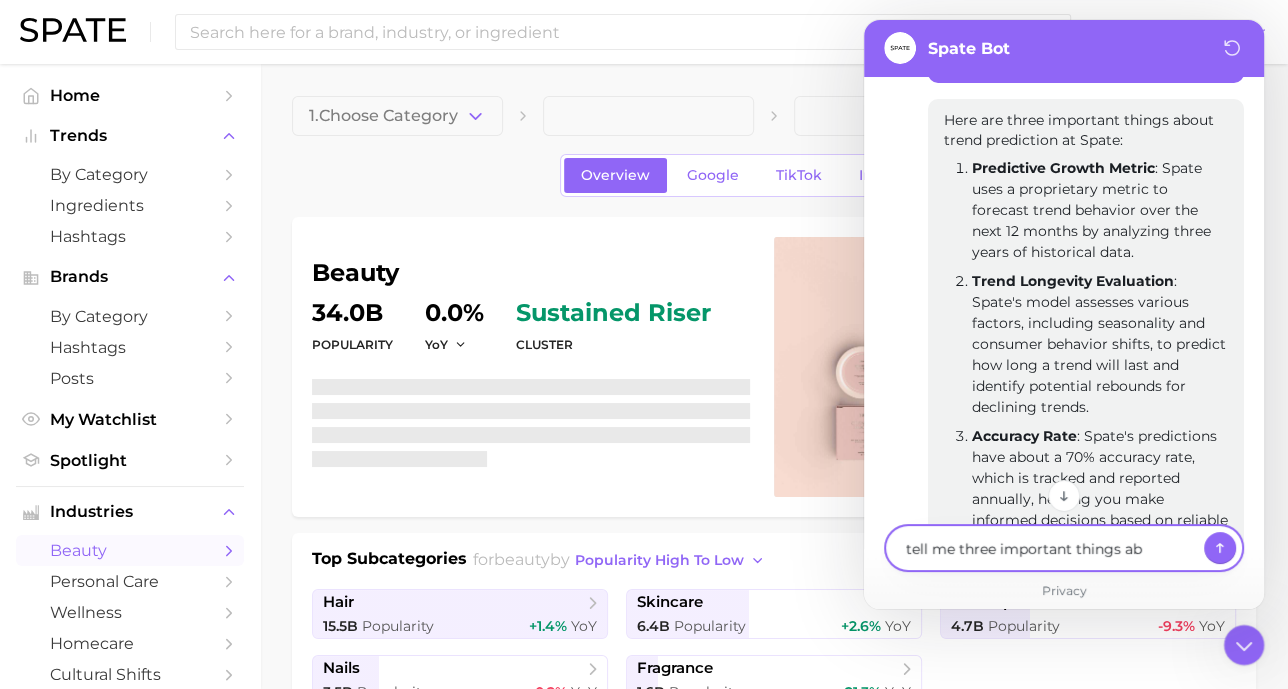 type on "x" 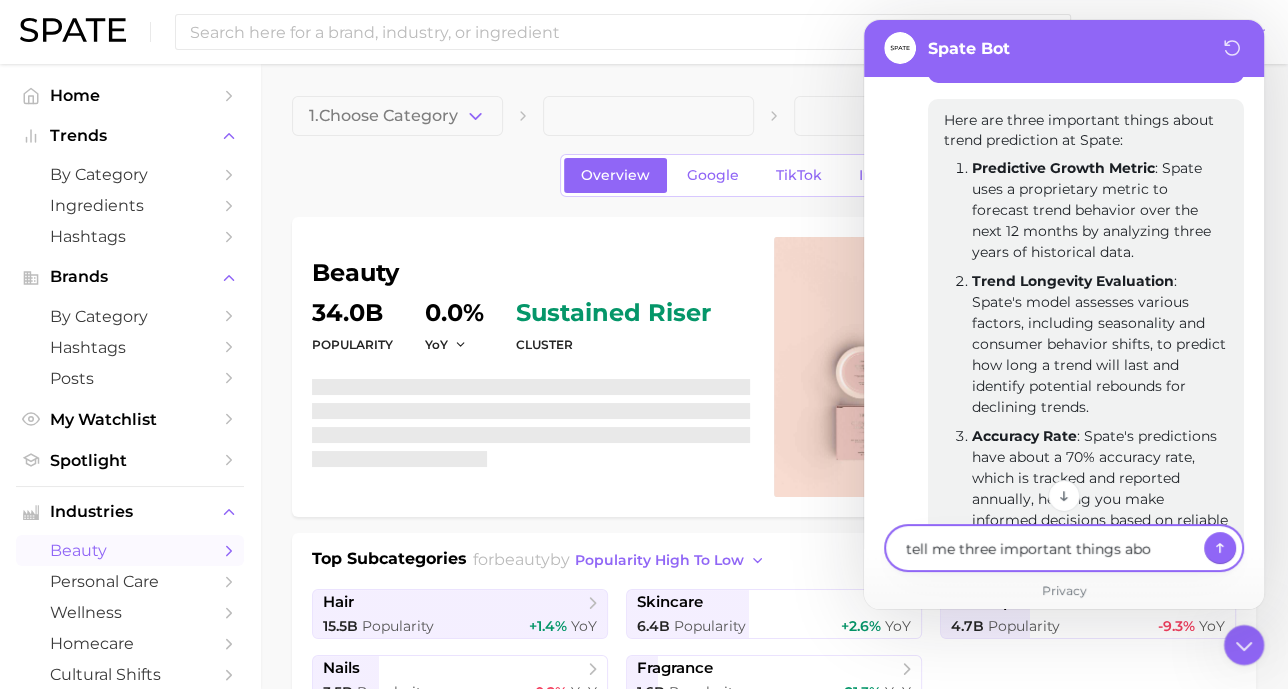type 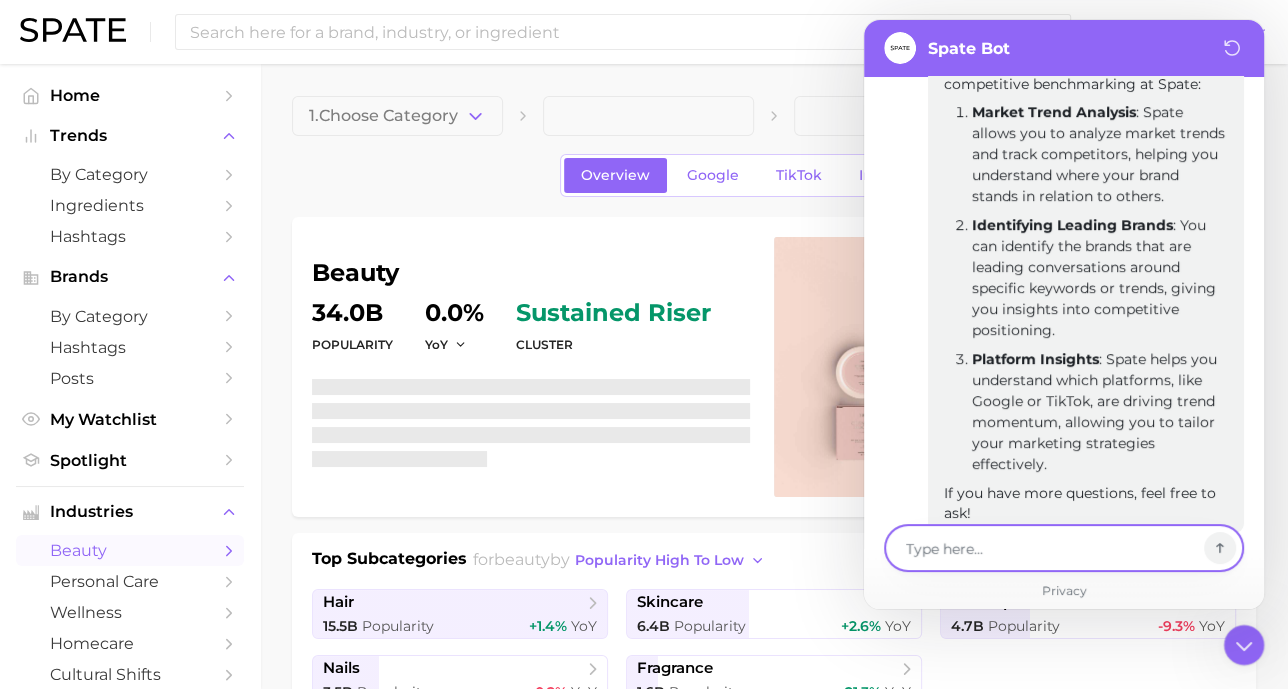 scroll, scrollTop: 6640, scrollLeft: 0, axis: vertical 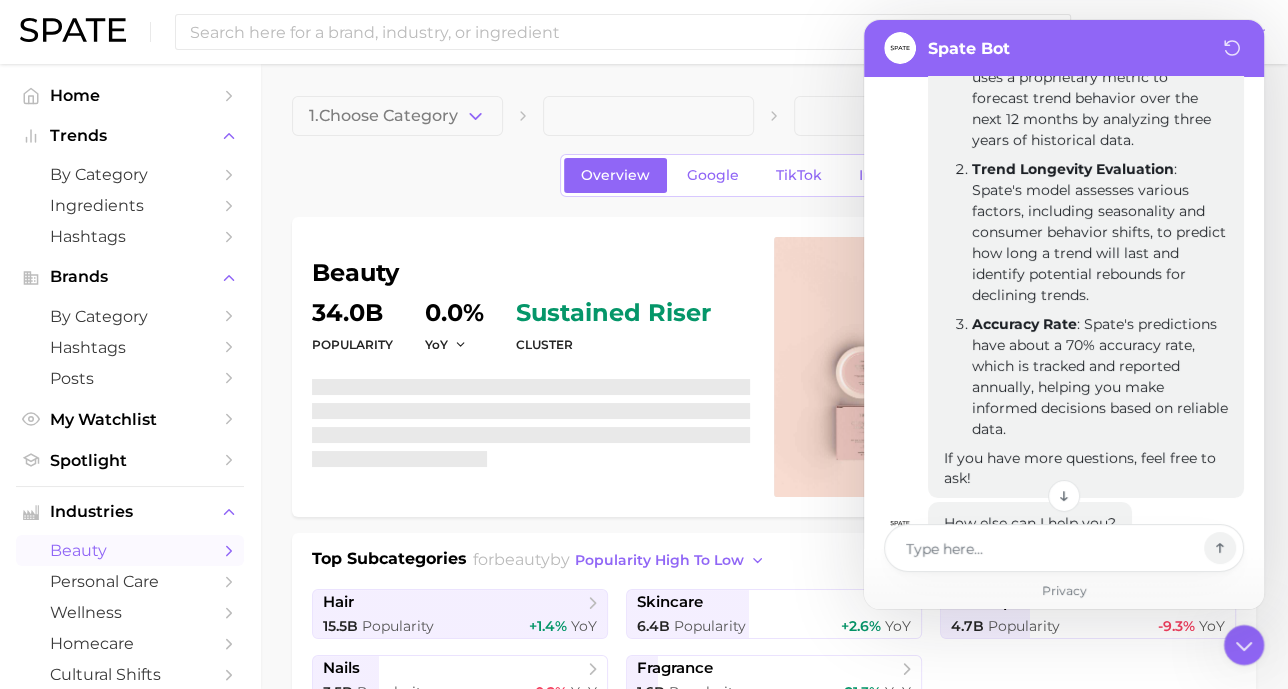 drag, startPoint x: 1075, startPoint y: 381, endPoint x: 985, endPoint y: 438, distance: 106.531685 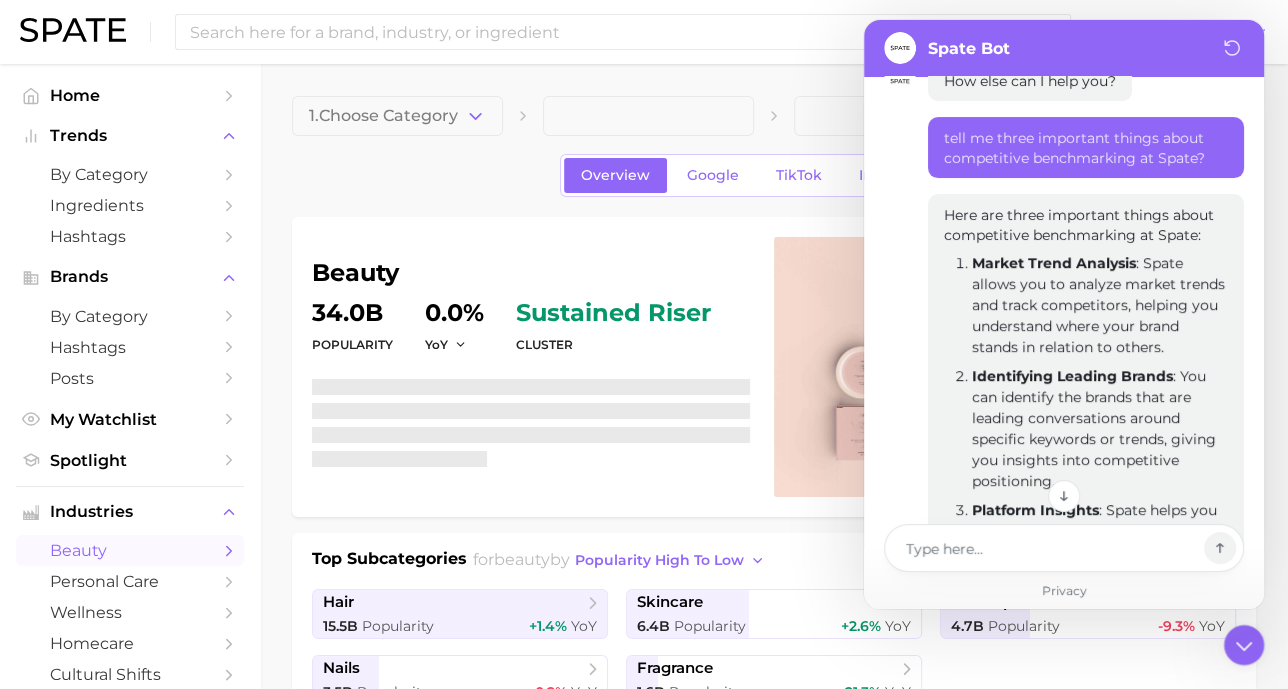 scroll, scrollTop: 6480, scrollLeft: 0, axis: vertical 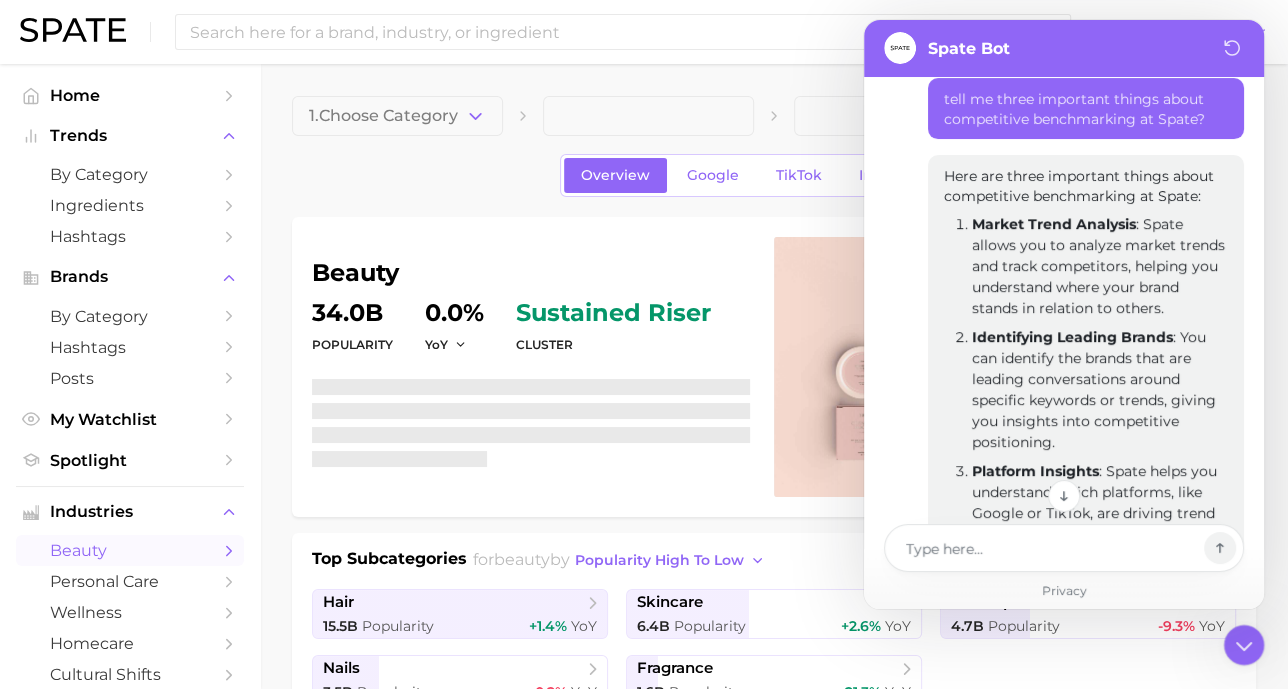 click on "Market Trend Analysis" at bounding box center (1054, 224) 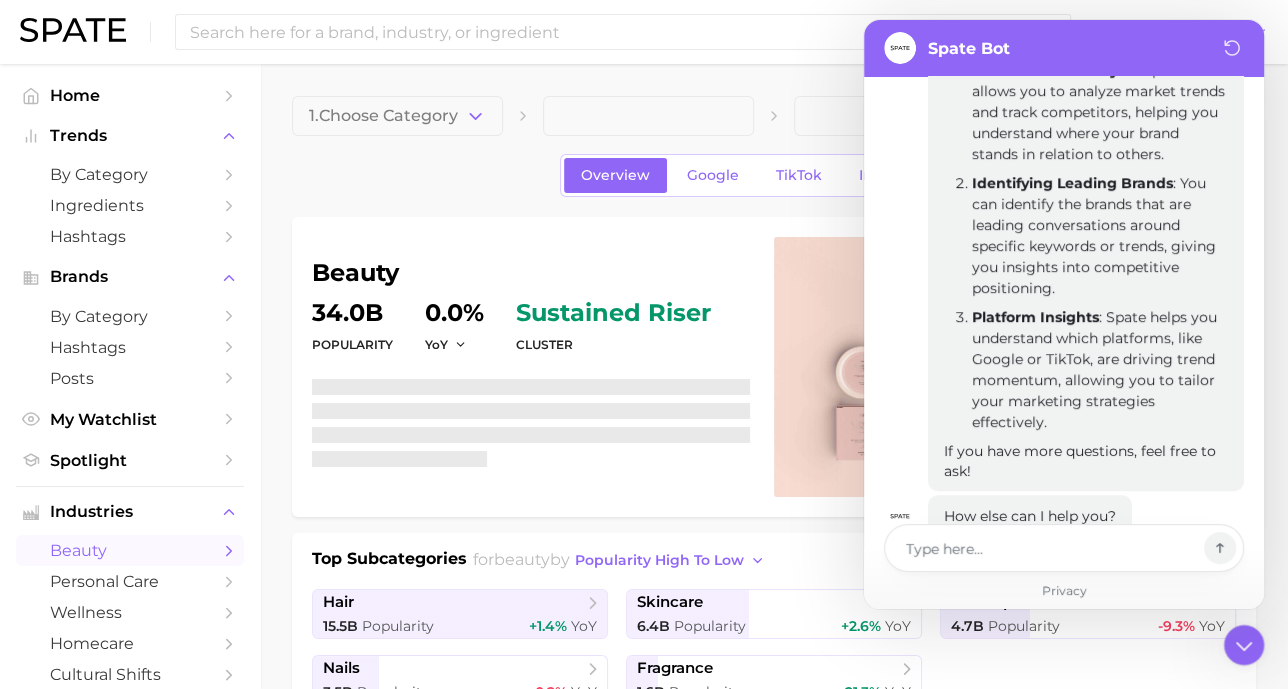 scroll, scrollTop: 6640, scrollLeft: 0, axis: vertical 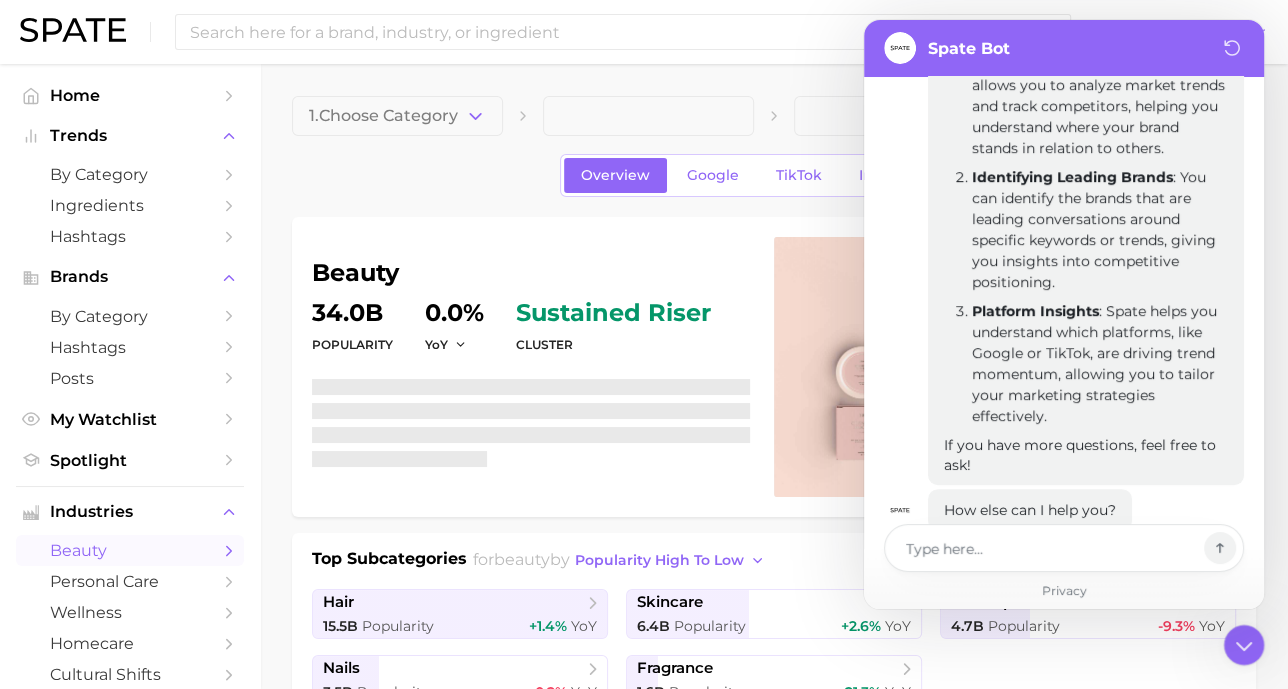 drag, startPoint x: 972, startPoint y: 178, endPoint x: 1058, endPoint y: 369, distance: 209.46837 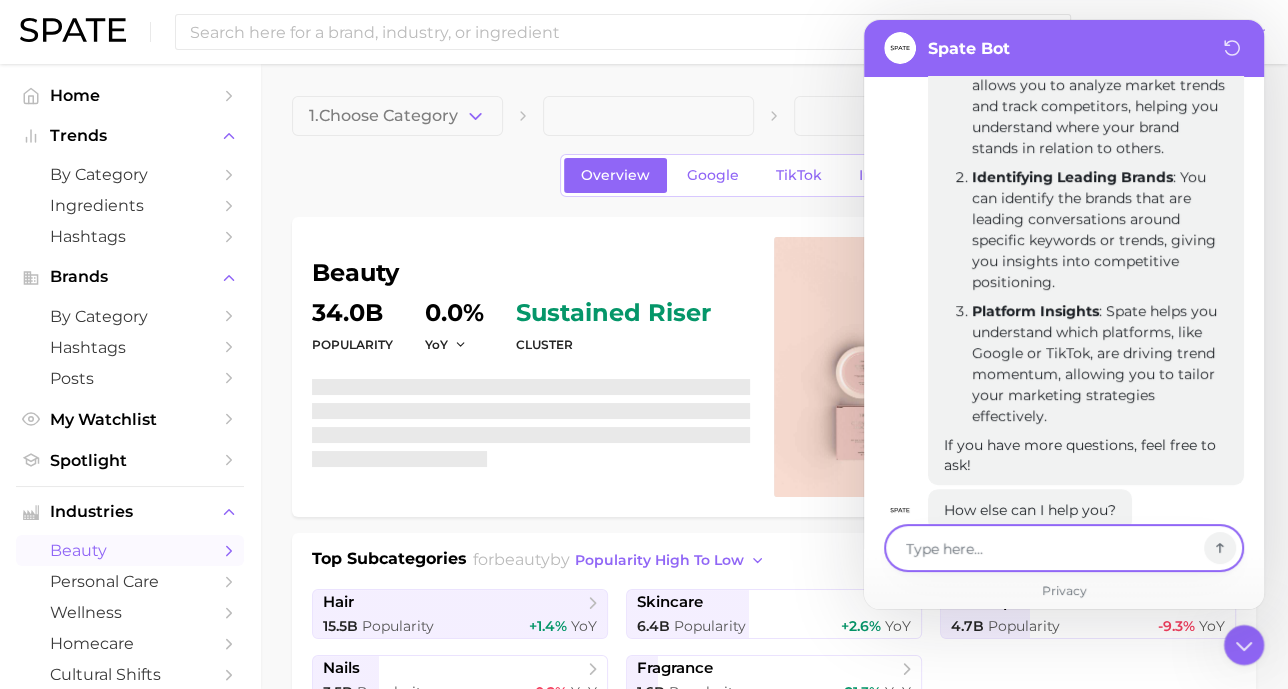click at bounding box center [1050, 547] 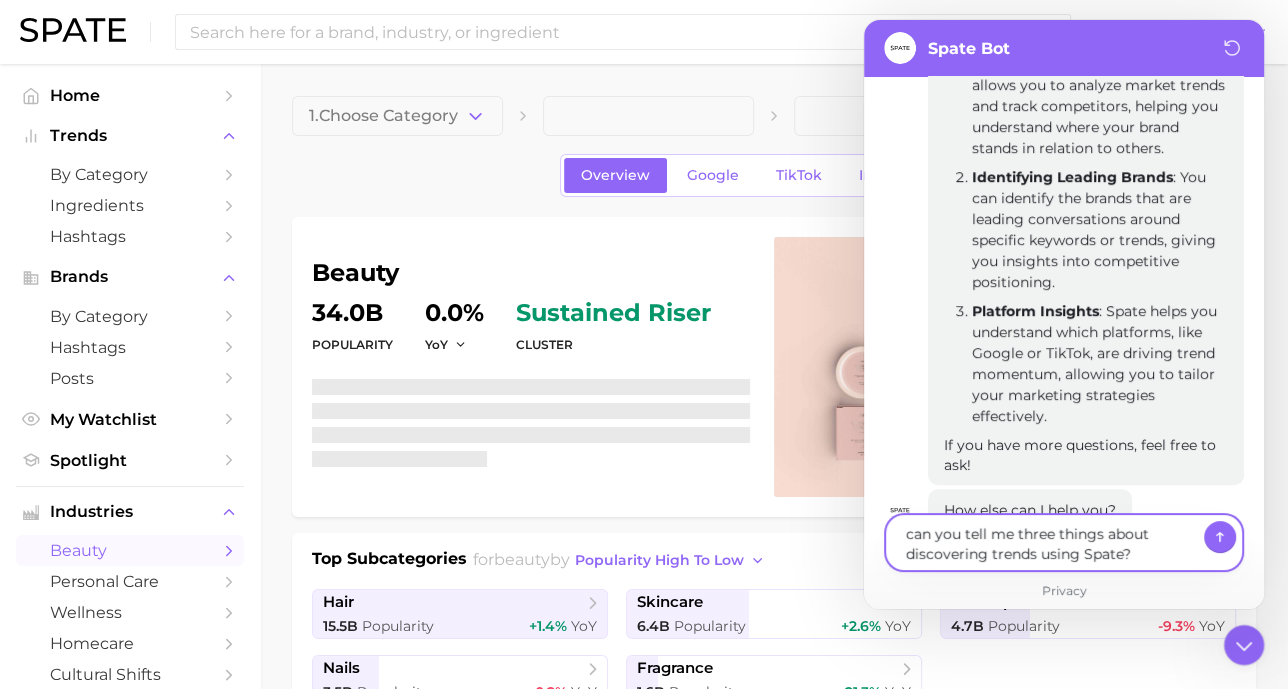 click on "can you tell me three things about discovering trends using Spate?" at bounding box center [1050, 542] 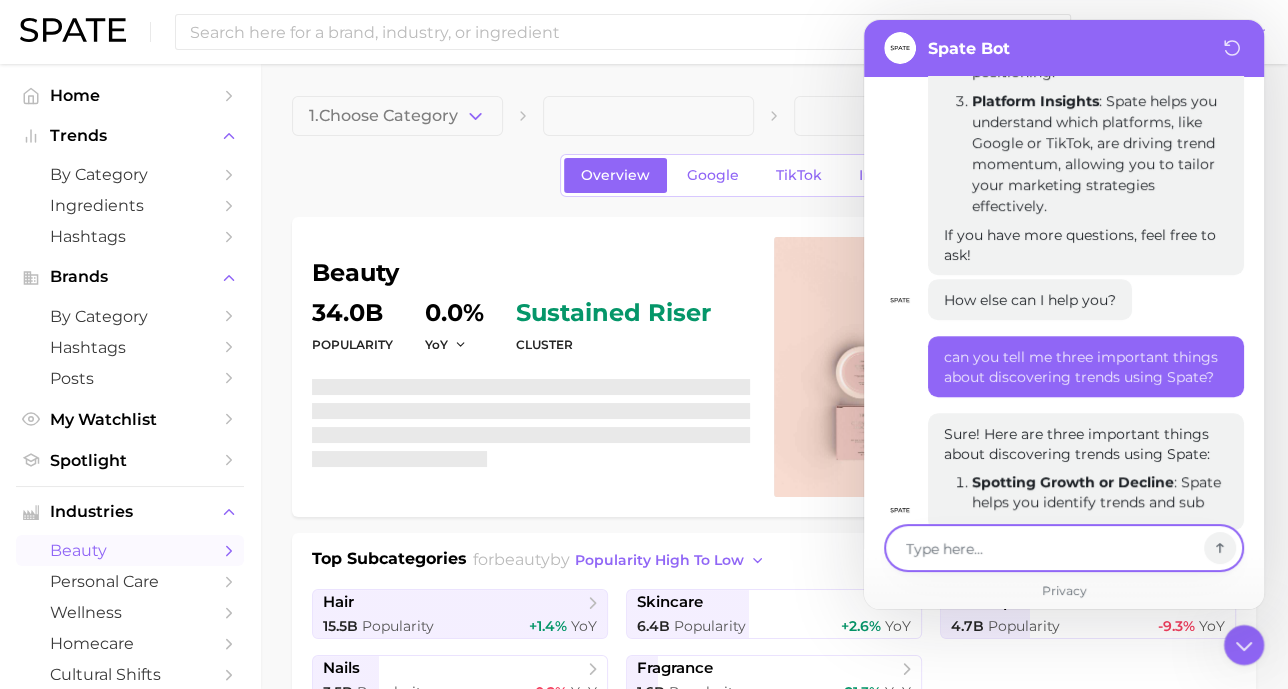 scroll, scrollTop: 6870, scrollLeft: 0, axis: vertical 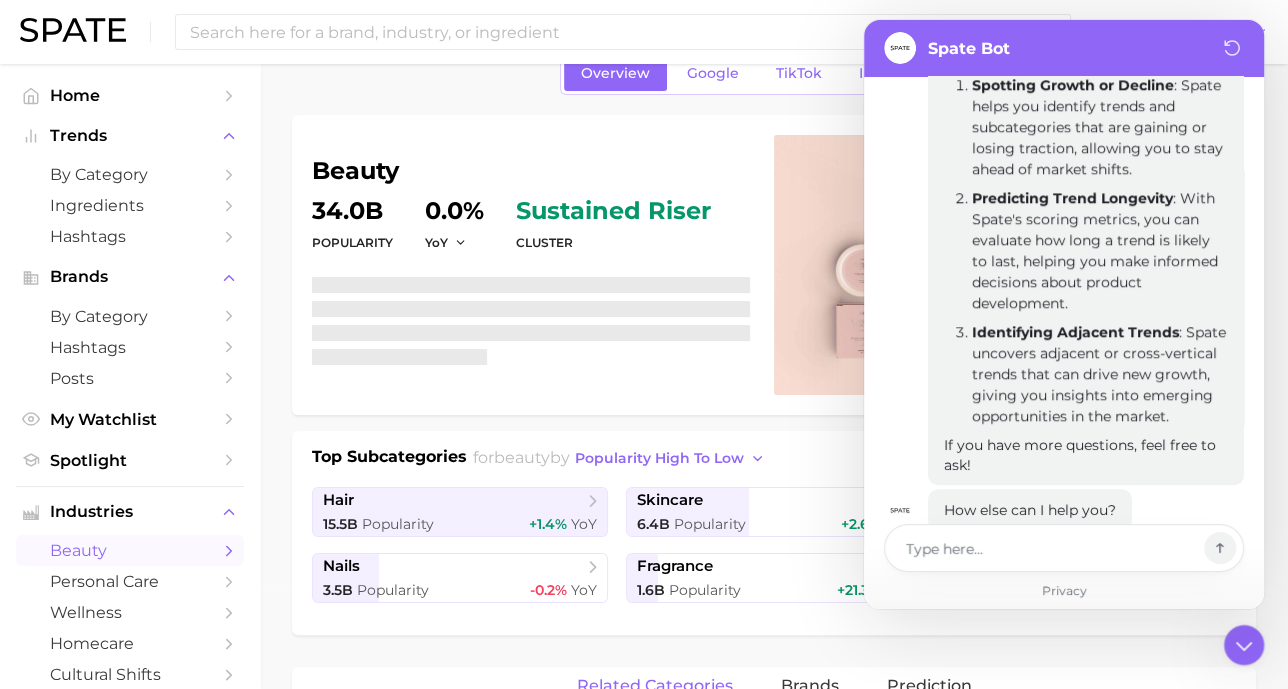 click on "Hi there, how can I help you today? How does Spate analyze consumer data to predict trends? Spate analyzes consumer data by tracking market trends, competitor activities, and consumer preferences. It identifies both macro and micro trends, allowing teams to spot emerging opportunities and shifts in consumer behavior. Using real-time insights, Spate helps predict trend longevity and guides strategic decisions based on actual consumer behavior across platforms like Google and TikTok. How else can I help you? How accurate are Spate's AI predictions for beauty and wellness? Spate's AI predictions for beauty and wellness have an accuracy rate of about 72% for the next 12 months. Each prediction comes with a confidence score, indicating how certain we are about the forecast. Some predictions may have very high confidence (over 90%), while others may be uncertain. If you have more questions, feel free to ask! How else can I help you? How else can I help you?" at bounding box center (1064, -3188) 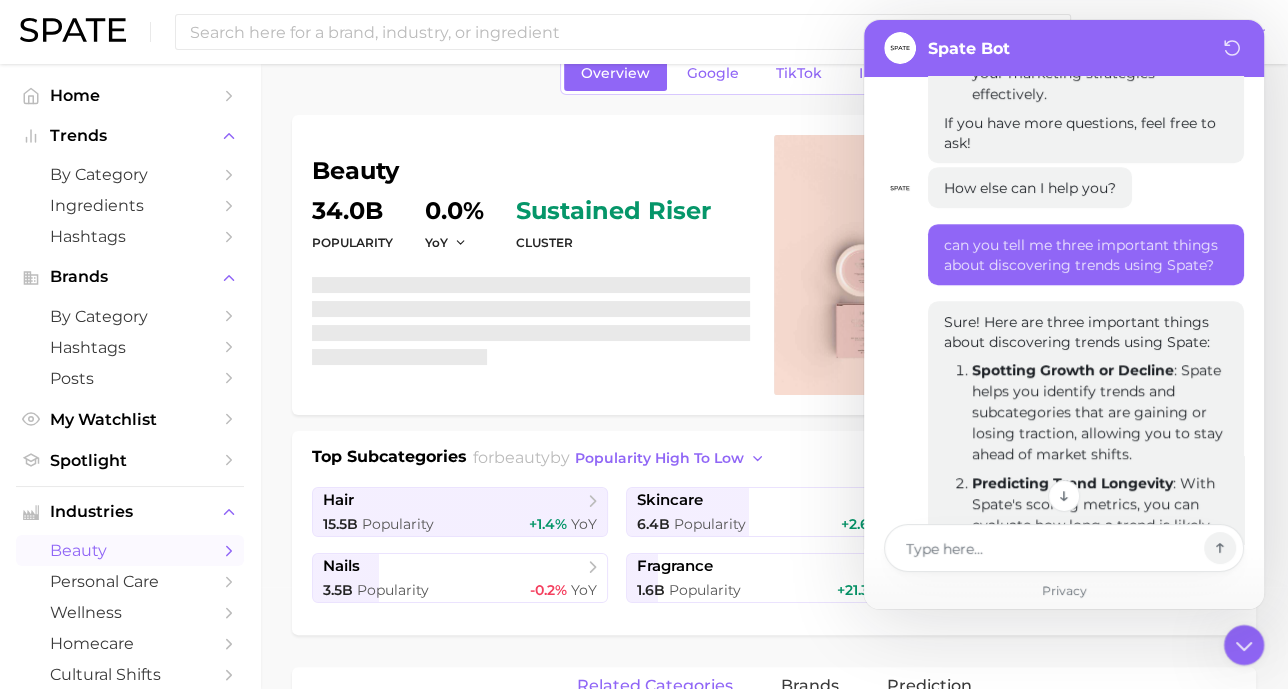 scroll, scrollTop: 6957, scrollLeft: 0, axis: vertical 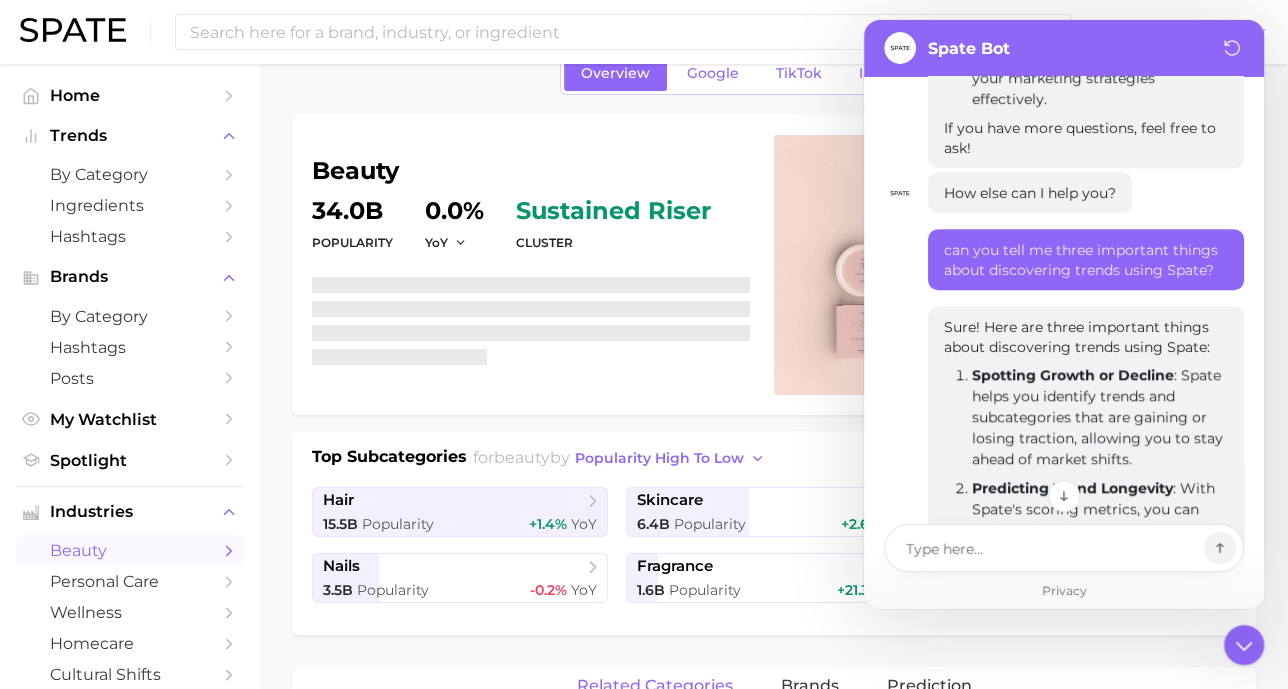 drag, startPoint x: 1174, startPoint y: 374, endPoint x: 971, endPoint y: 333, distance: 207.09901 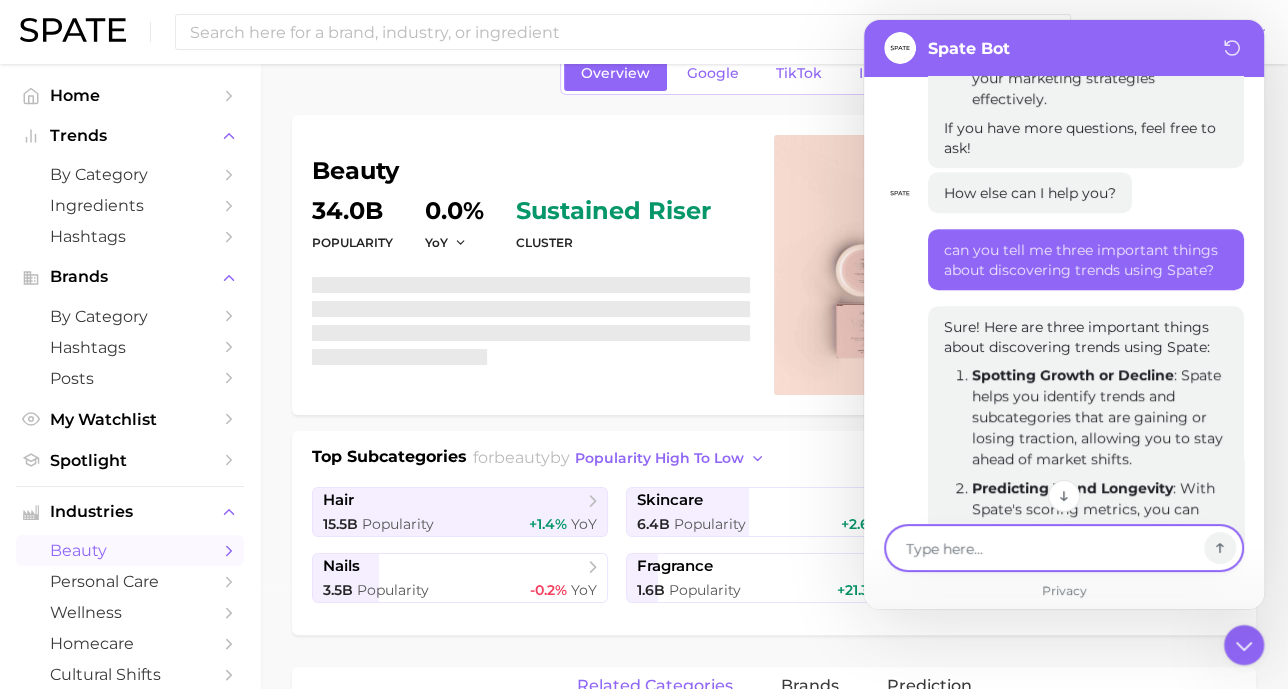 click at bounding box center (1050, 547) 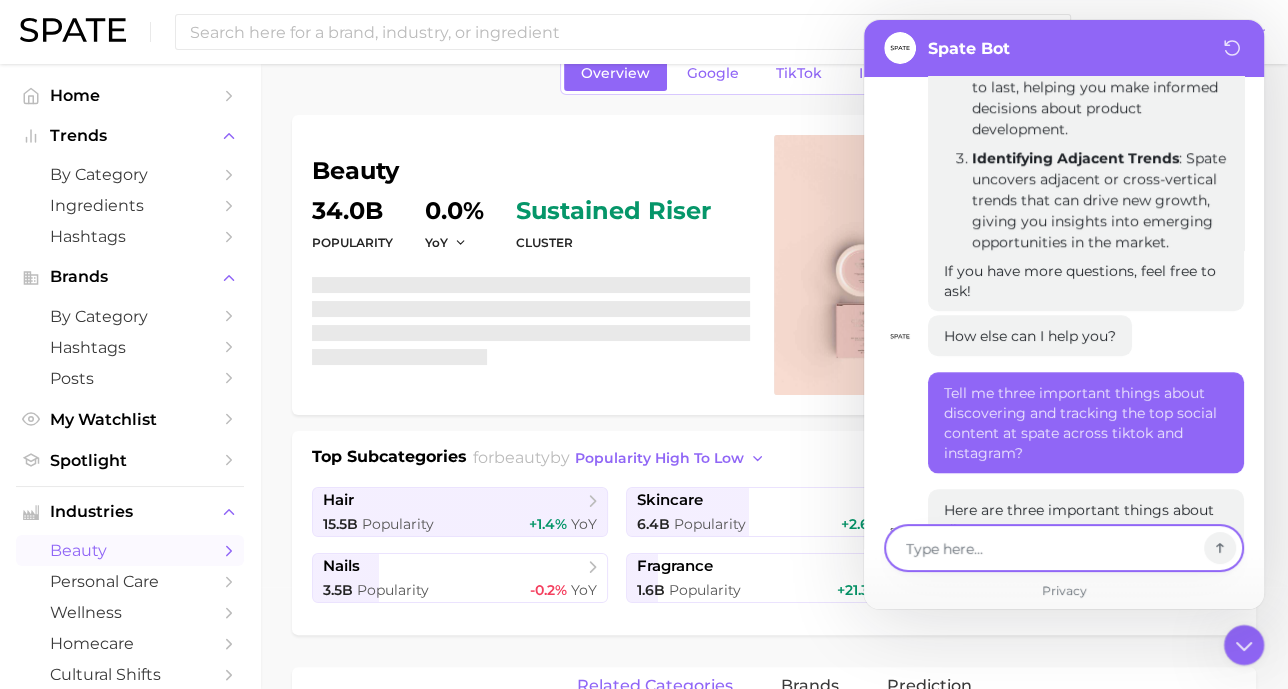 scroll, scrollTop: 7441, scrollLeft: 0, axis: vertical 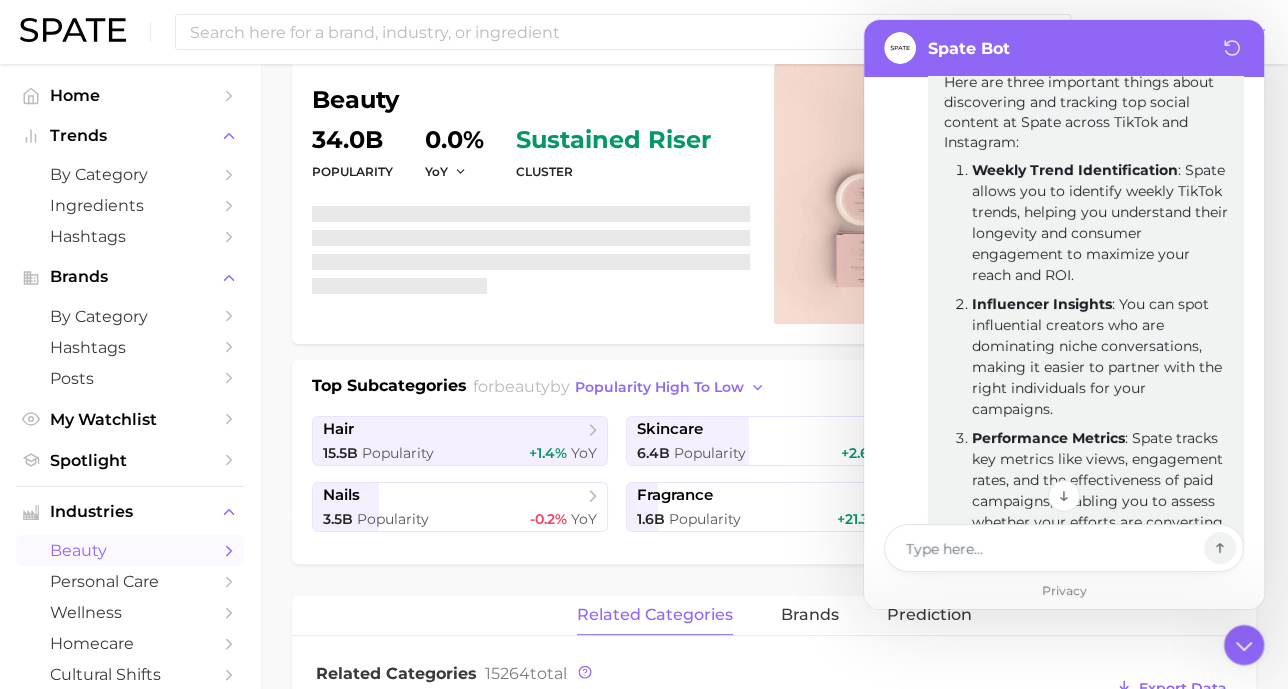 drag, startPoint x: 1186, startPoint y: 480, endPoint x: 974, endPoint y: 131, distance: 408.3442 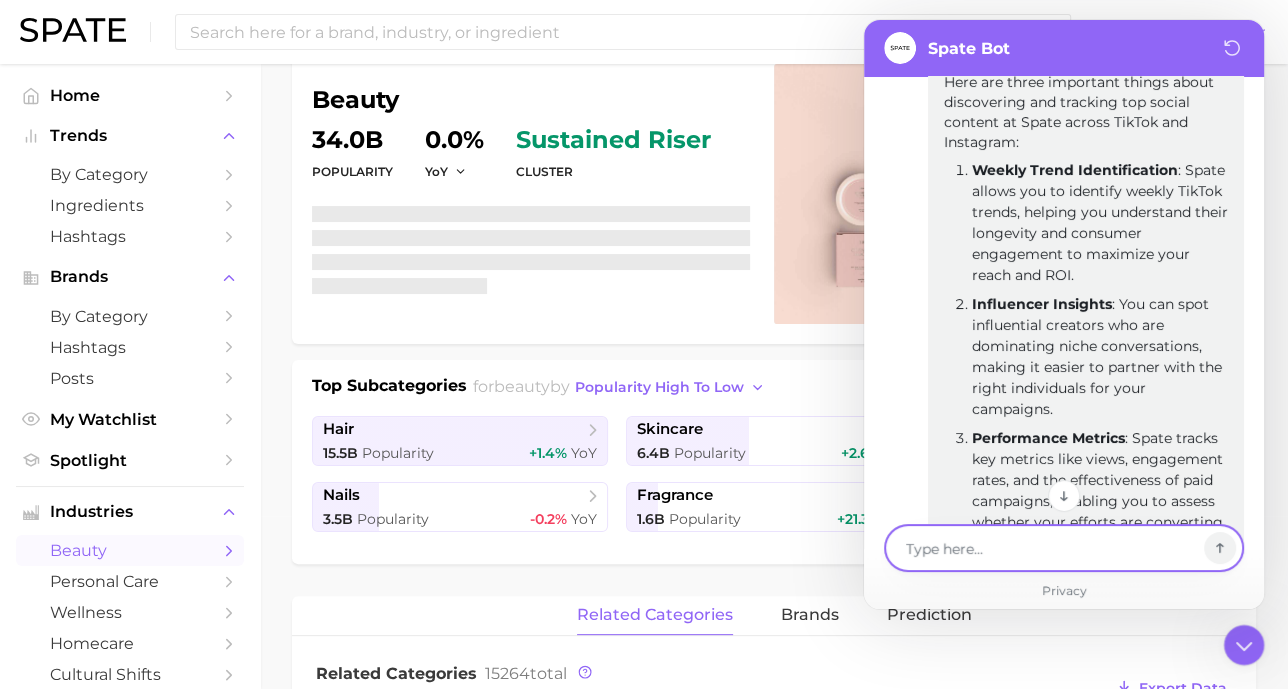 click at bounding box center [1050, 547] 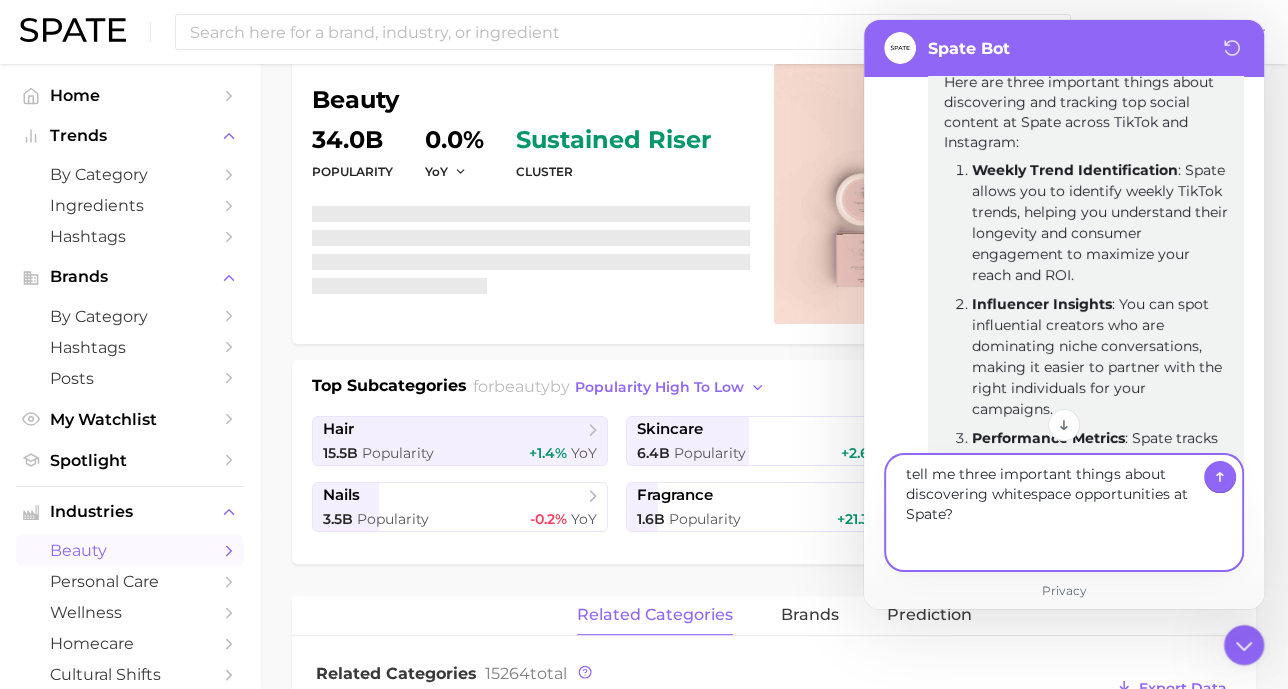 paste on "Weekly Trend Identification: Spate allows you to identify weekly TikTok trends, helping you understand their longevity and consumer engagement to maximize your reach and ROI.
Influencer Insights: You can spot influential creators who are dominating niche conversations, making it easier to partner with the right individuals for your campaigns.
Performance Metrics: Spate tracks key metrics like views, engagement rates, and the effectiveness of paid campaigns, enabling you to assess whether your efforts are converting into meaningful interactions." 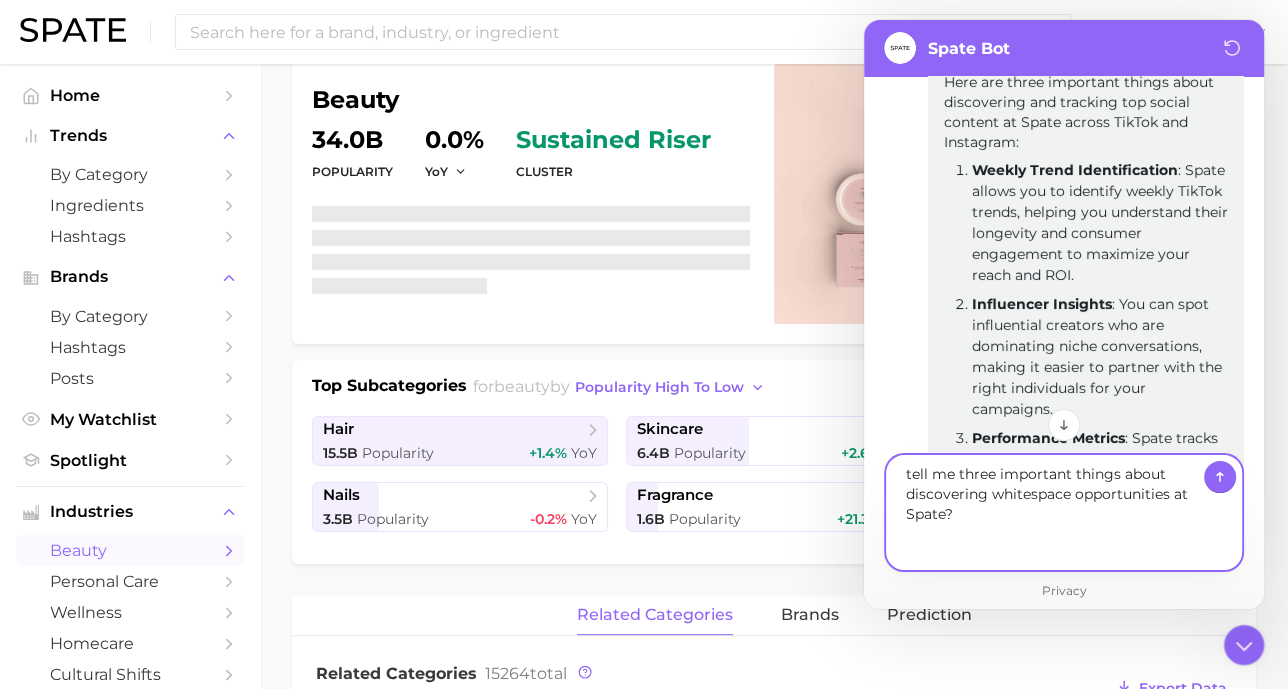 scroll, scrollTop: 0, scrollLeft: 0, axis: both 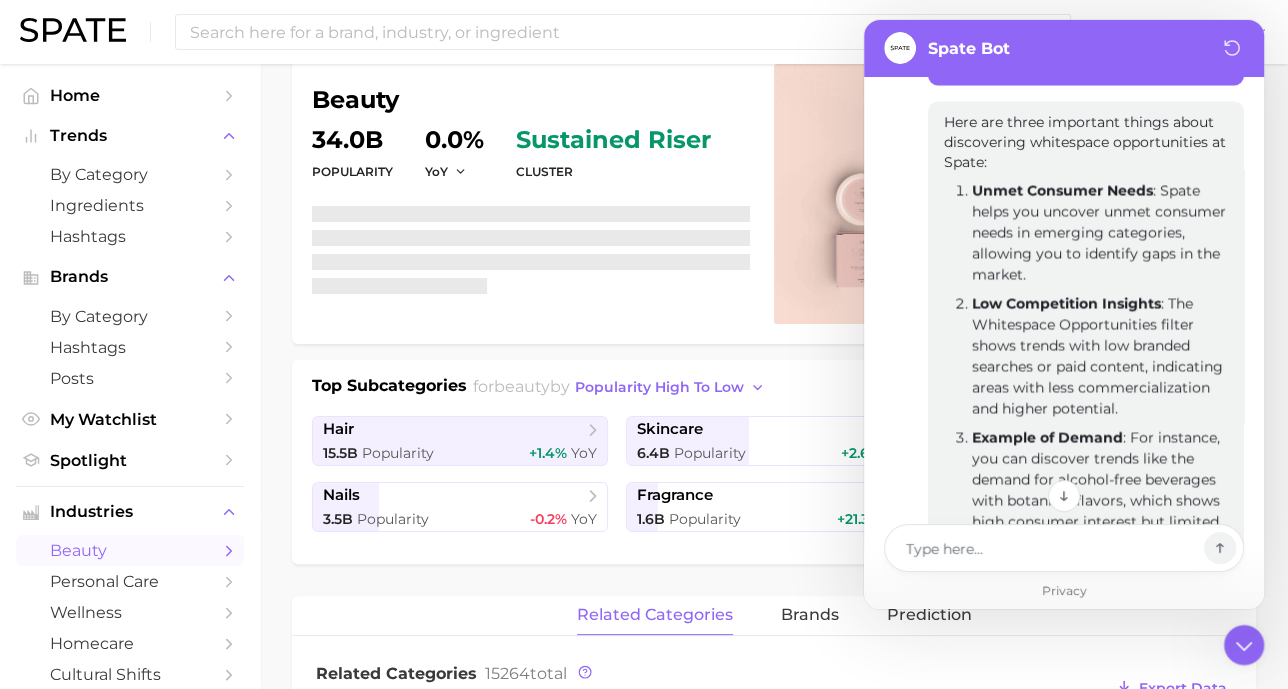 drag, startPoint x: 975, startPoint y: 127, endPoint x: 1128, endPoint y: 488, distance: 392.08417 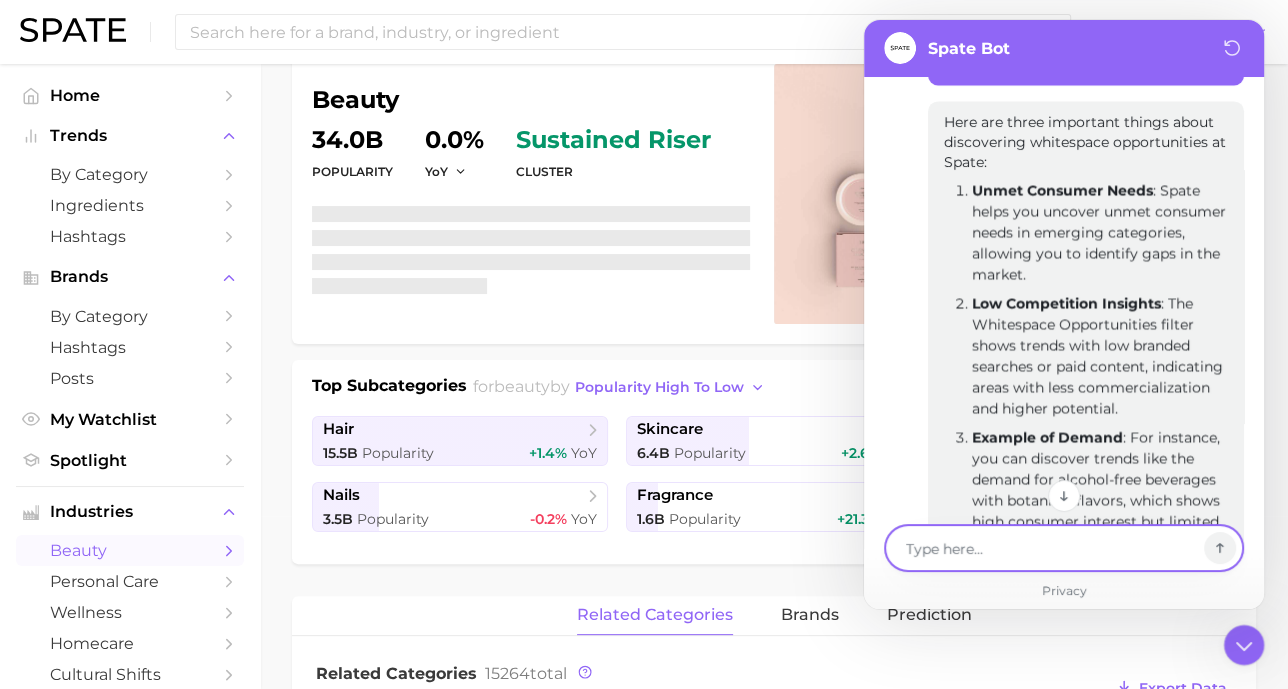 click at bounding box center (1050, 547) 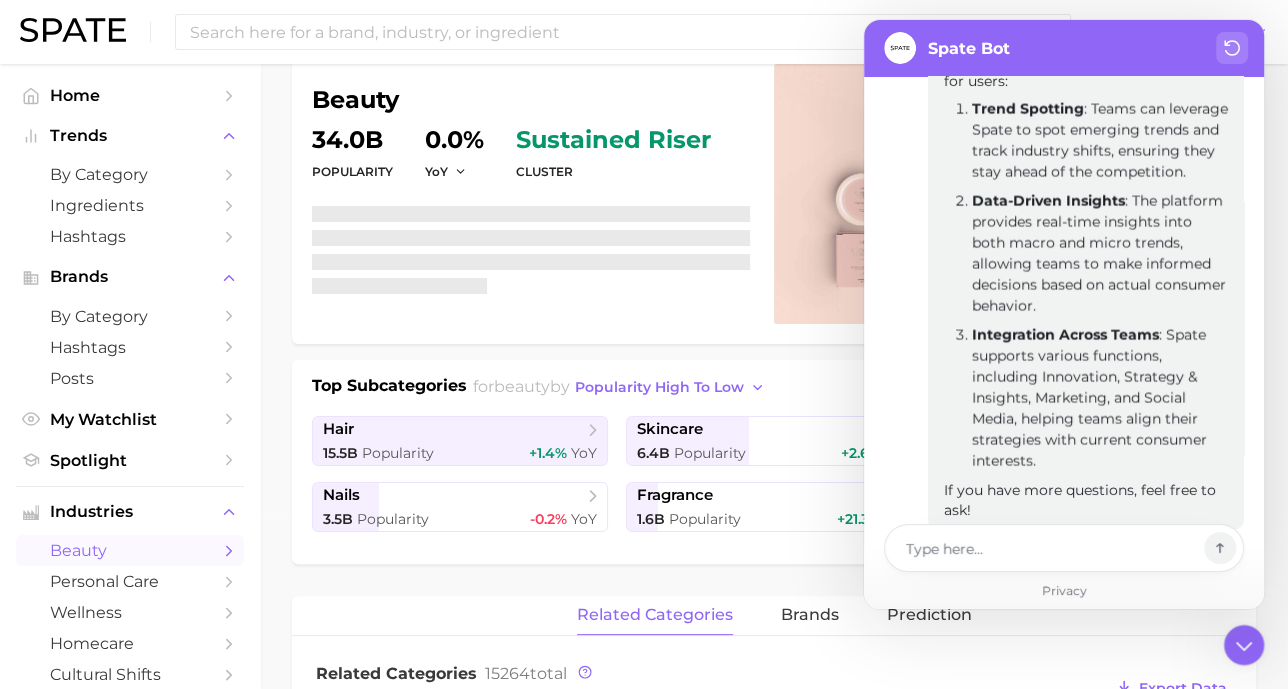scroll, scrollTop: 9250, scrollLeft: 0, axis: vertical 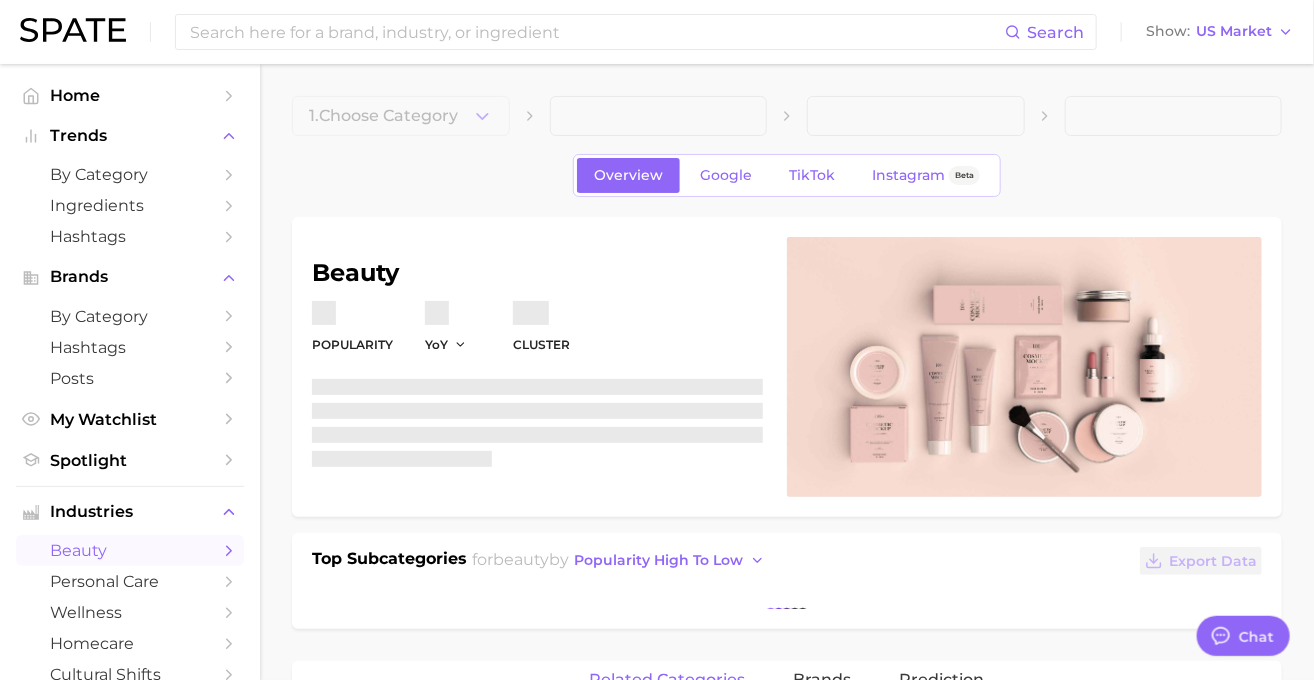 type on "x" 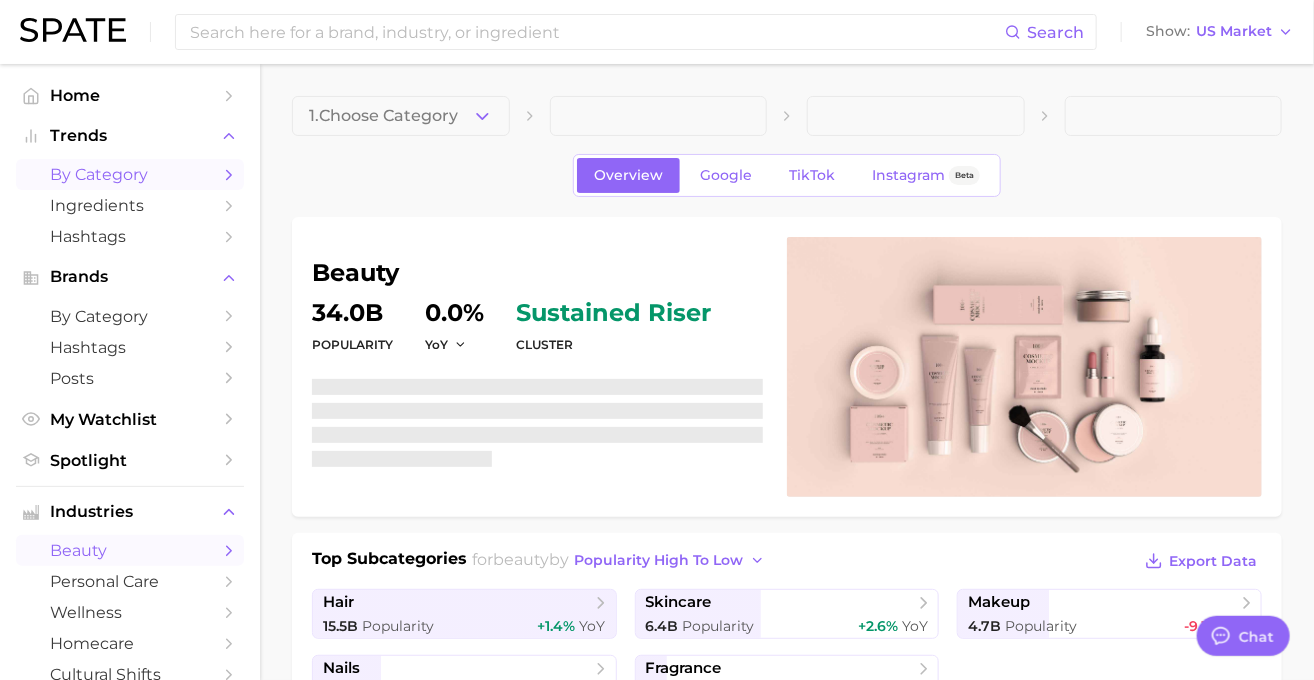 scroll, scrollTop: 9258, scrollLeft: 0, axis: vertical 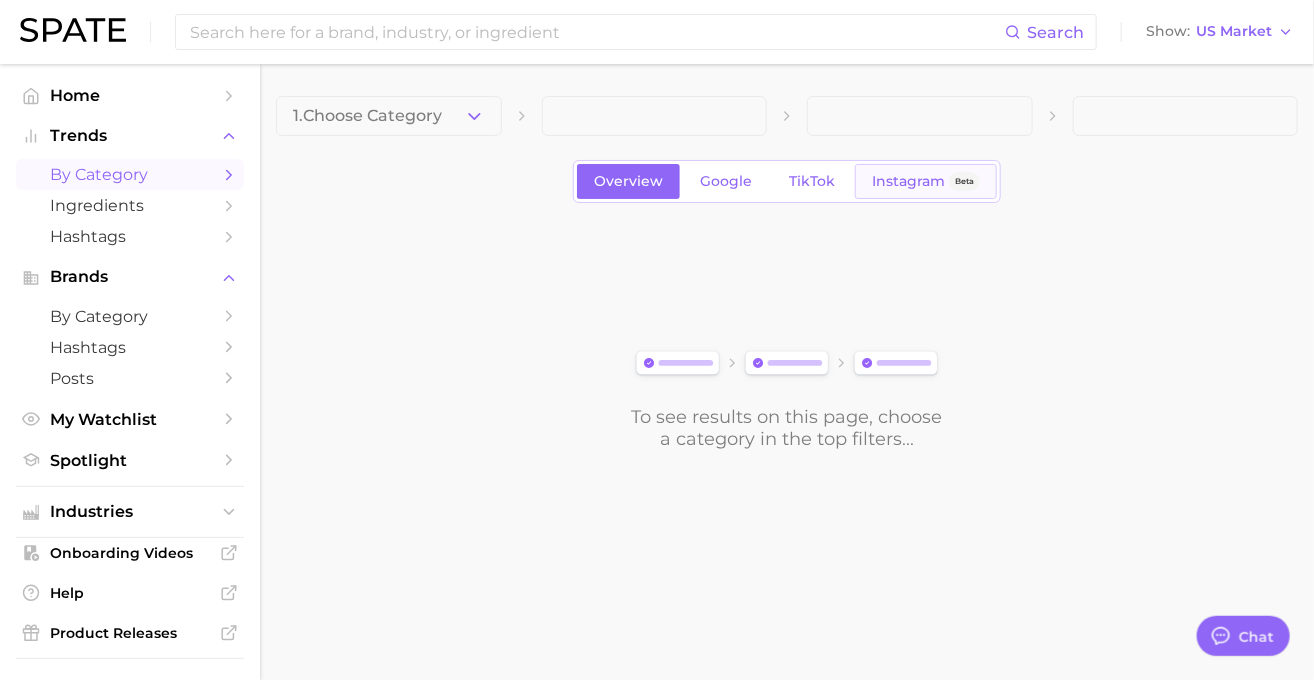click on "Instagram" at bounding box center [908, 181] 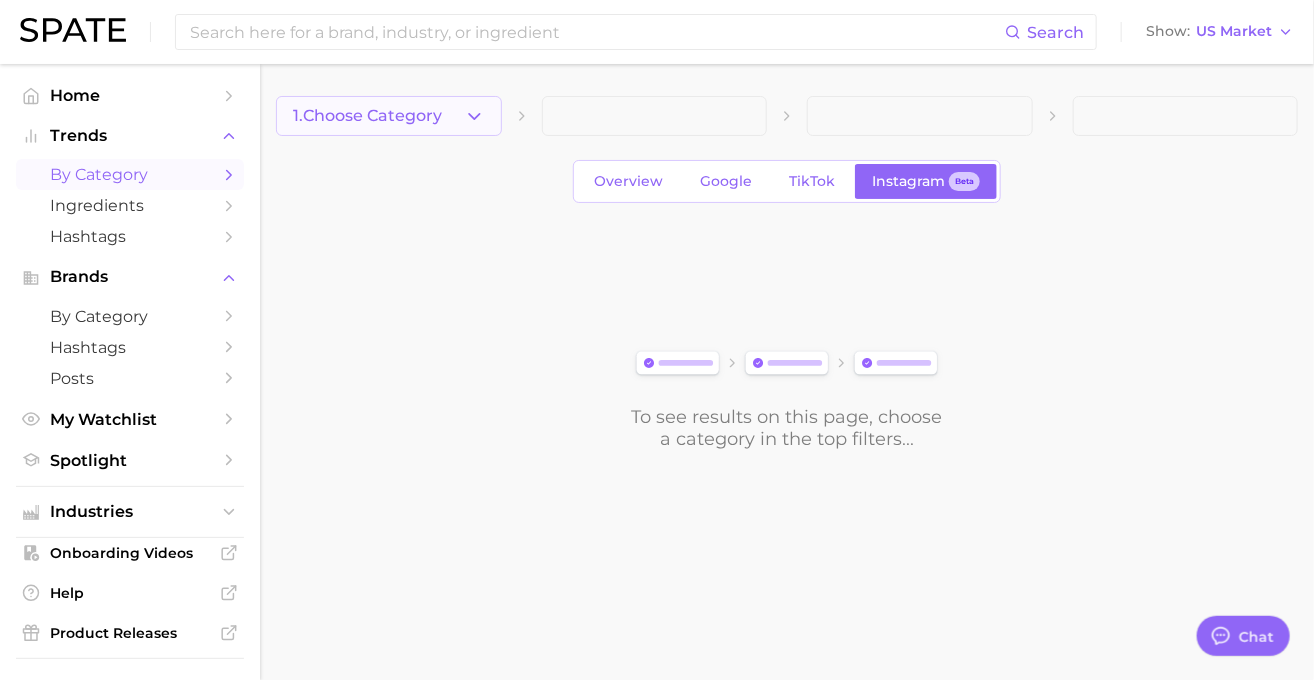 click on "1.  Choose Category" at bounding box center [367, 116] 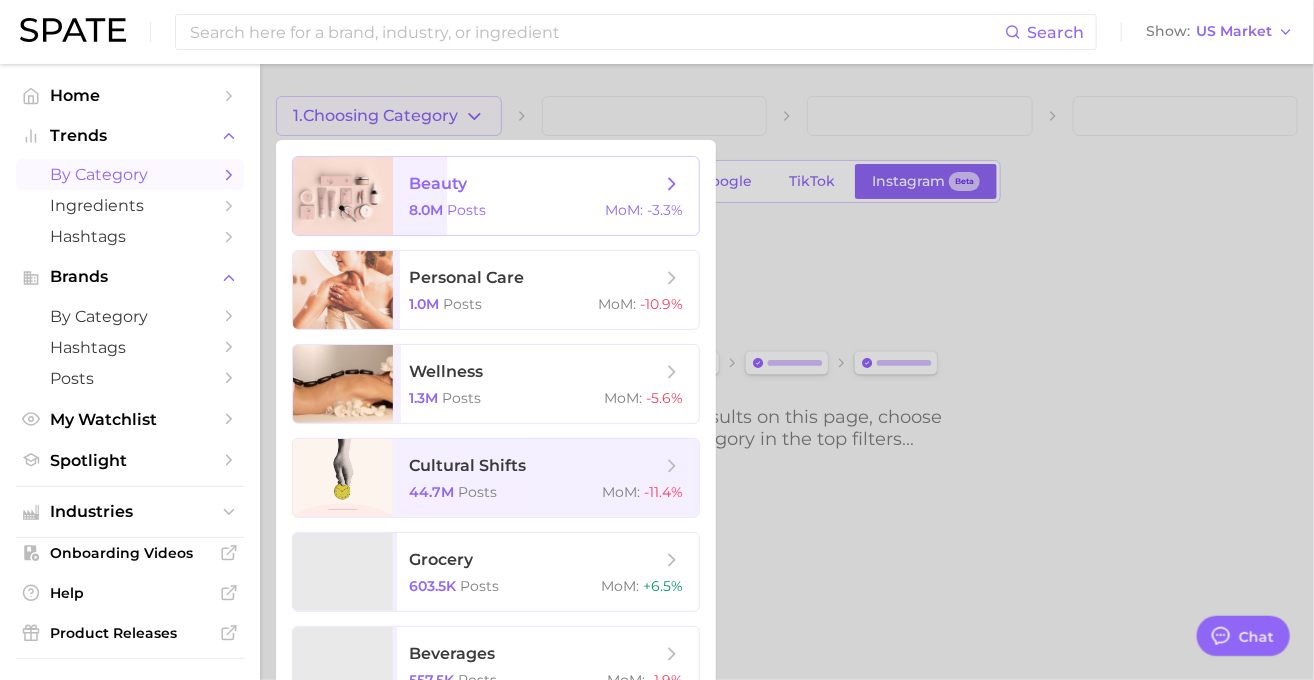 click on "beauty 8.0m   Posts MoM :   -3.3%" at bounding box center (546, 196) 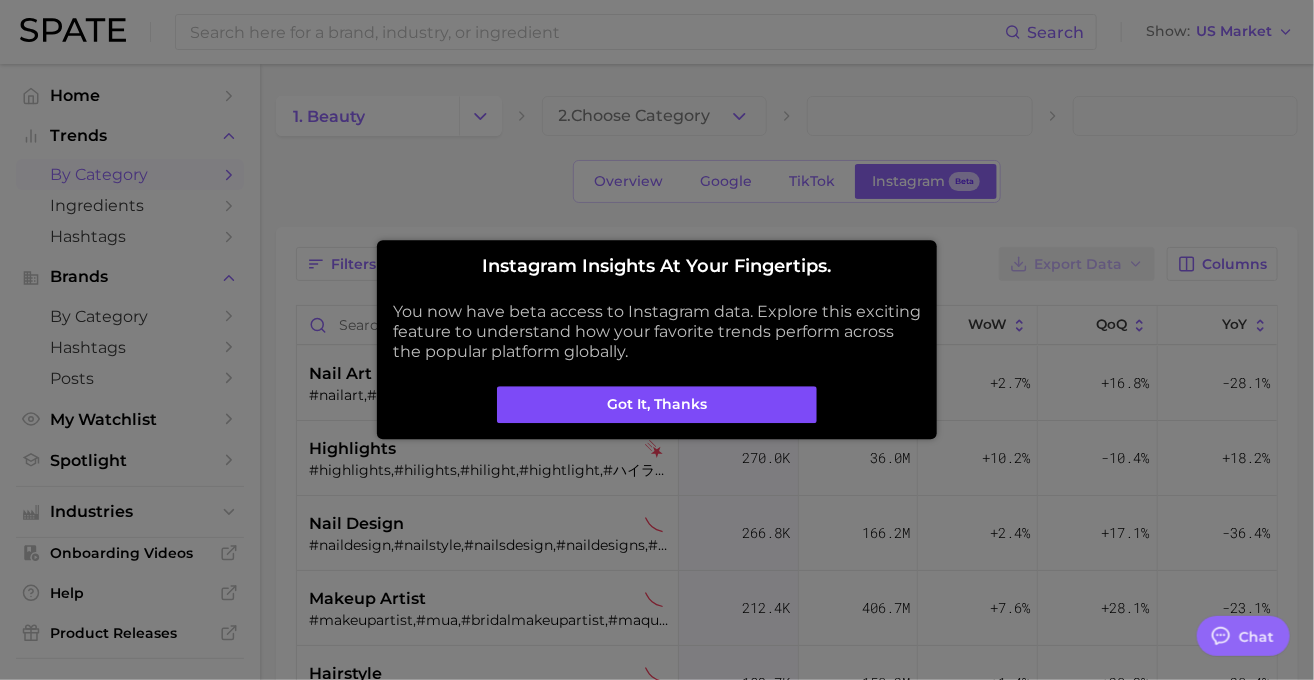 click on "Got it, thanks" at bounding box center (657, 405) 